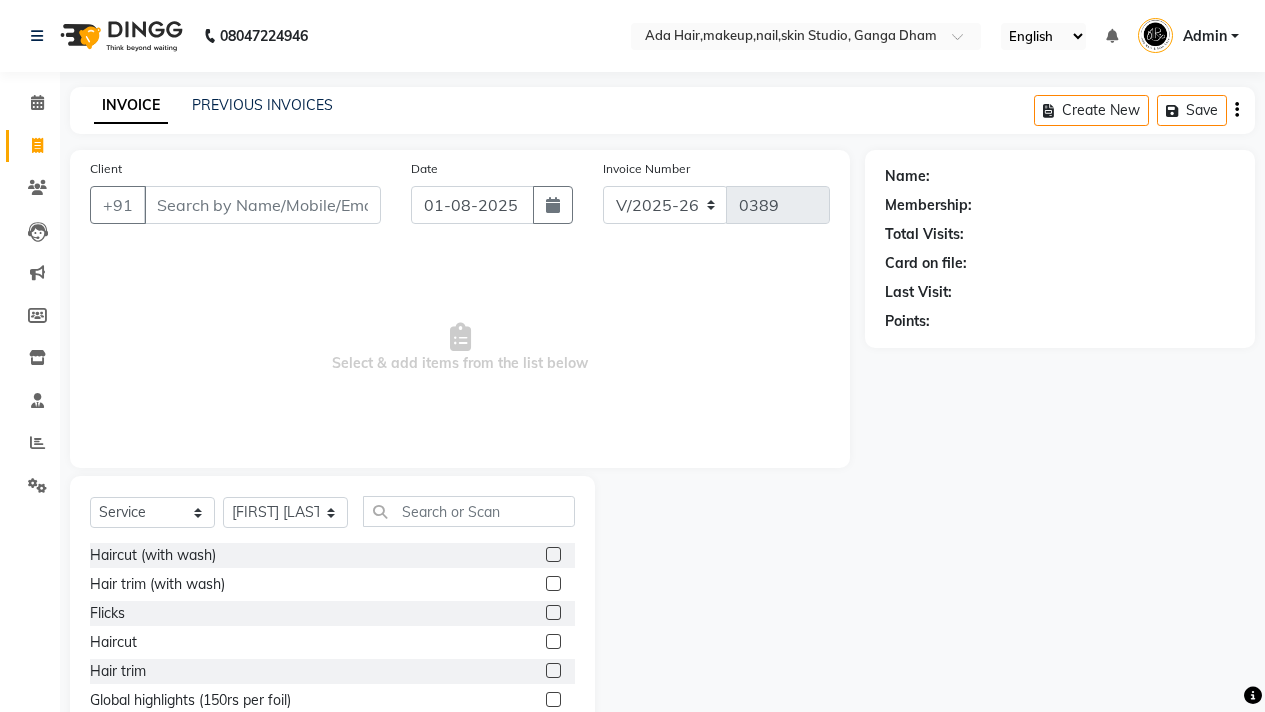 select on "748" 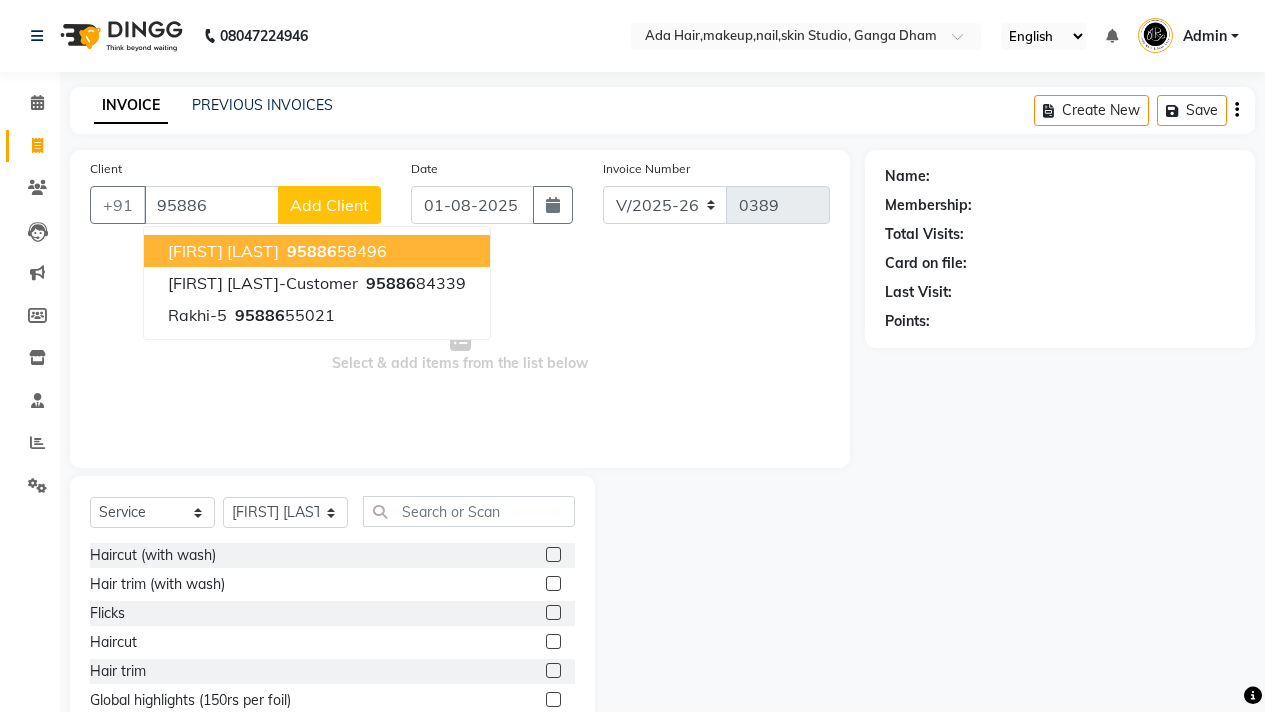 click on "95886" at bounding box center (312, 251) 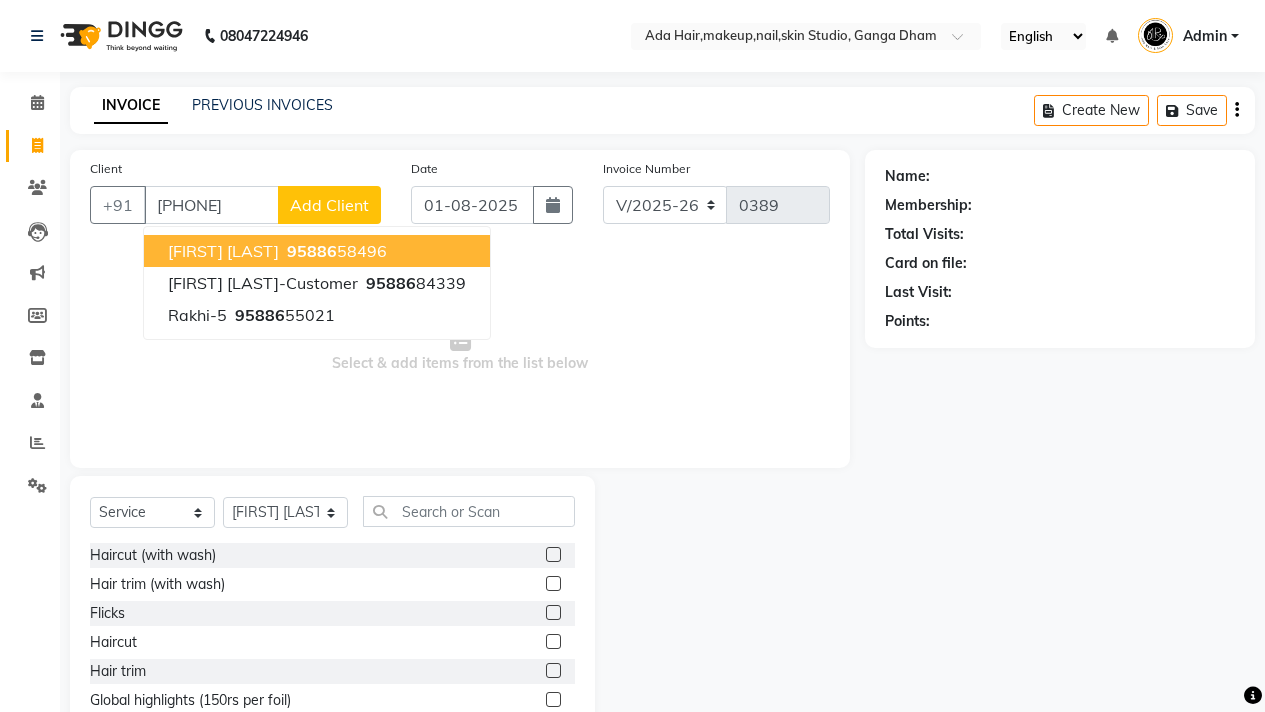 type on "9588658496" 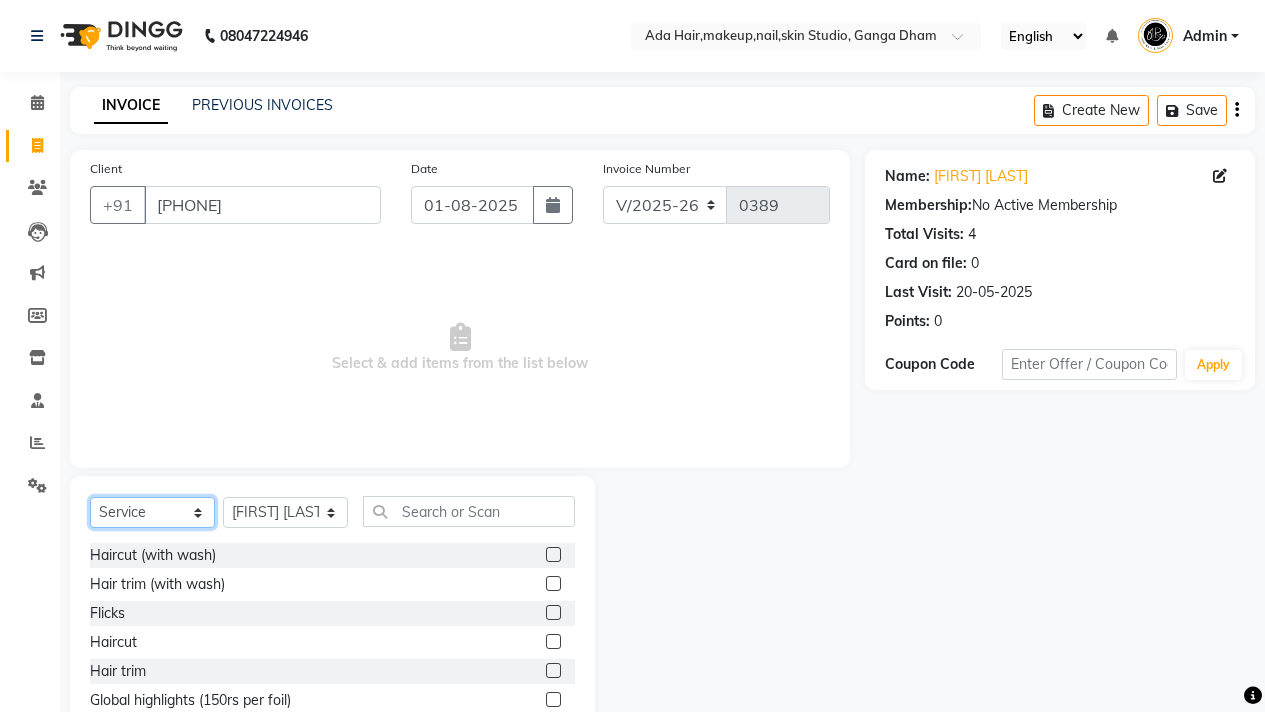 click on "Select  Service  Product  Membership  Package Voucher Prepaid Gift Card" 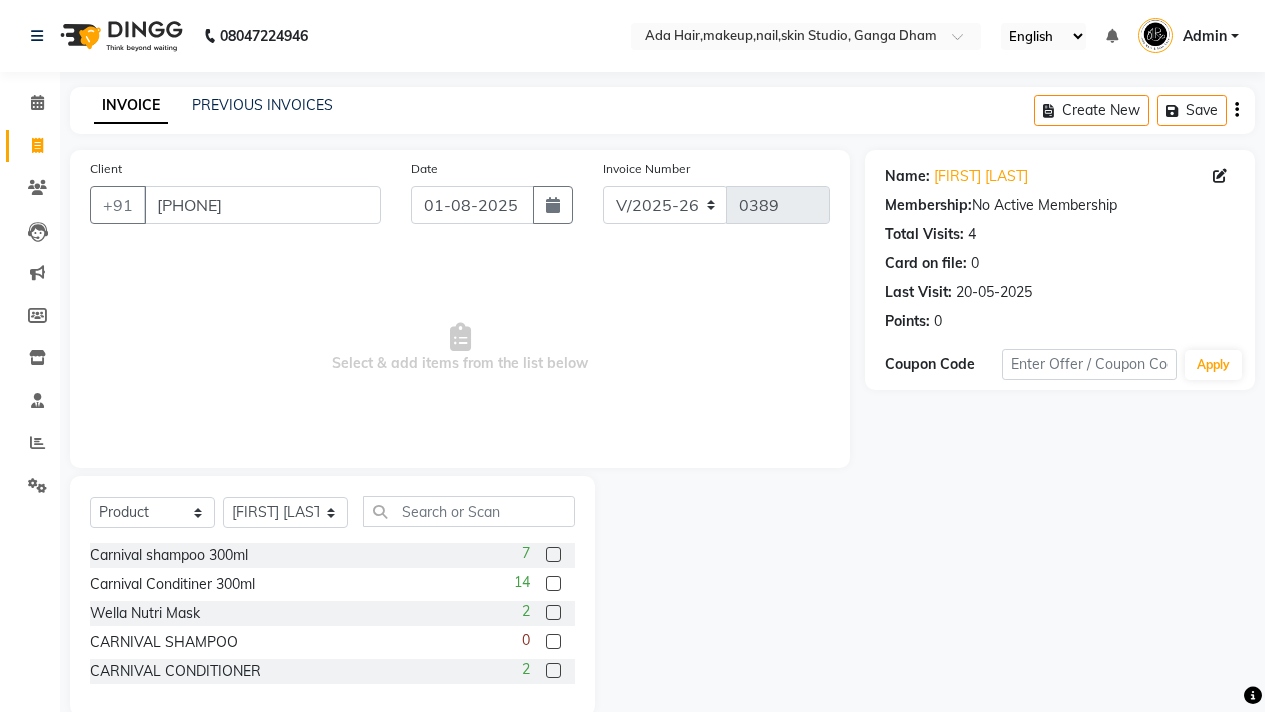 click 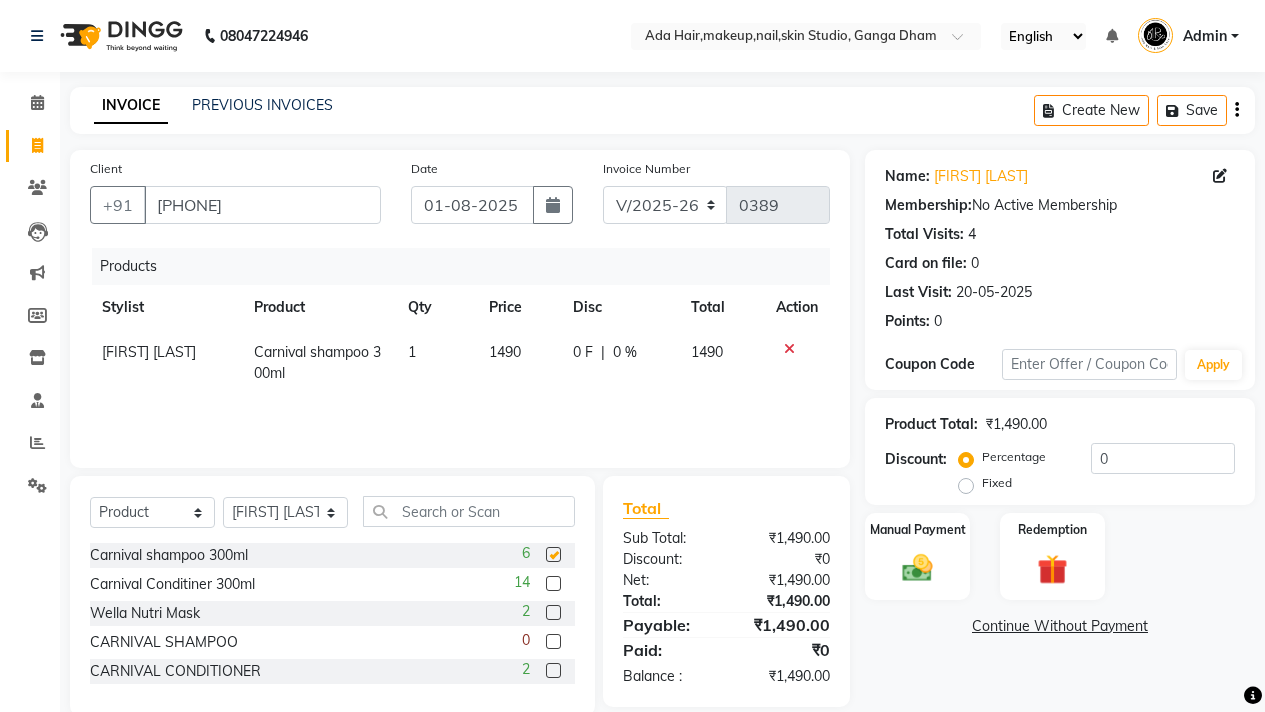 checkbox on "false" 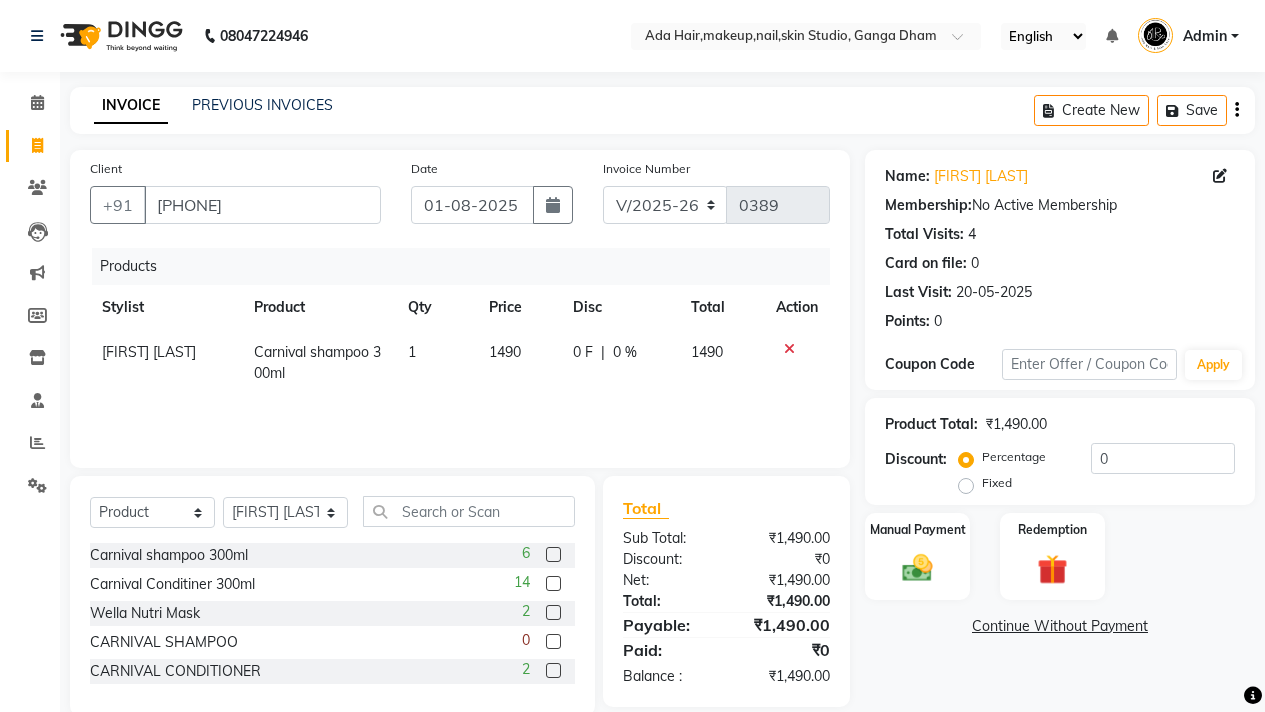 click 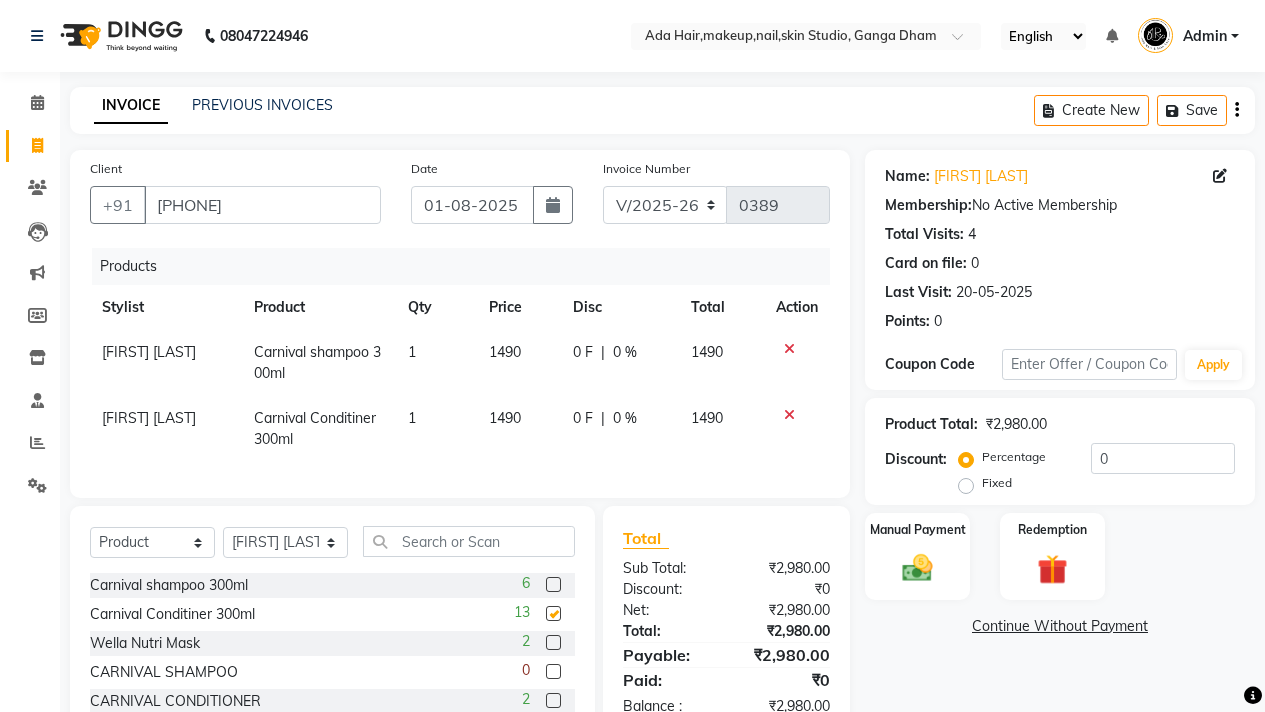 checkbox on "false" 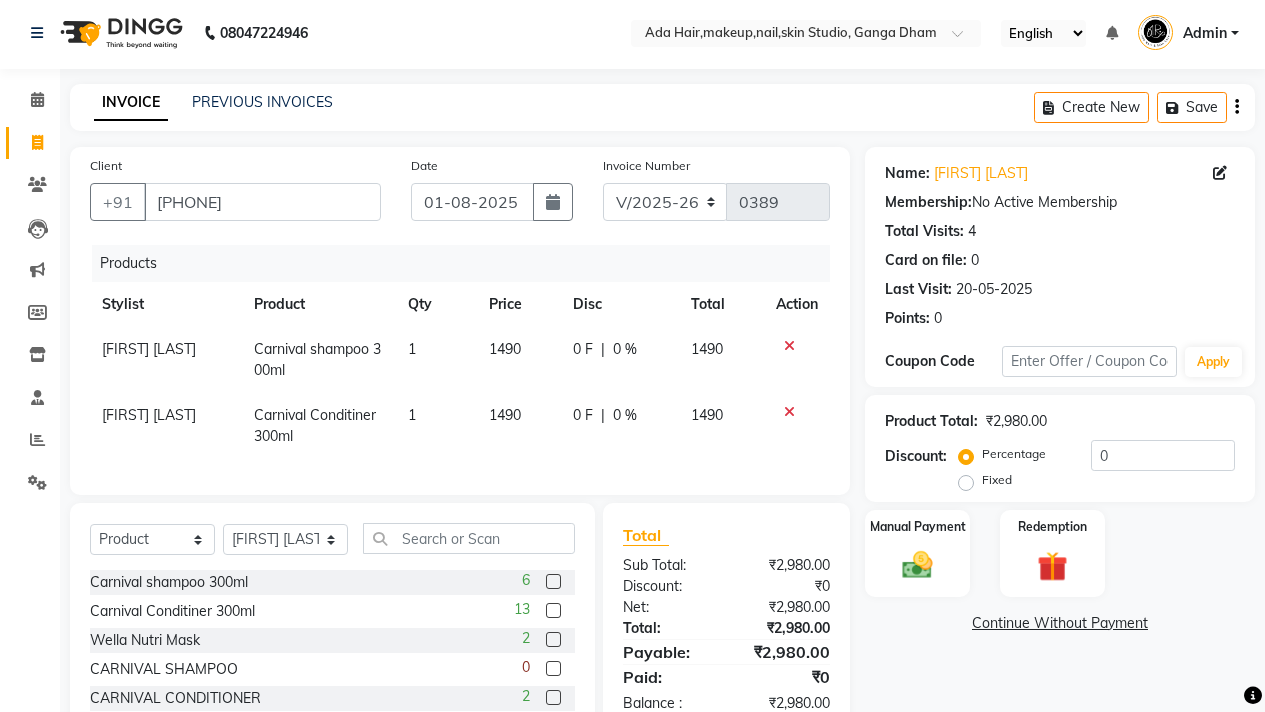 scroll, scrollTop: 4, scrollLeft: 0, axis: vertical 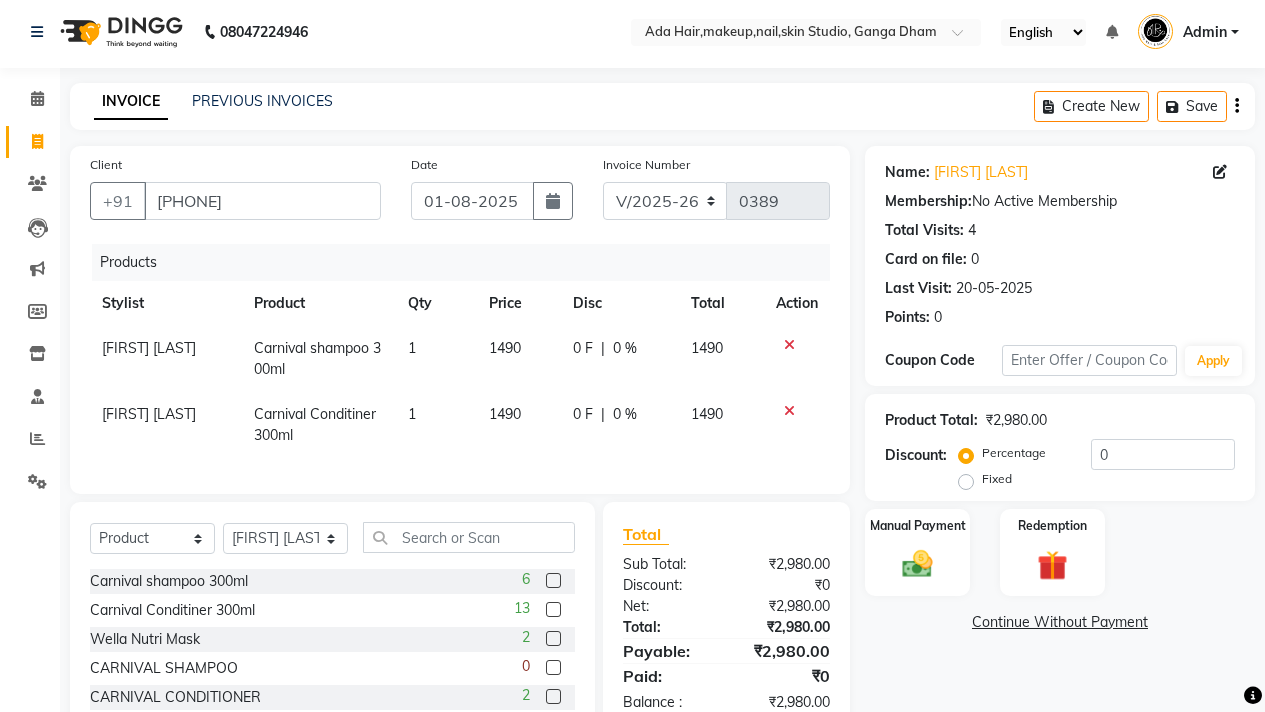 click on "0 F" 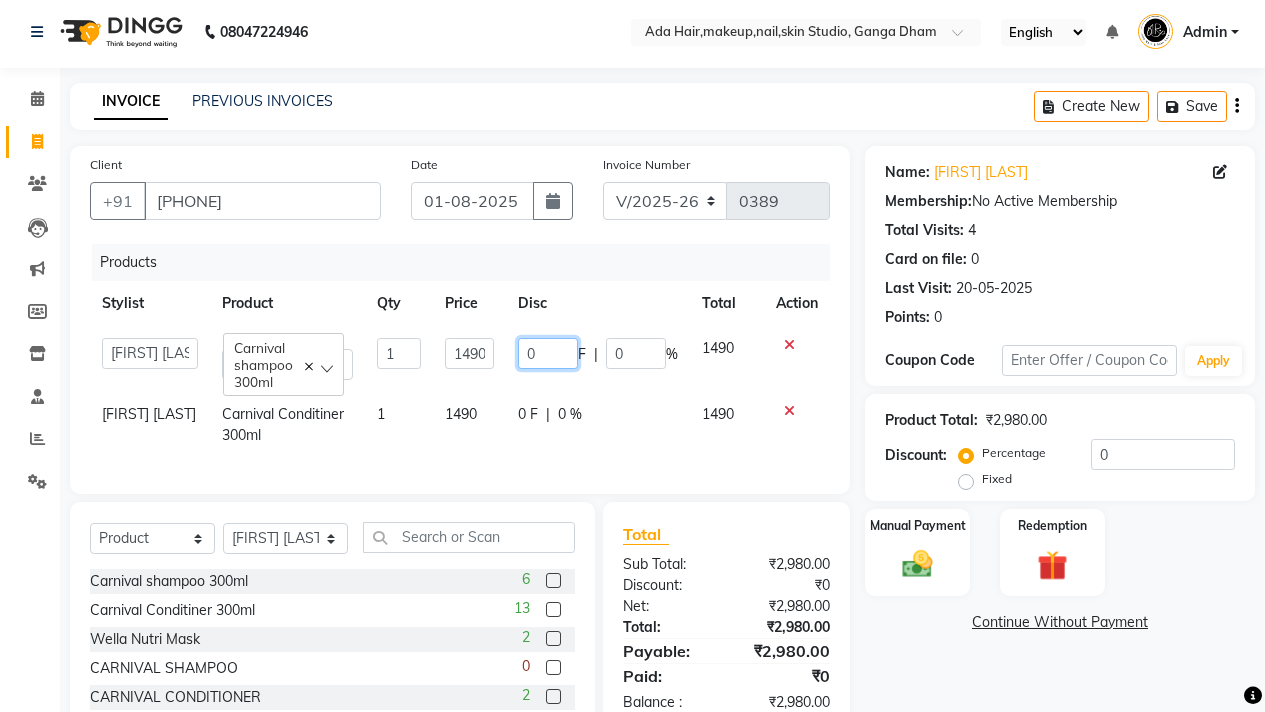 click on "0" 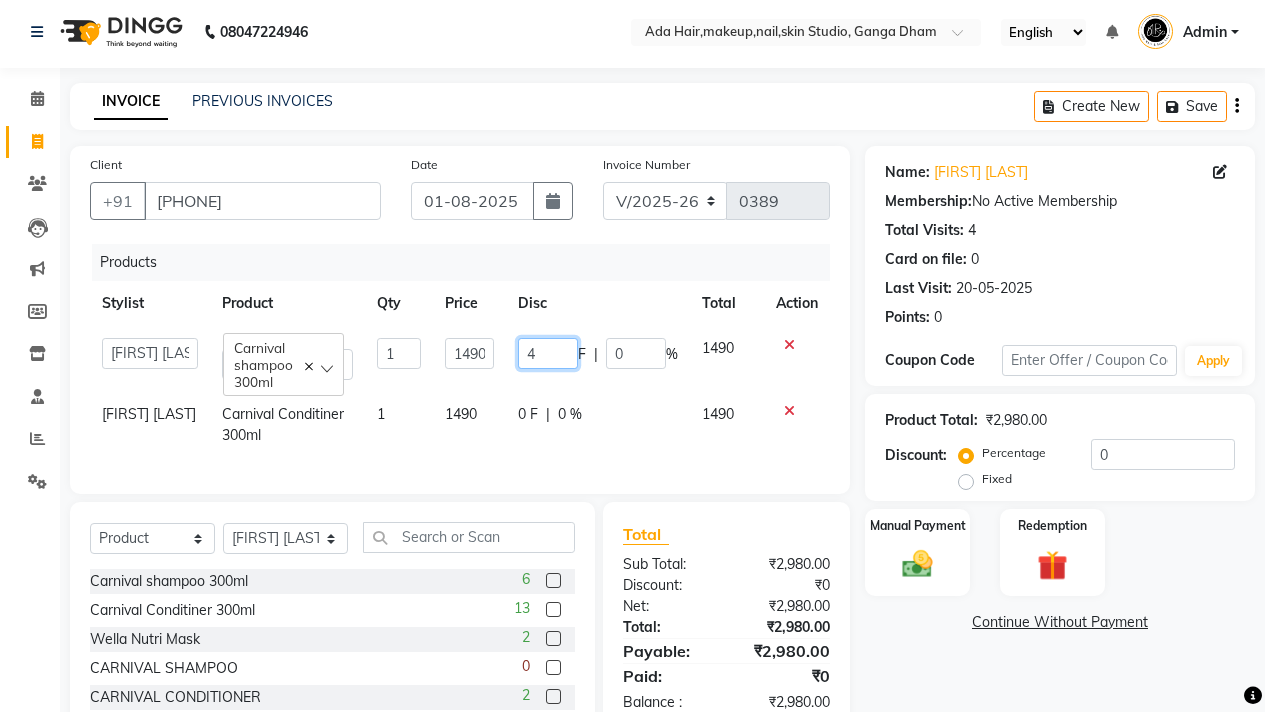 type on "40" 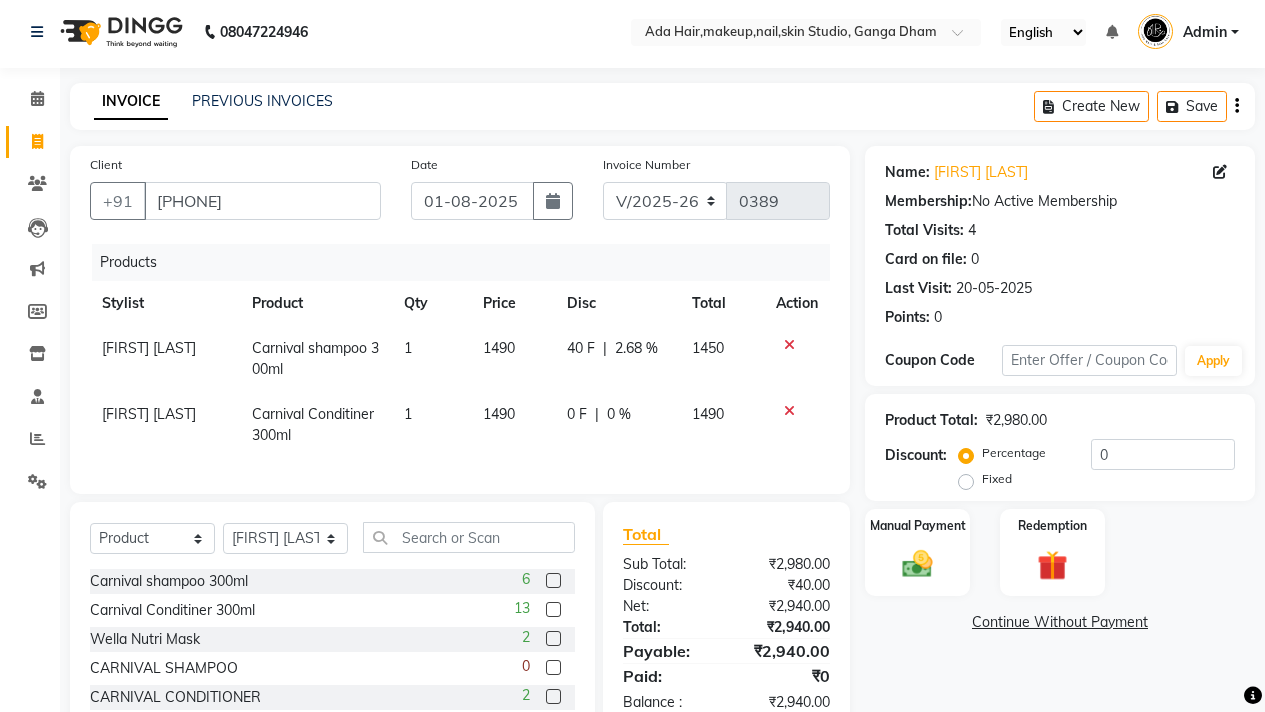 click on "Products" 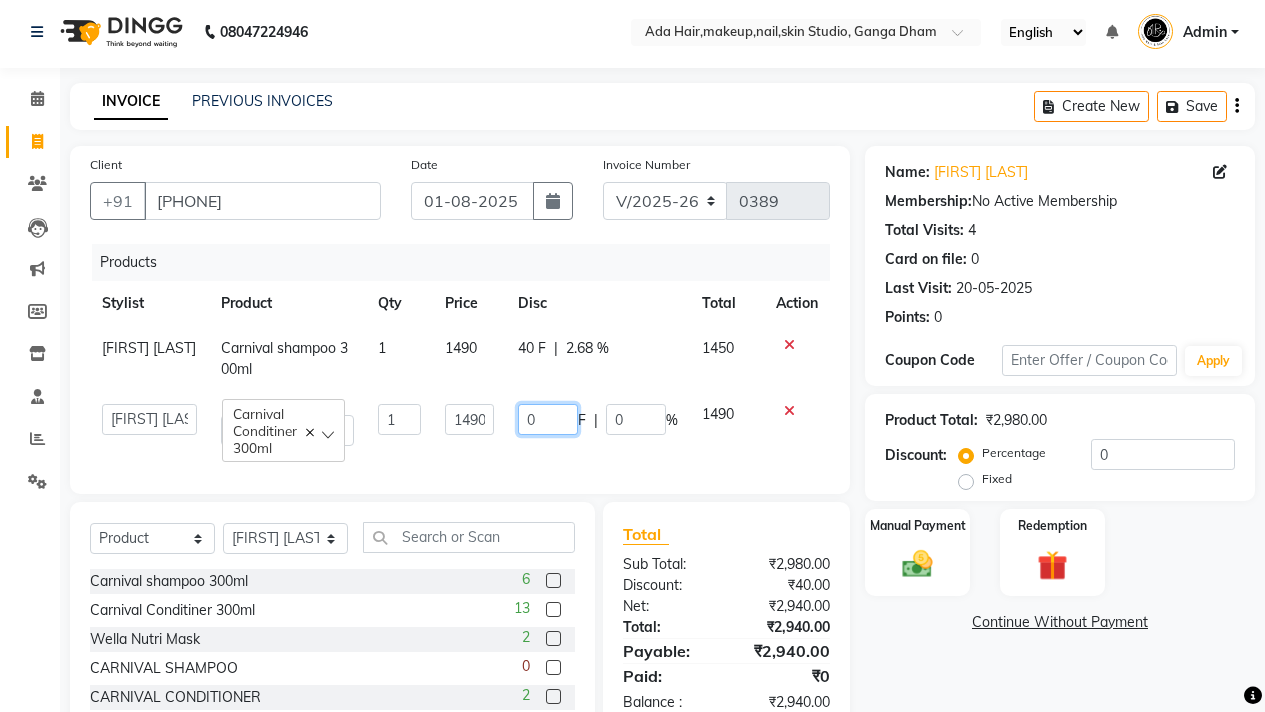 click on "0" 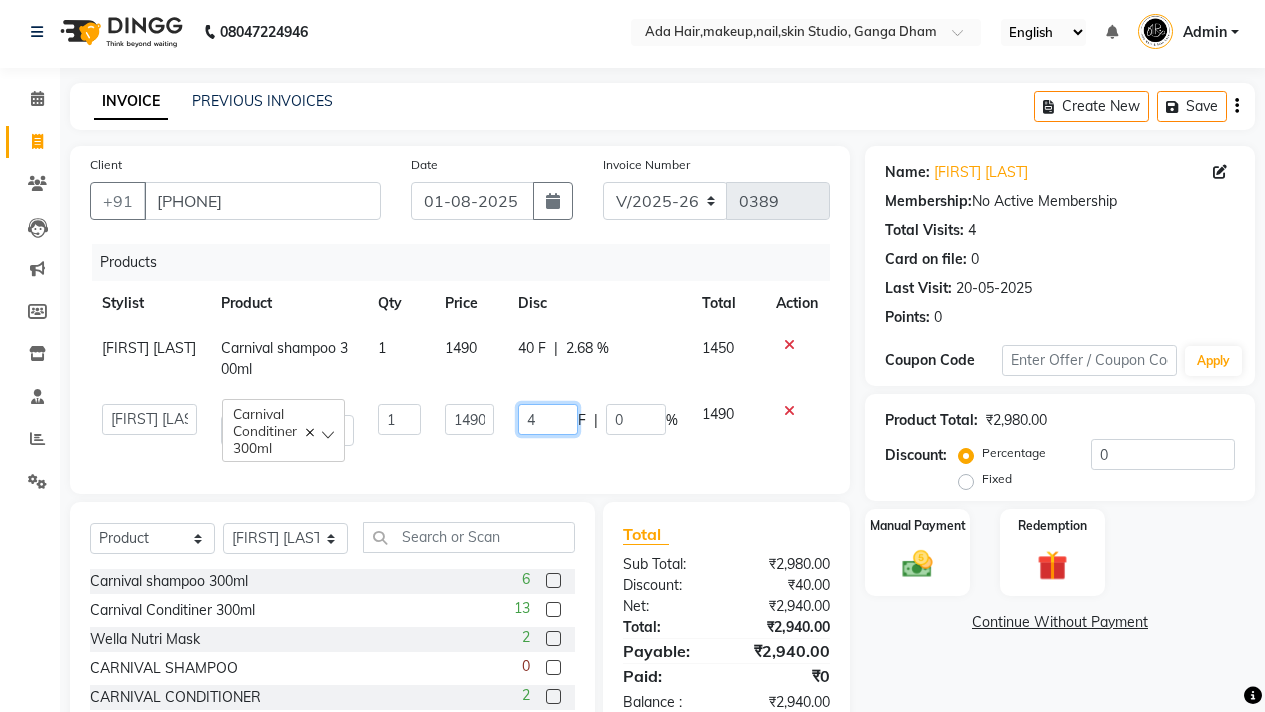 type on "40" 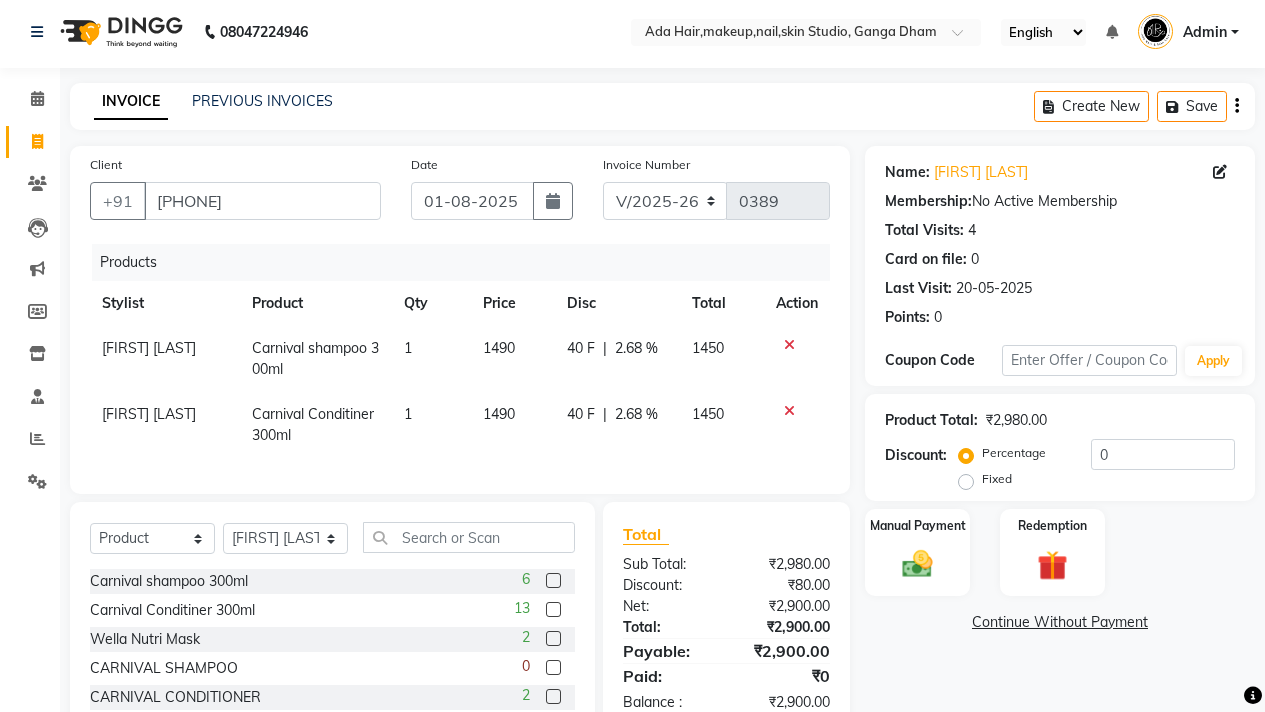 click on "Date 01-08-2025" 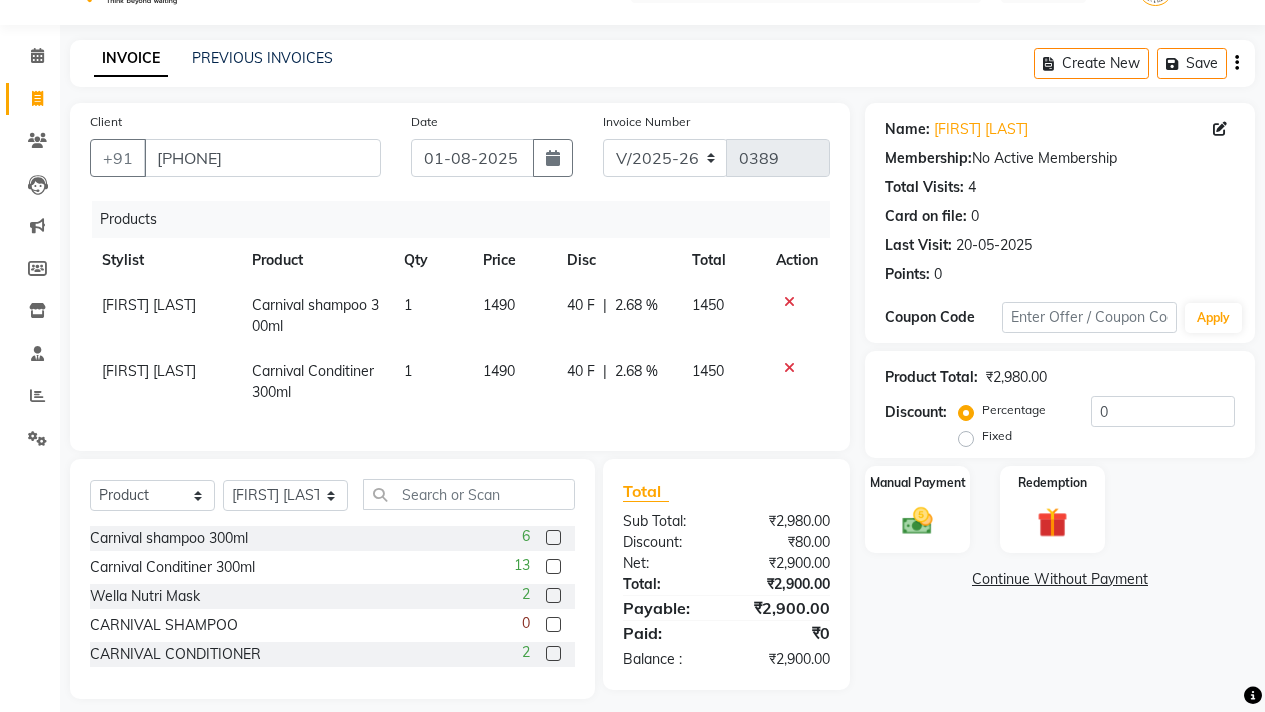 scroll, scrollTop: 79, scrollLeft: 0, axis: vertical 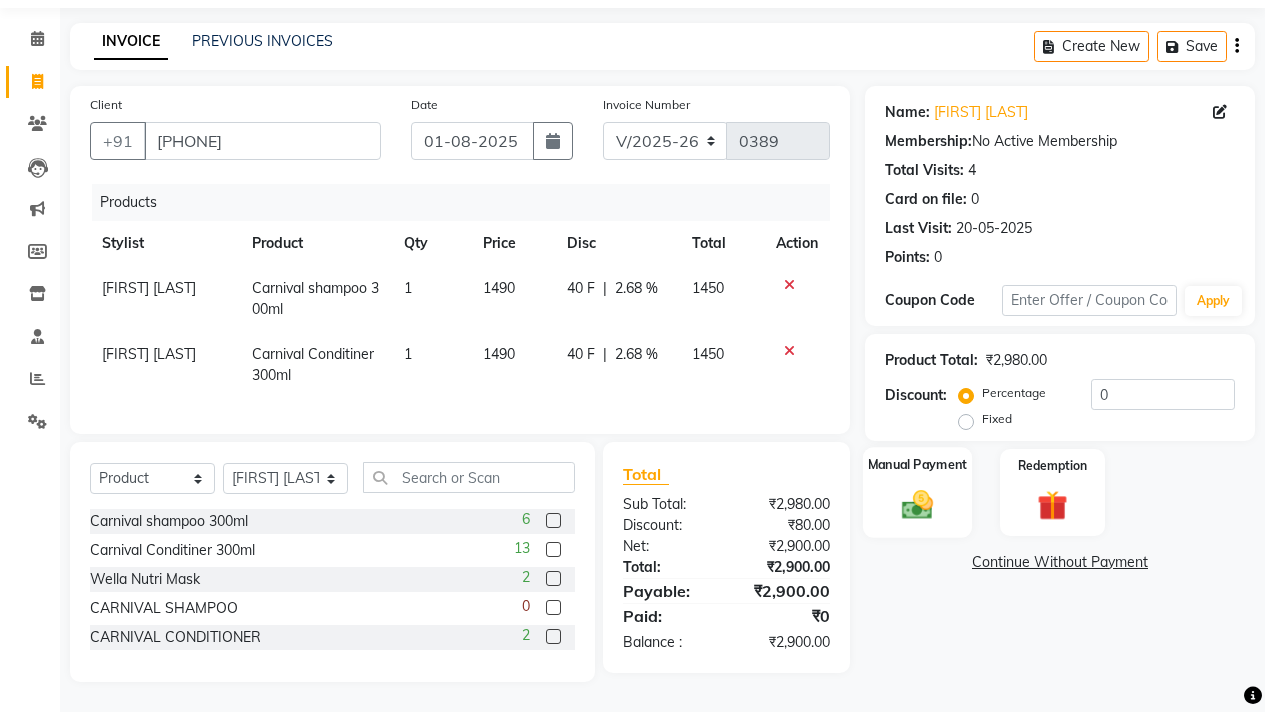 click 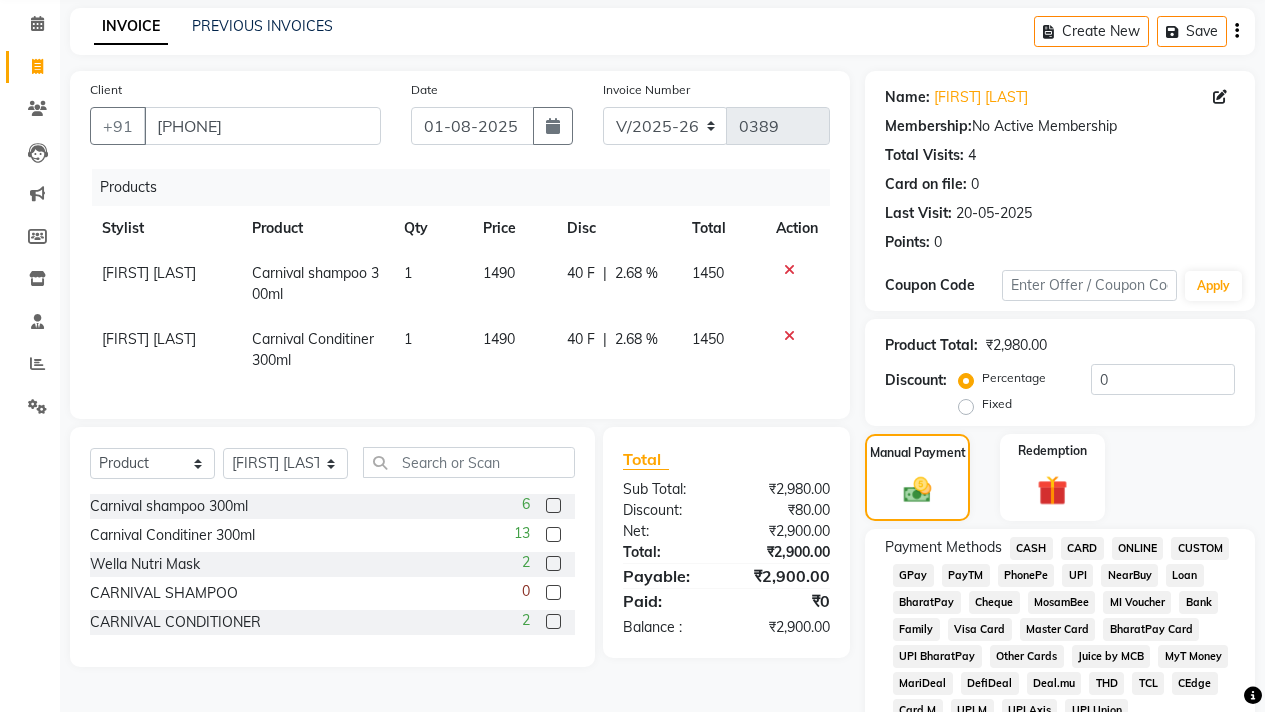 click on "CASH" 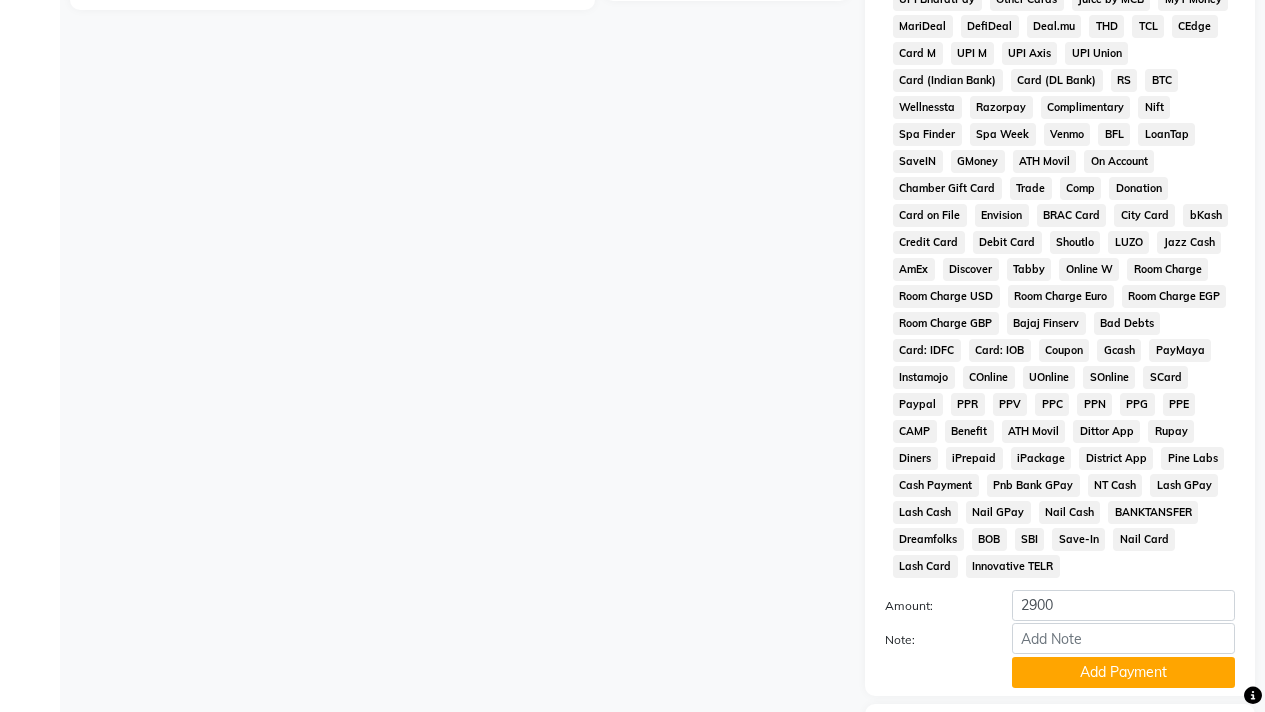 scroll, scrollTop: 869, scrollLeft: 0, axis: vertical 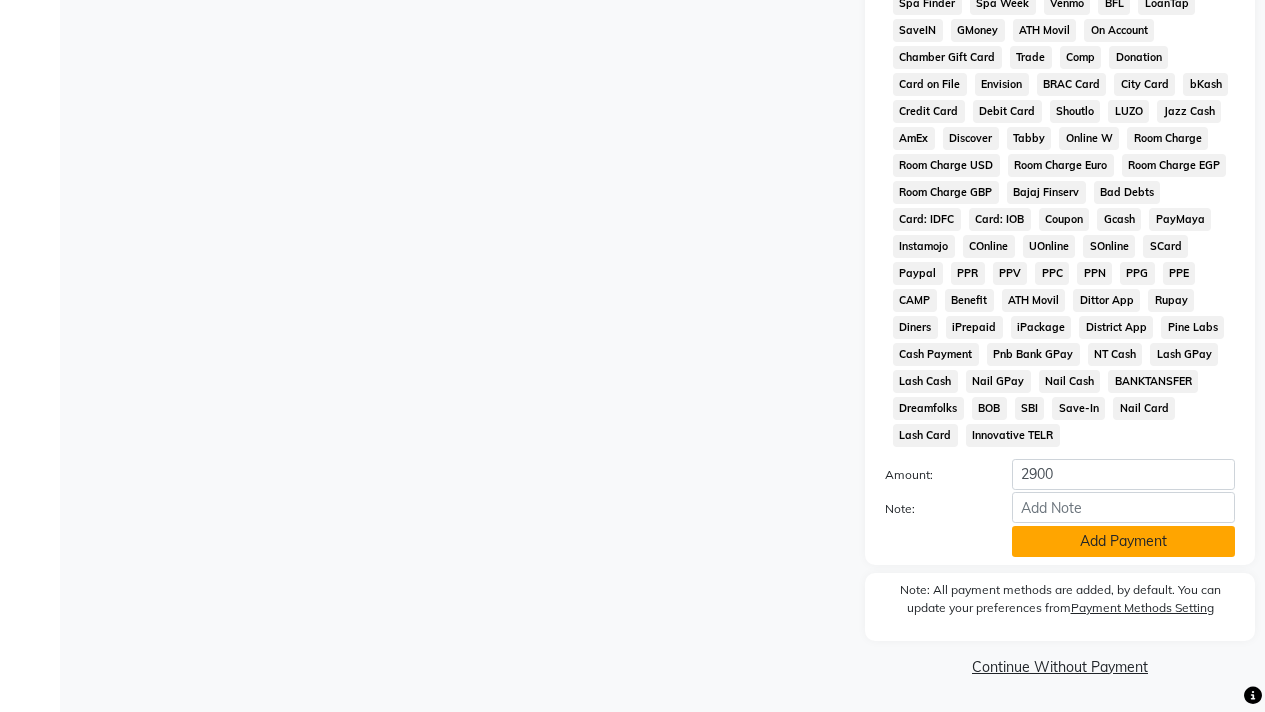 click on "Add Payment" 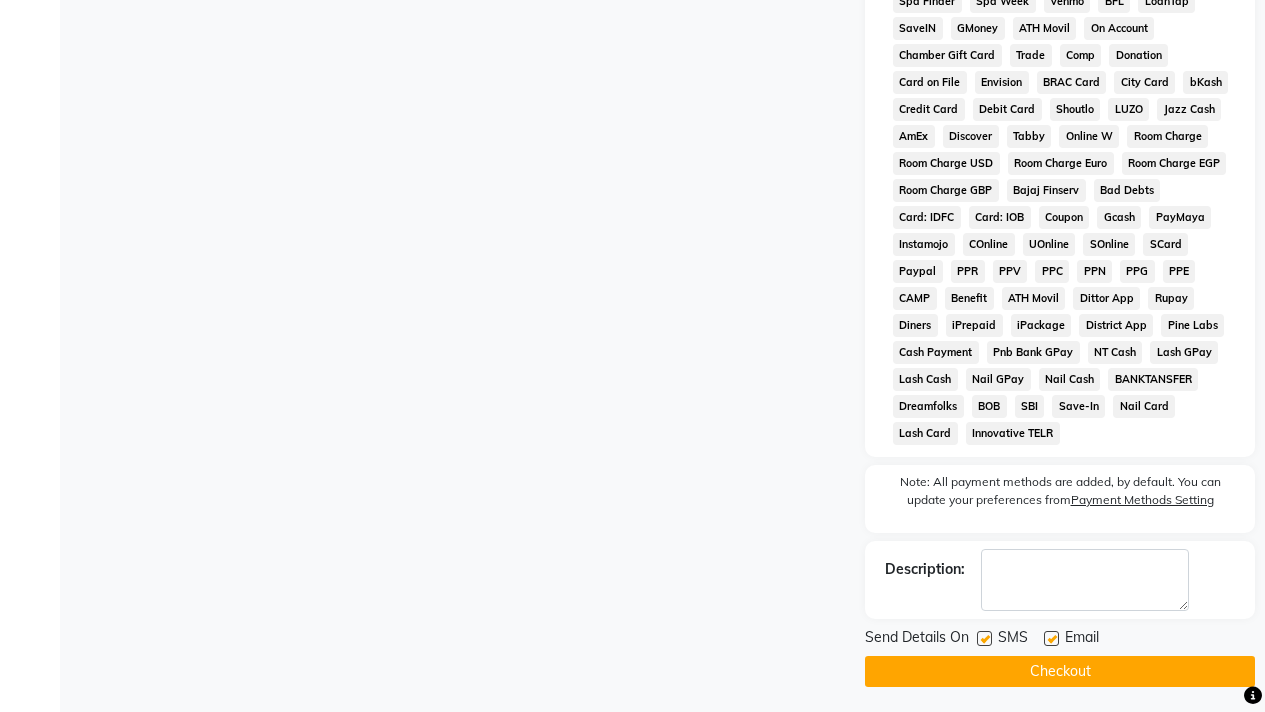 click on "Checkout" 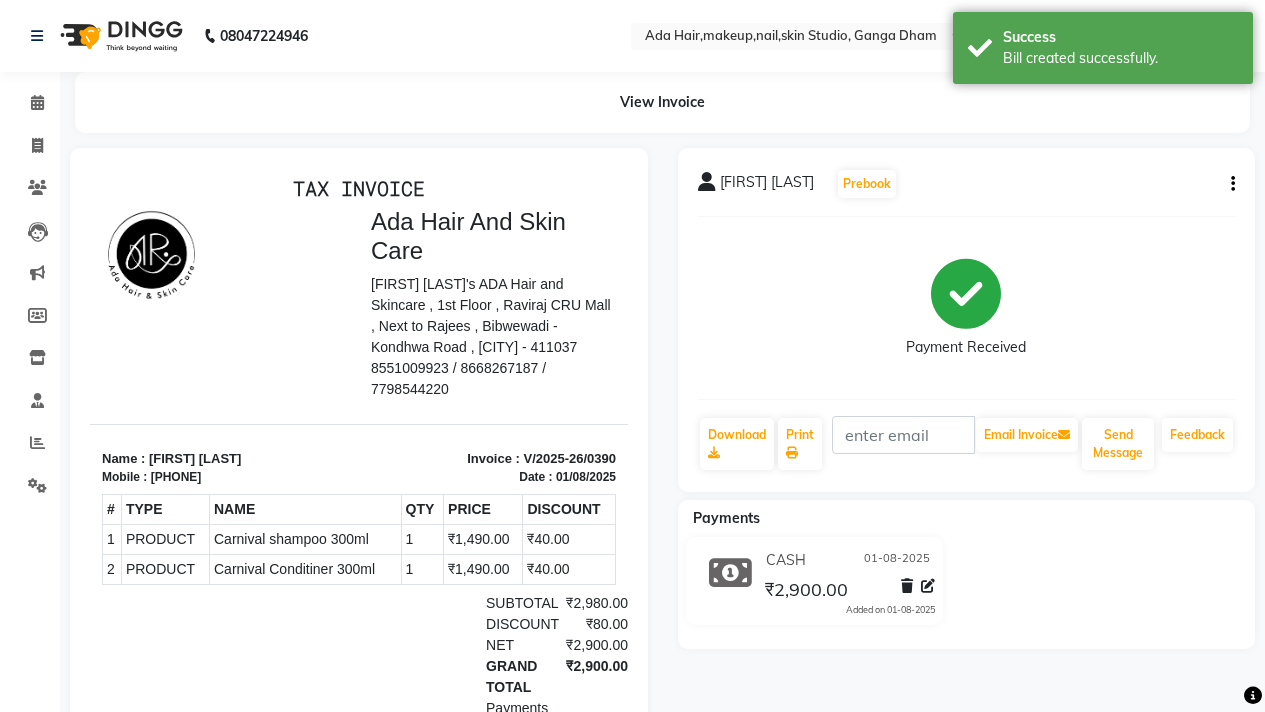 scroll, scrollTop: 0, scrollLeft: 0, axis: both 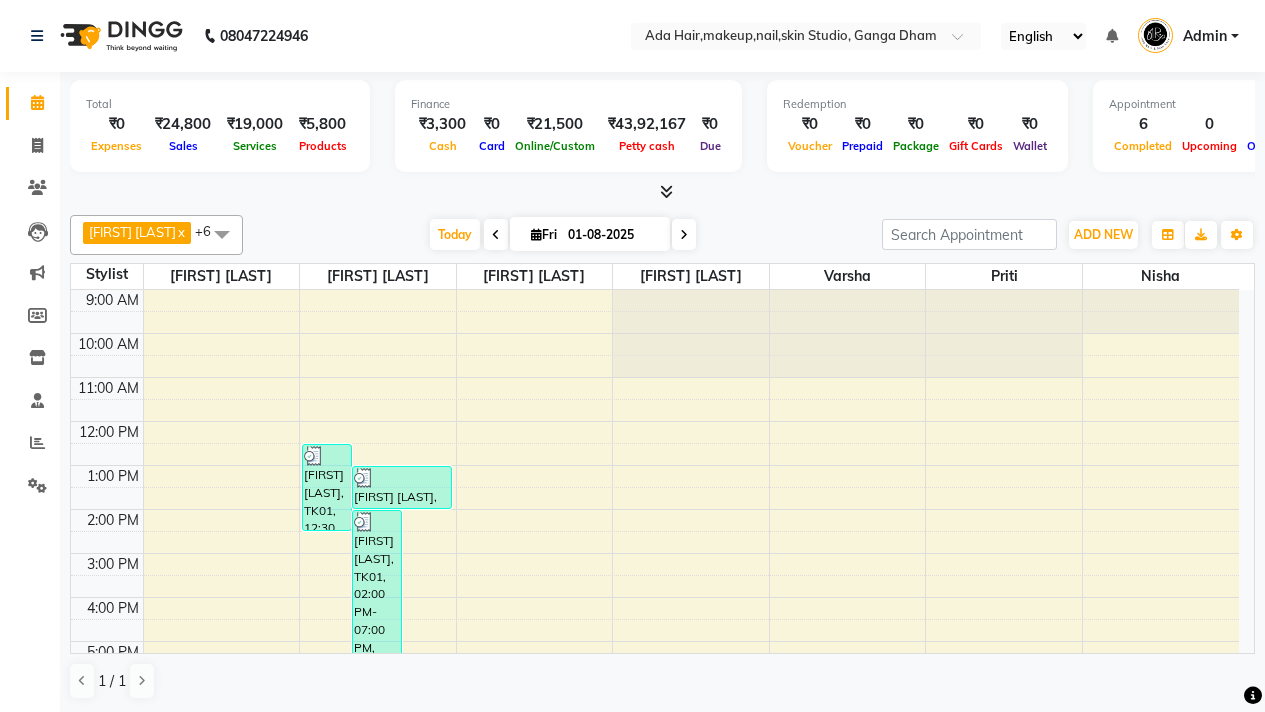 click at bounding box center [662, 192] 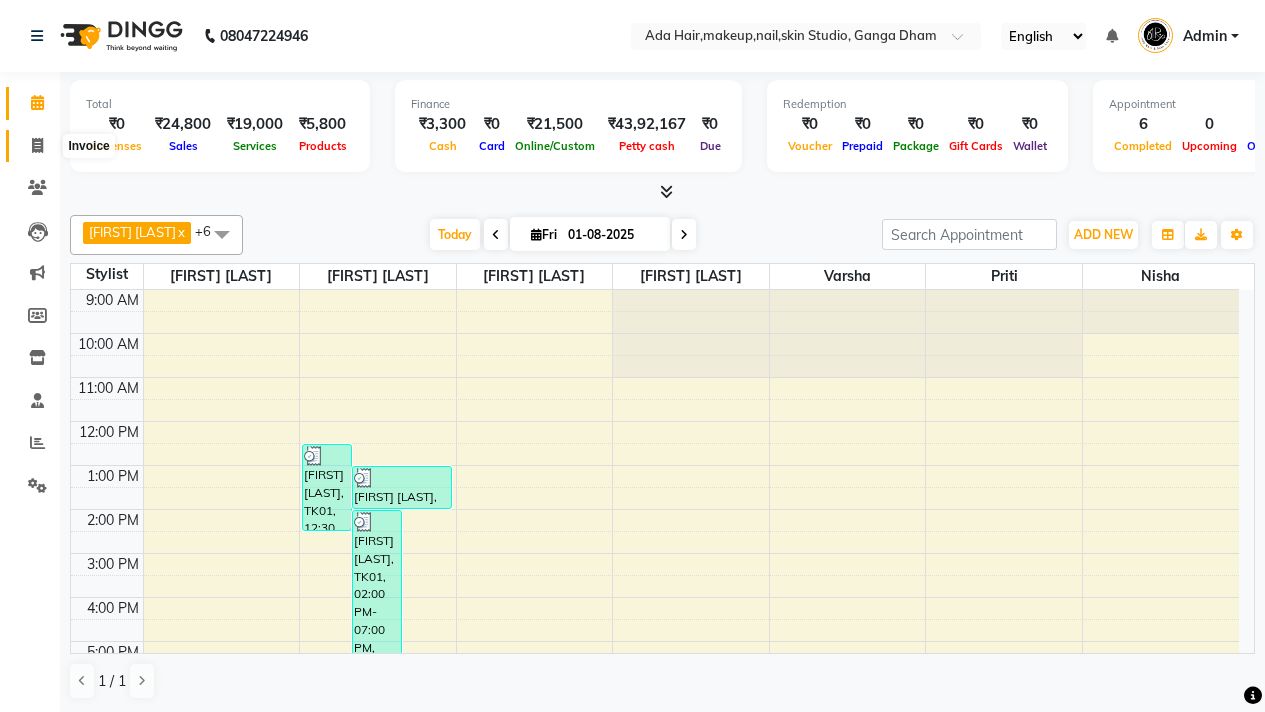 click 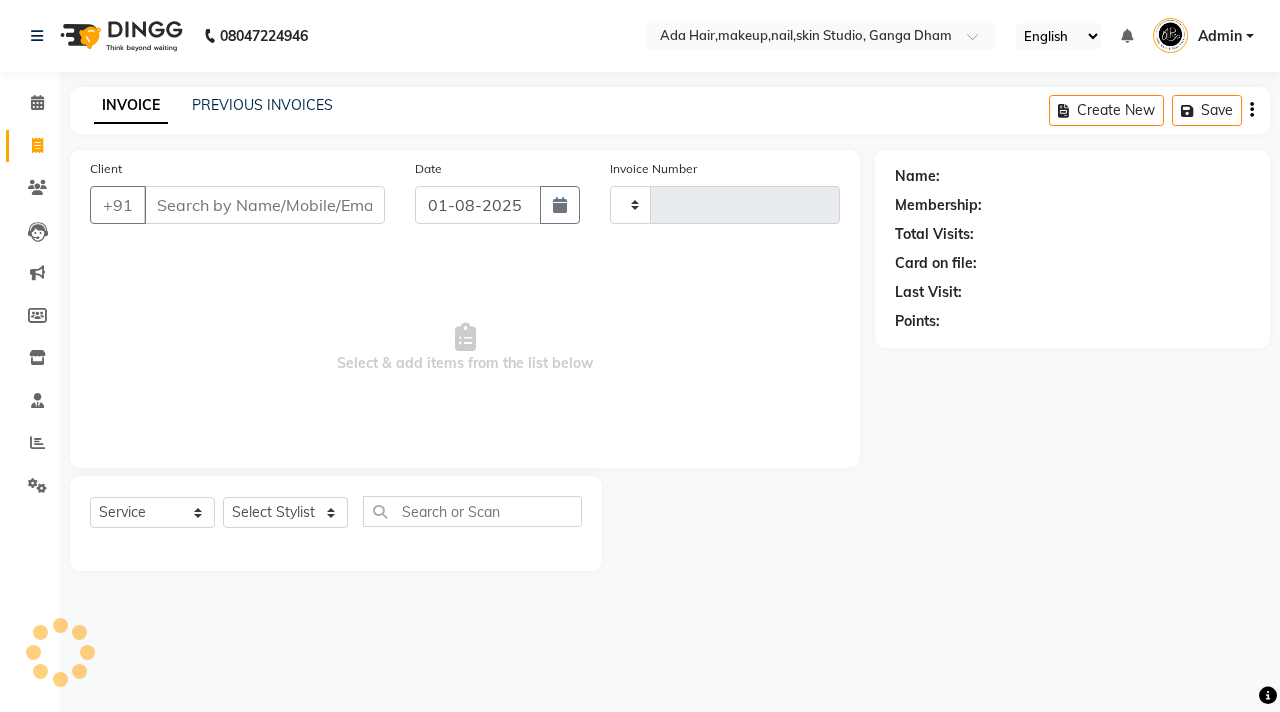 click on "Client" at bounding box center (264, 205) 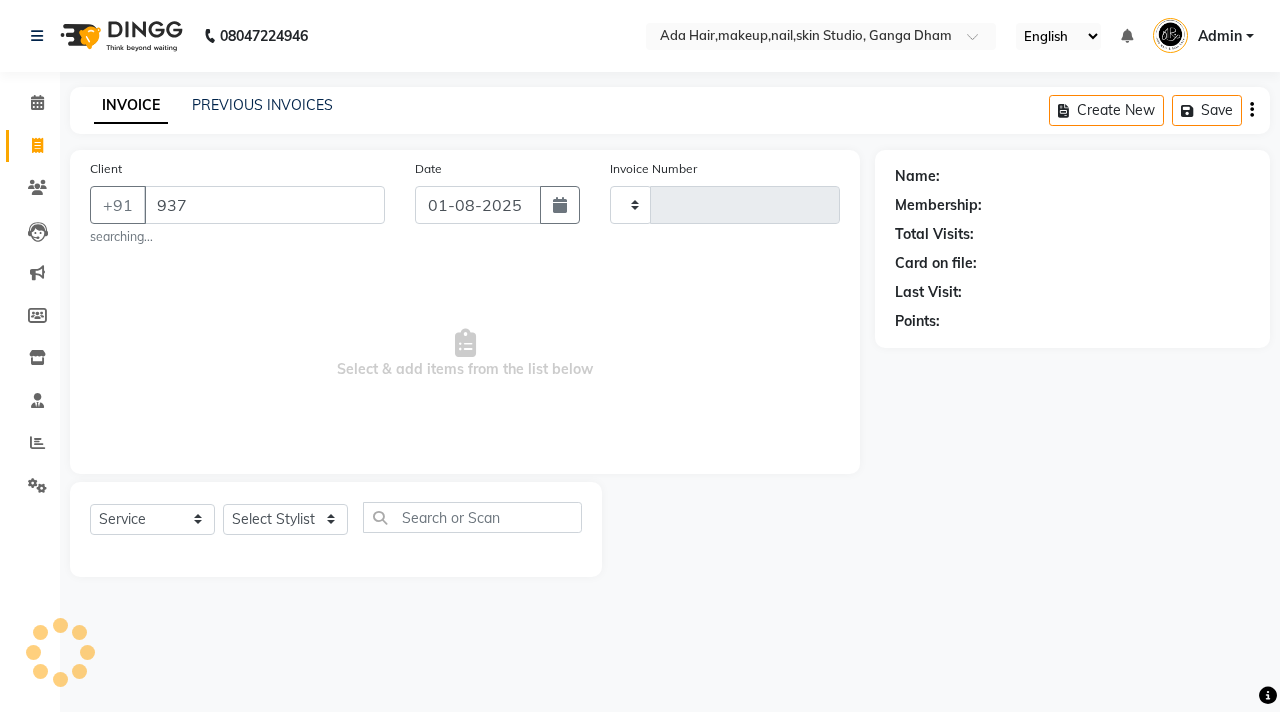 type on "9371" 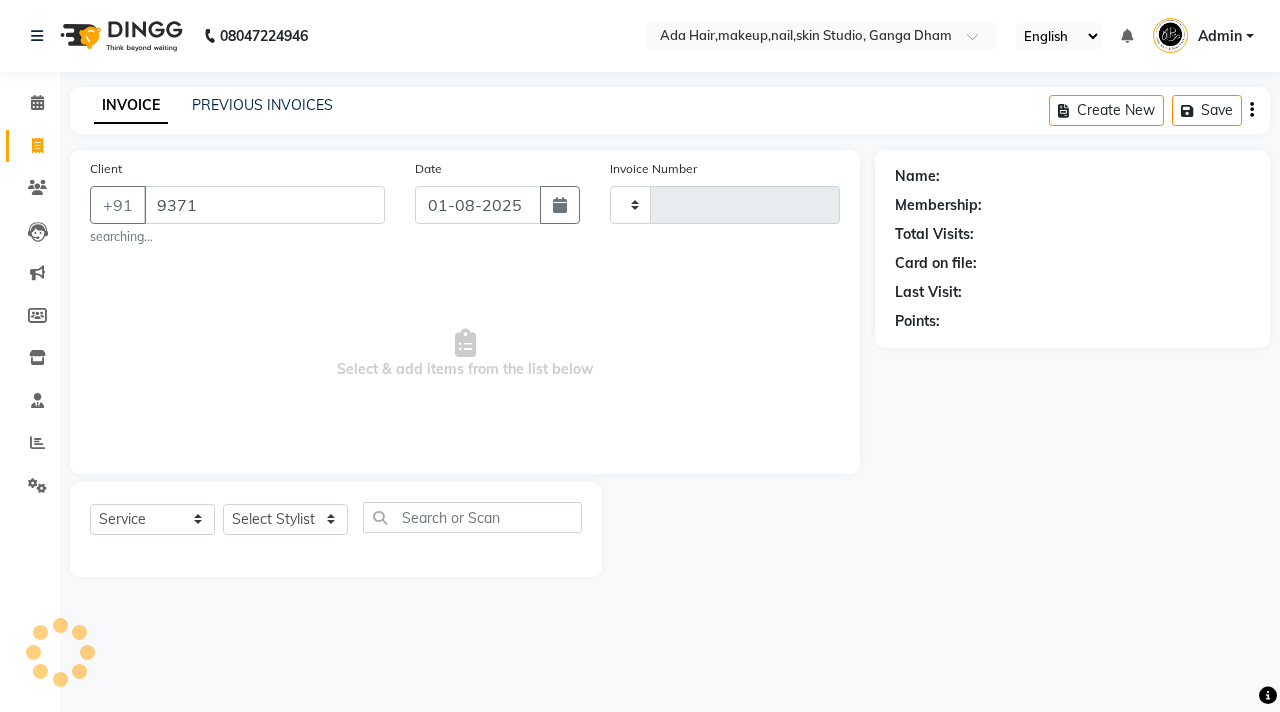 type on "0391" 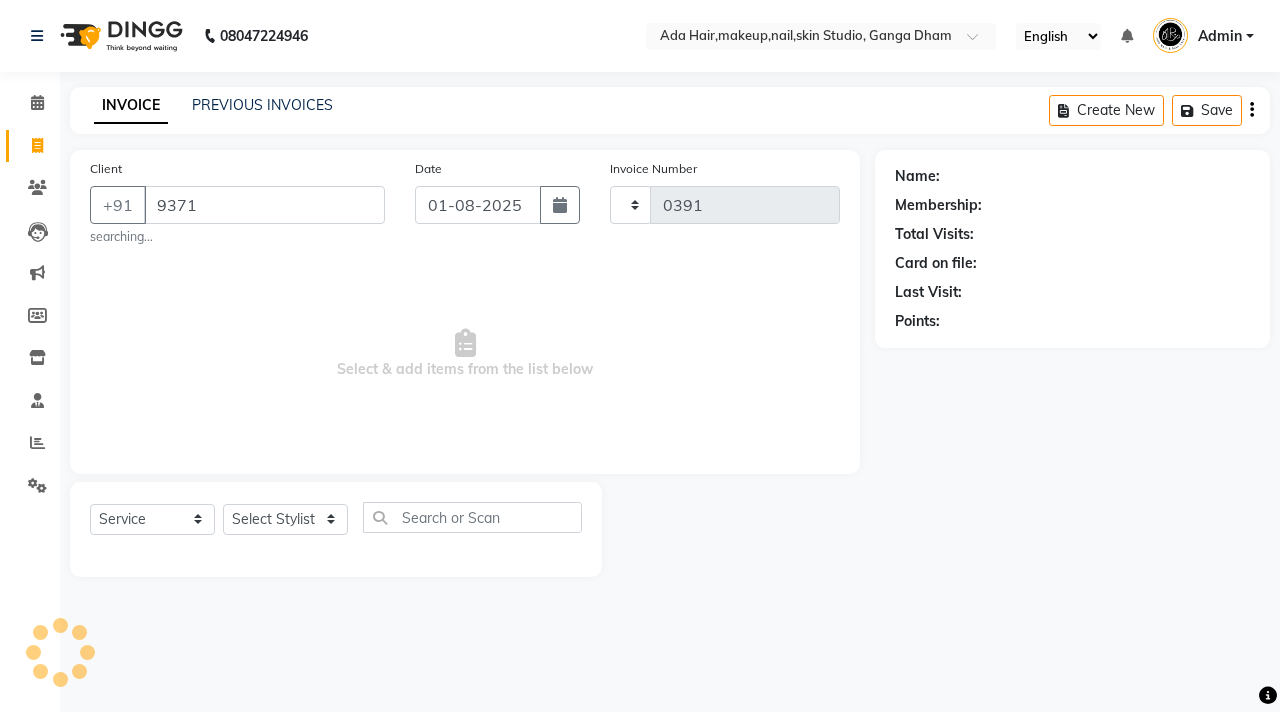 select on "748" 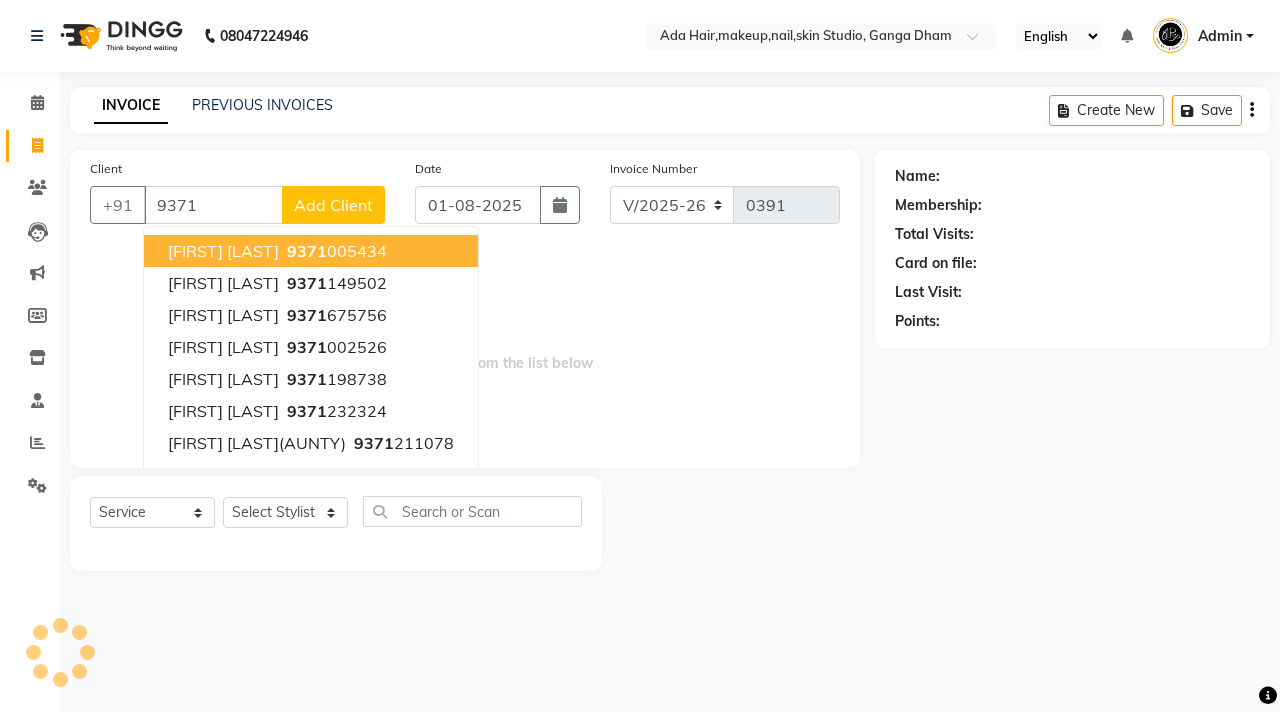 type on "93710" 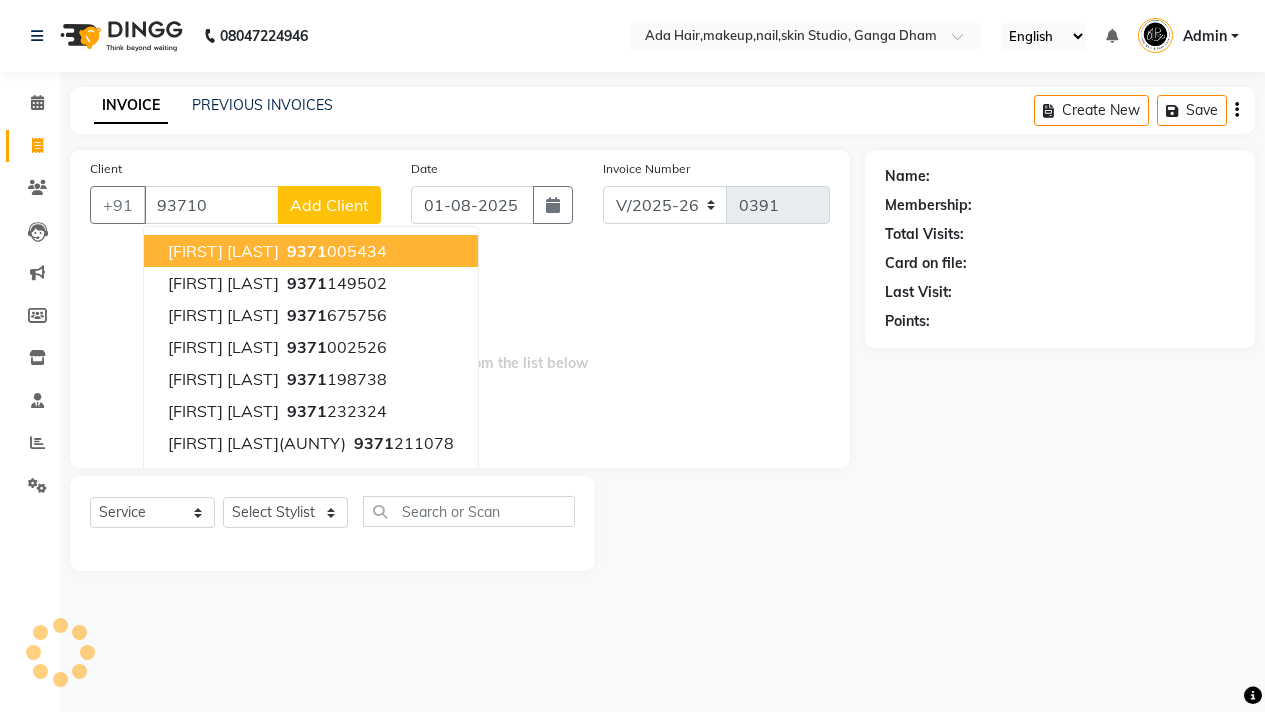 select on "11917" 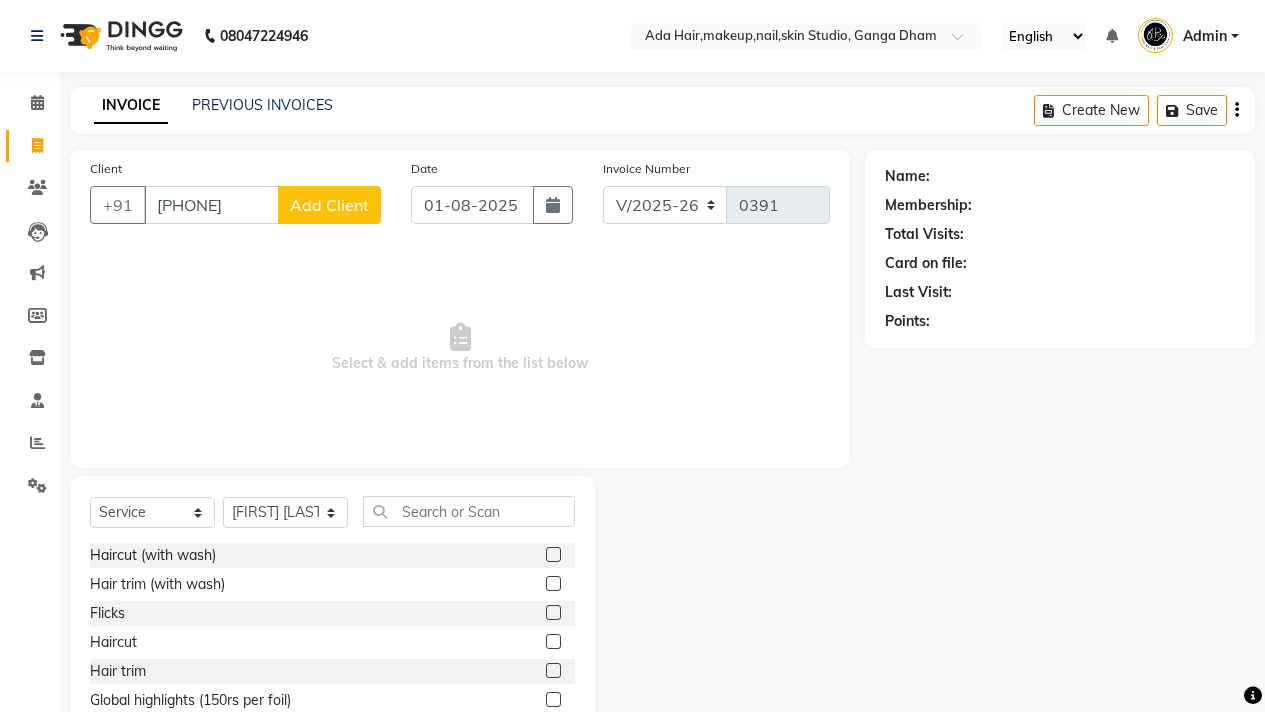type on "9371032682" 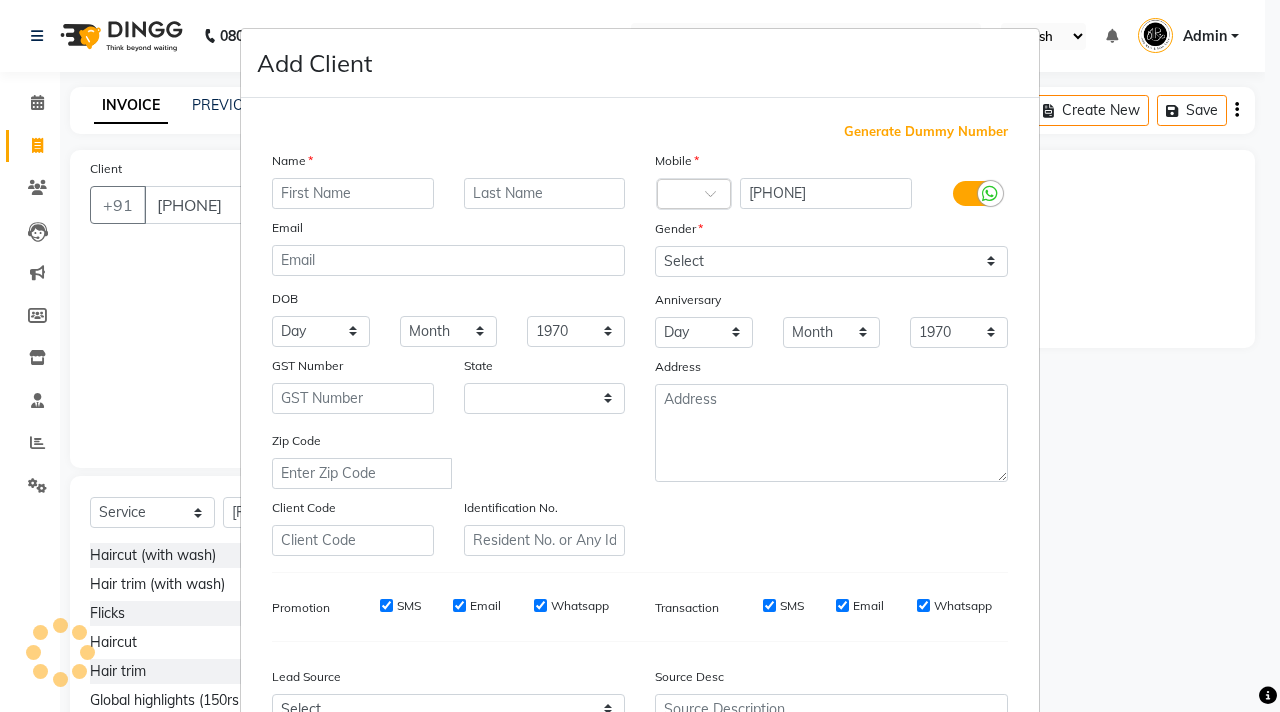 select on "22" 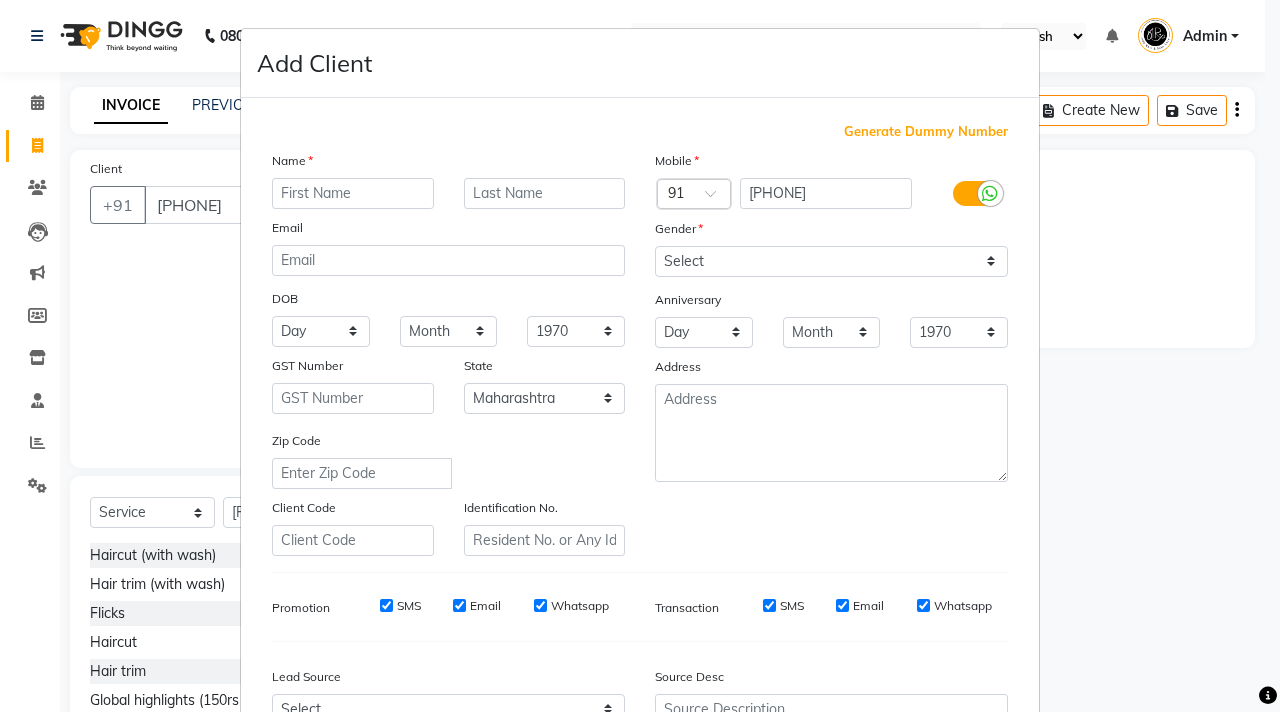 click at bounding box center (353, 193) 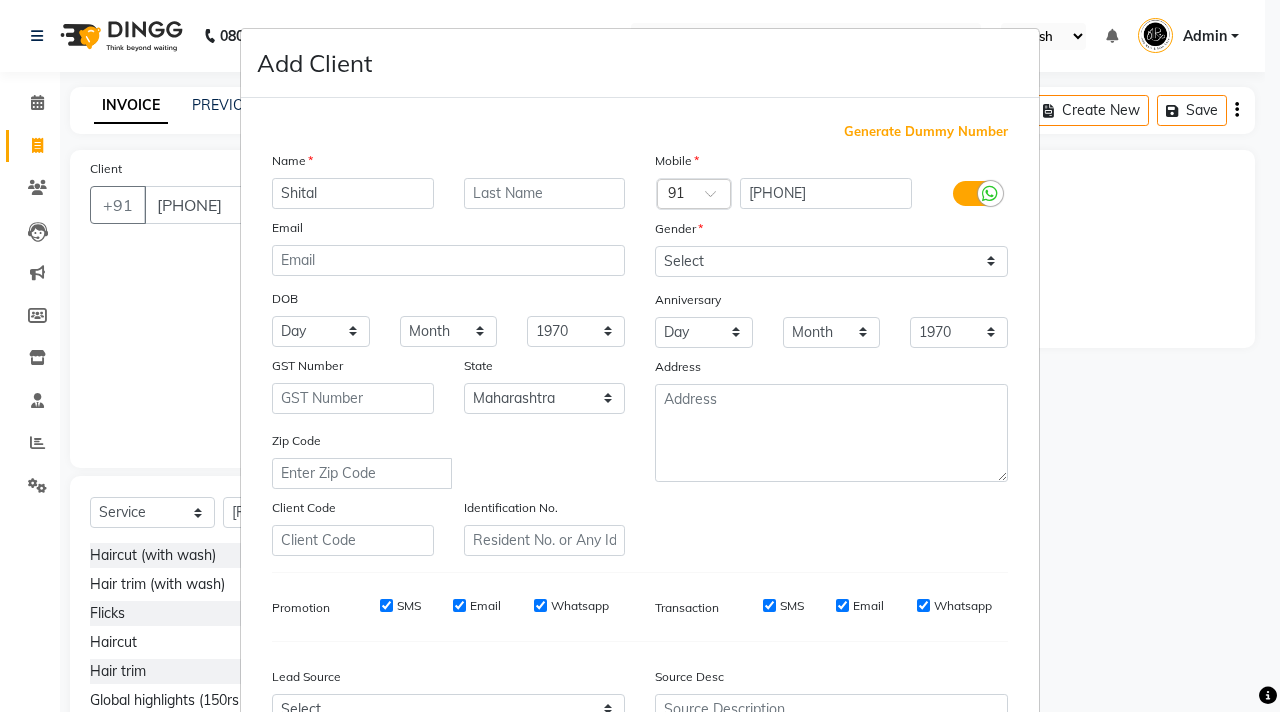 type on "Shital" 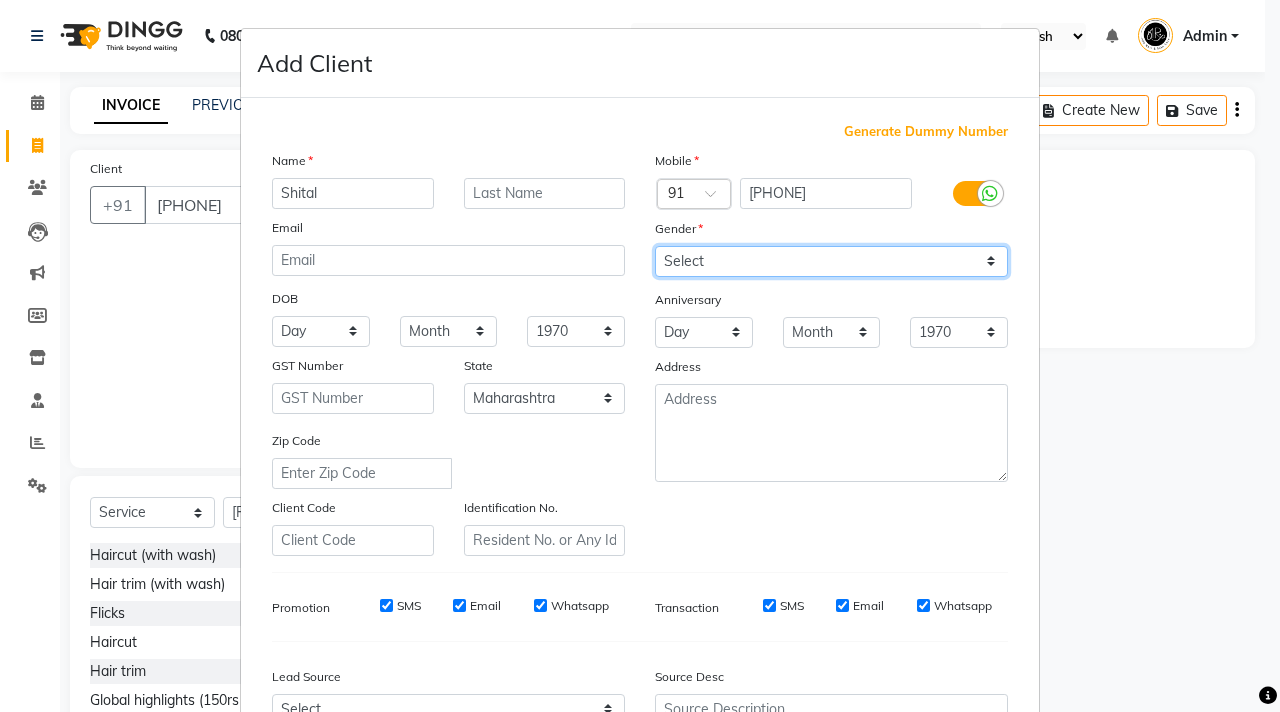 click on "Select Male Female Other Prefer Not To Say" at bounding box center (831, 261) 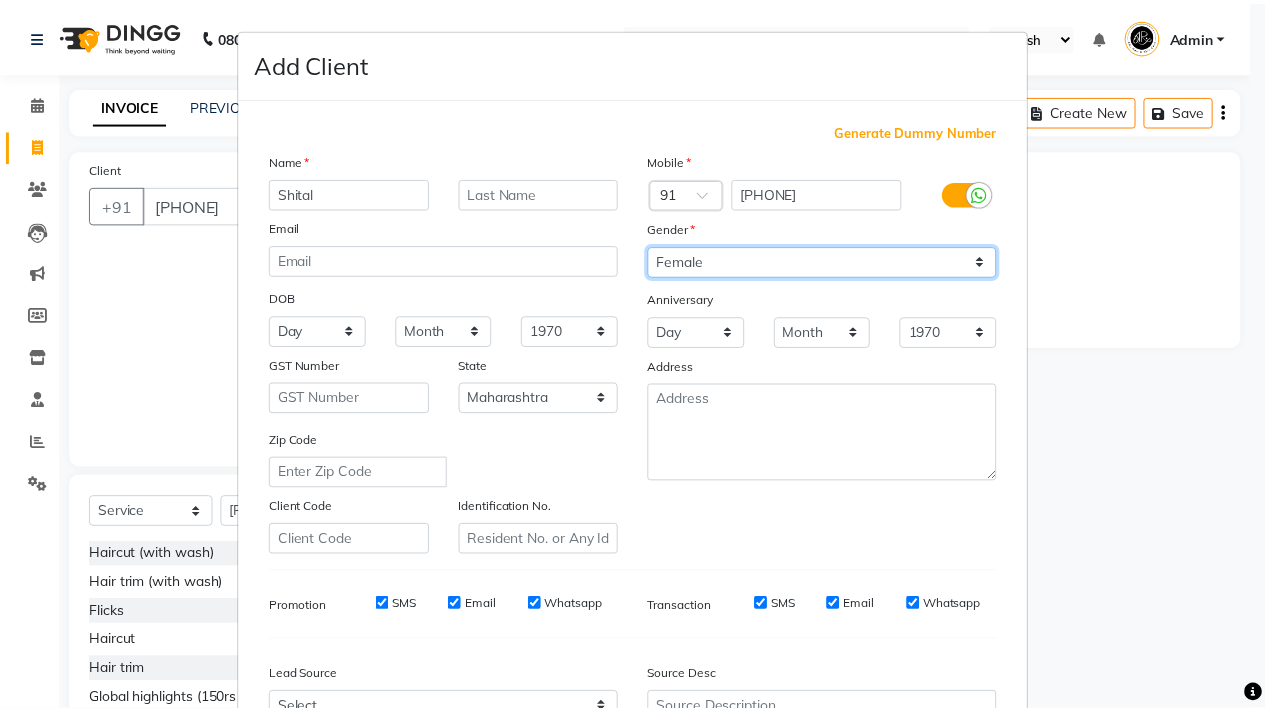 scroll, scrollTop: 210, scrollLeft: 0, axis: vertical 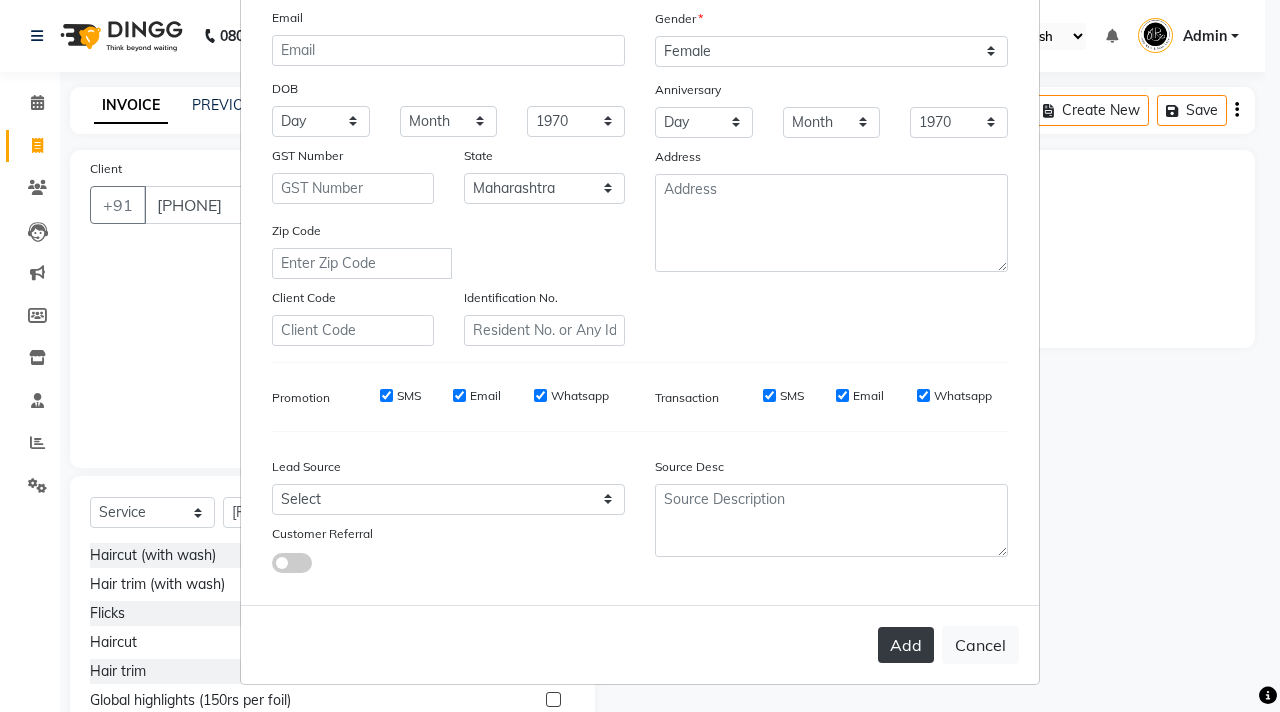 click on "Add" at bounding box center (906, 645) 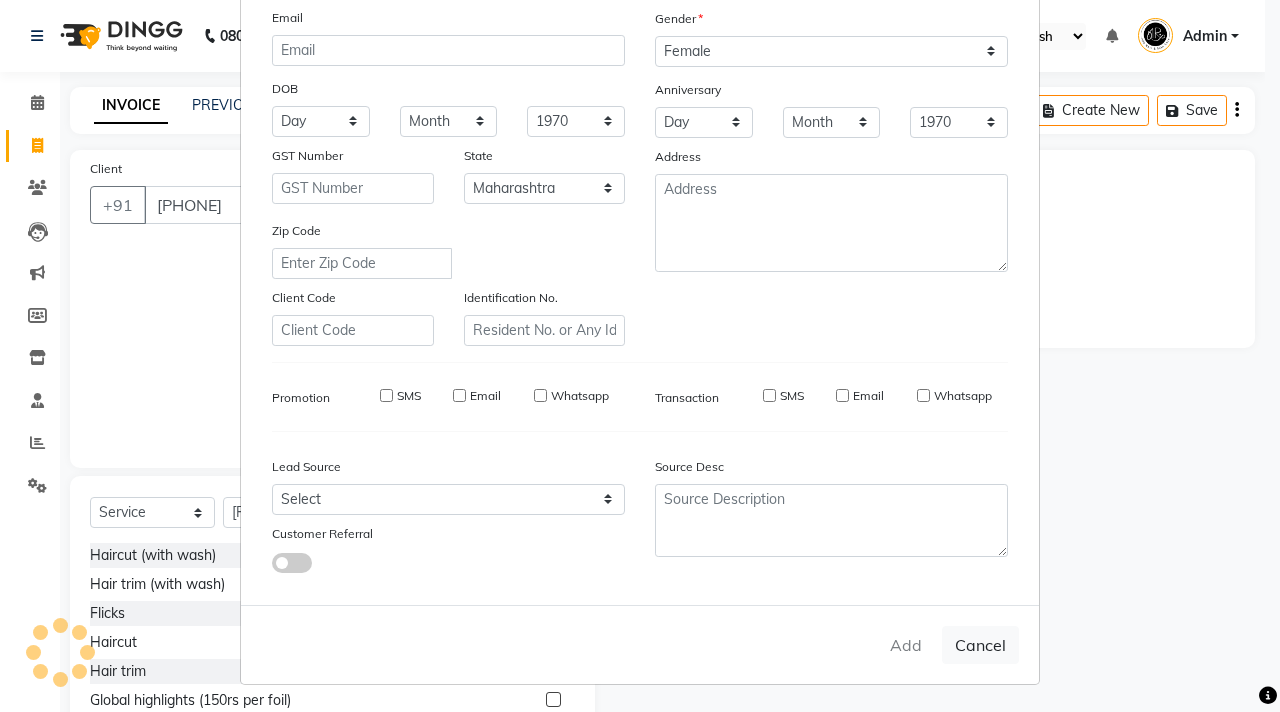 type 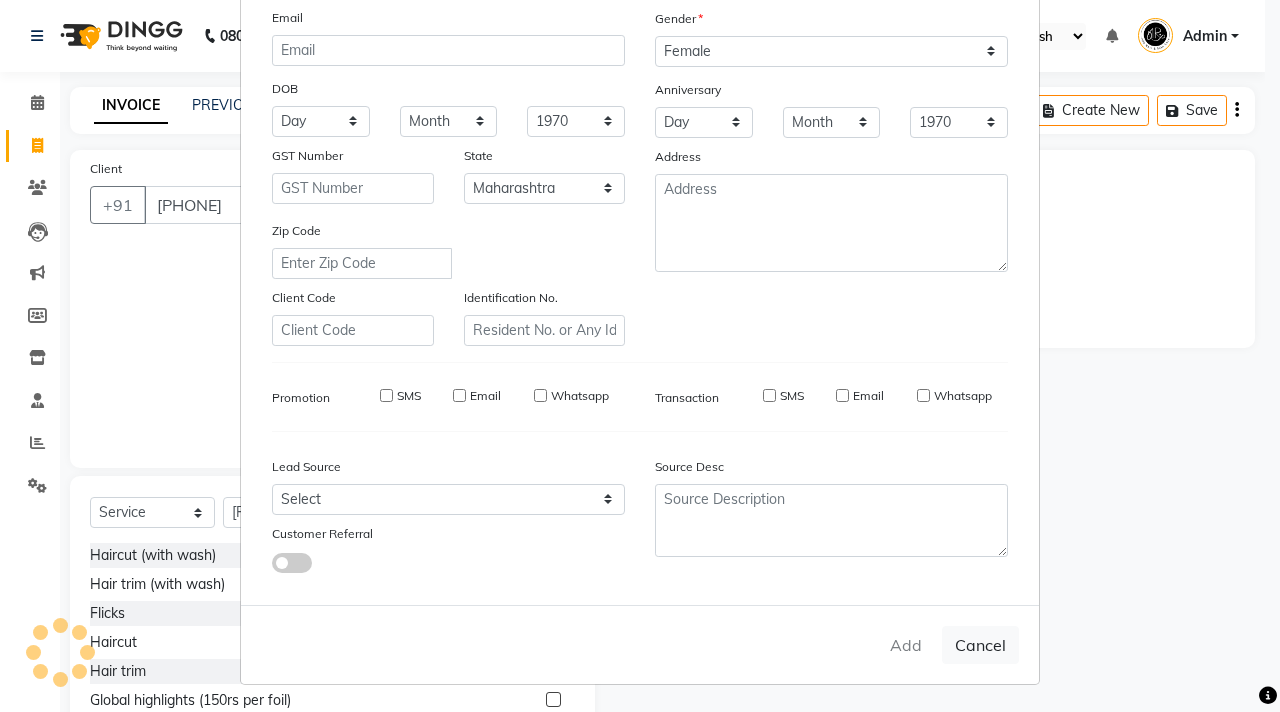select 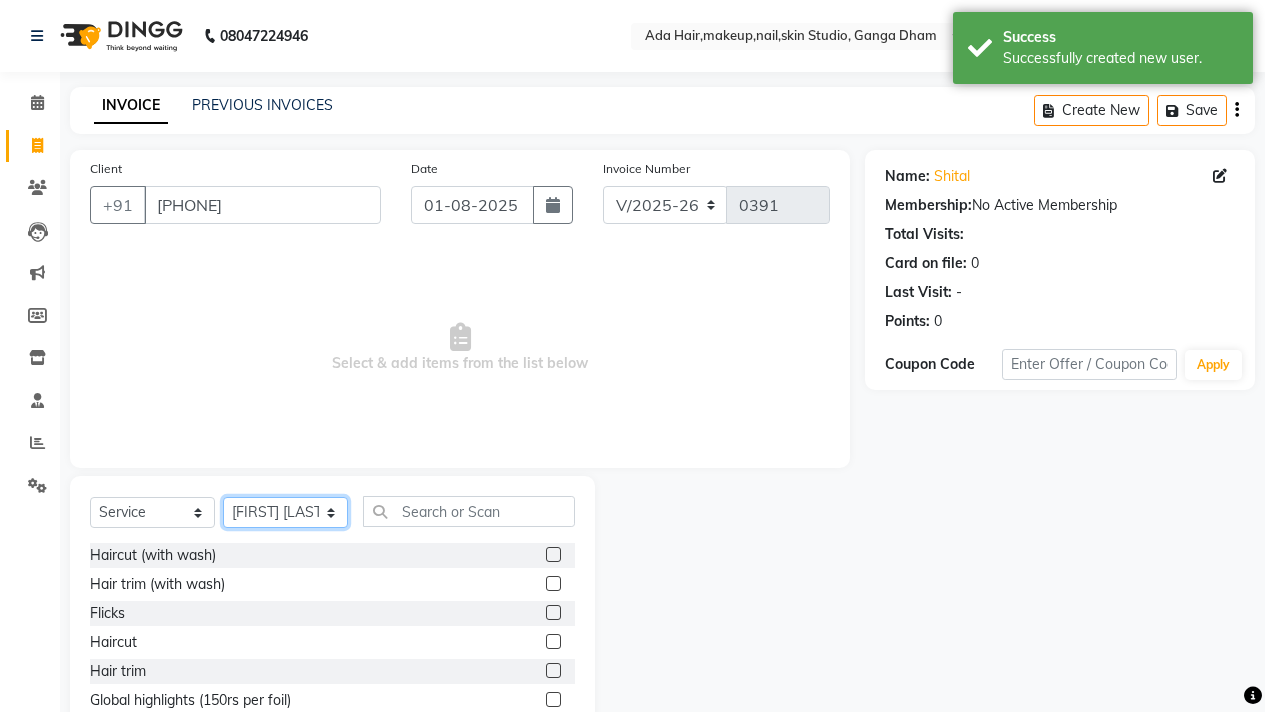 click on "Select Stylist Aarsh Rawal Aishwarya Rawal  Anita Rawal  Jyoti Dhade Nisha Priti Varsha" 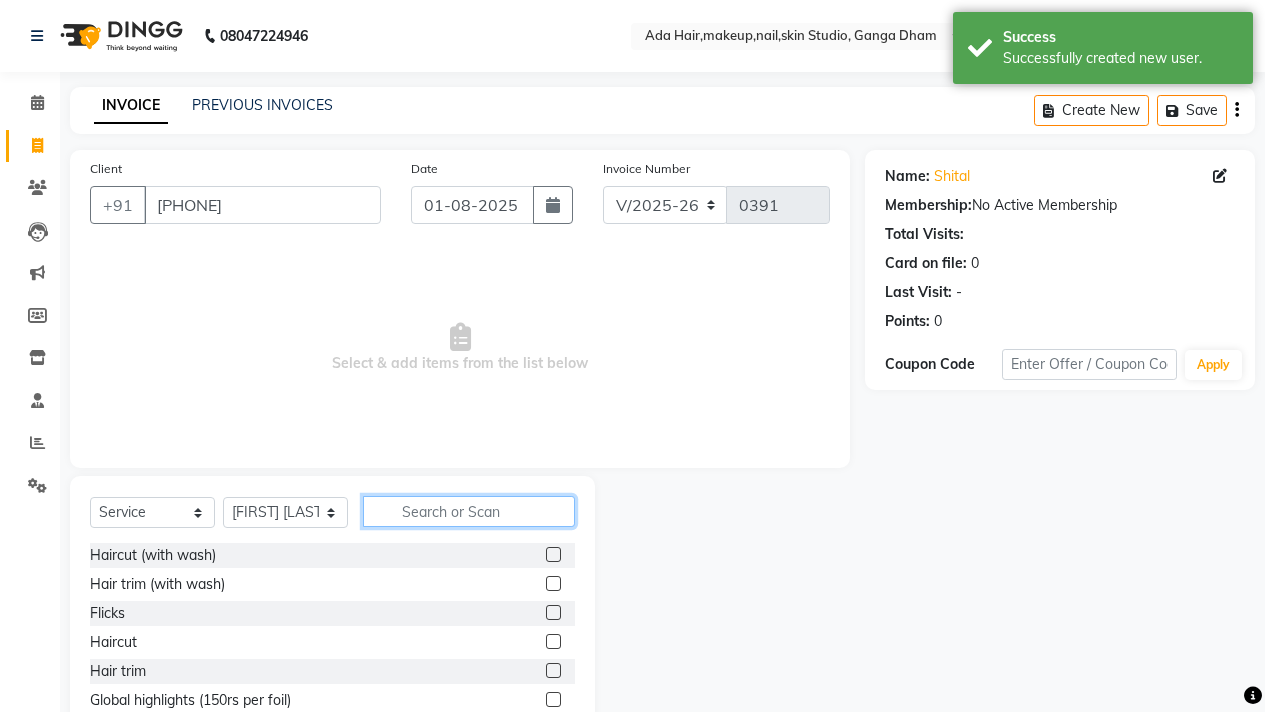 click 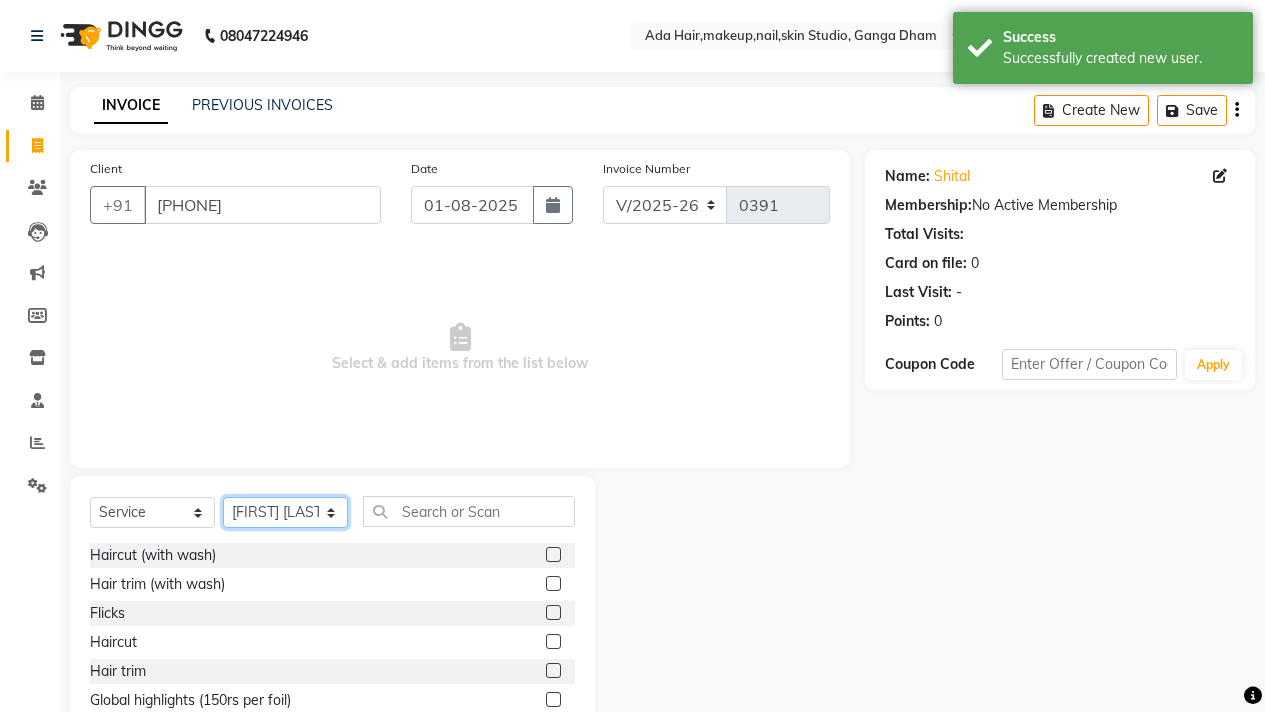 click on "Select Stylist Aarsh Rawal Aishwarya Rawal  Anita Rawal  Jyoti Dhade Nisha Priti Varsha" 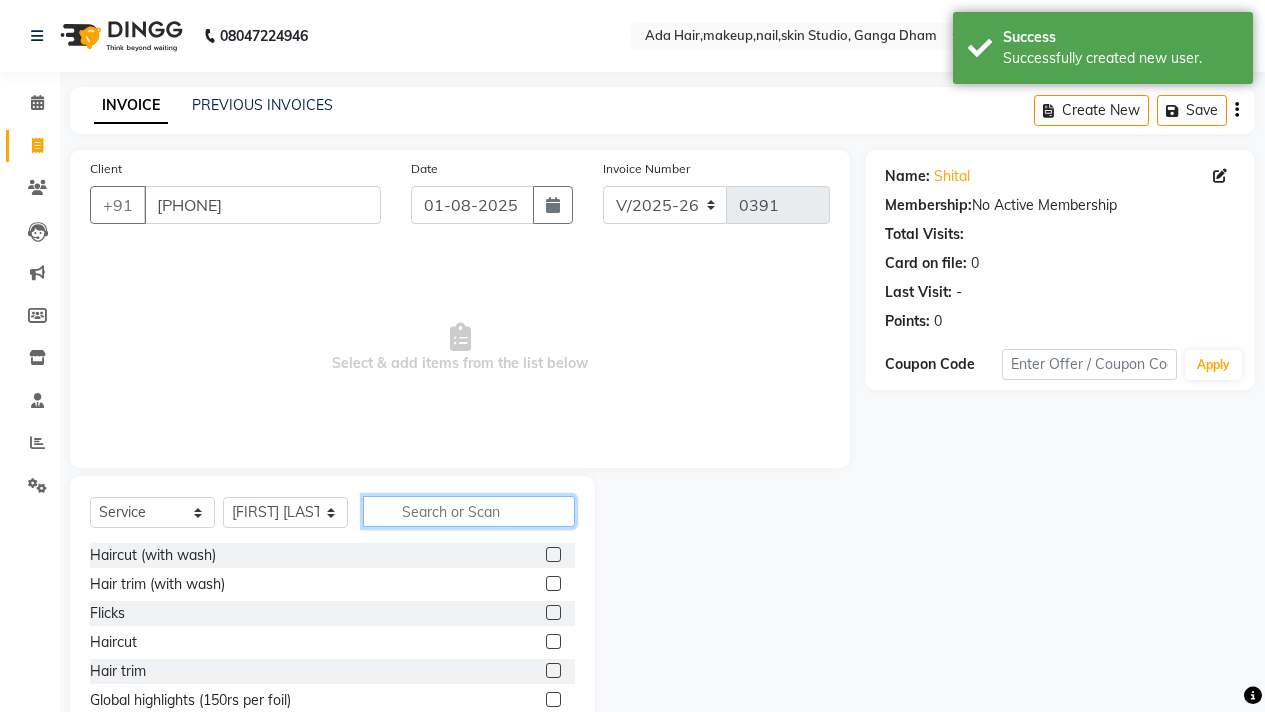 click 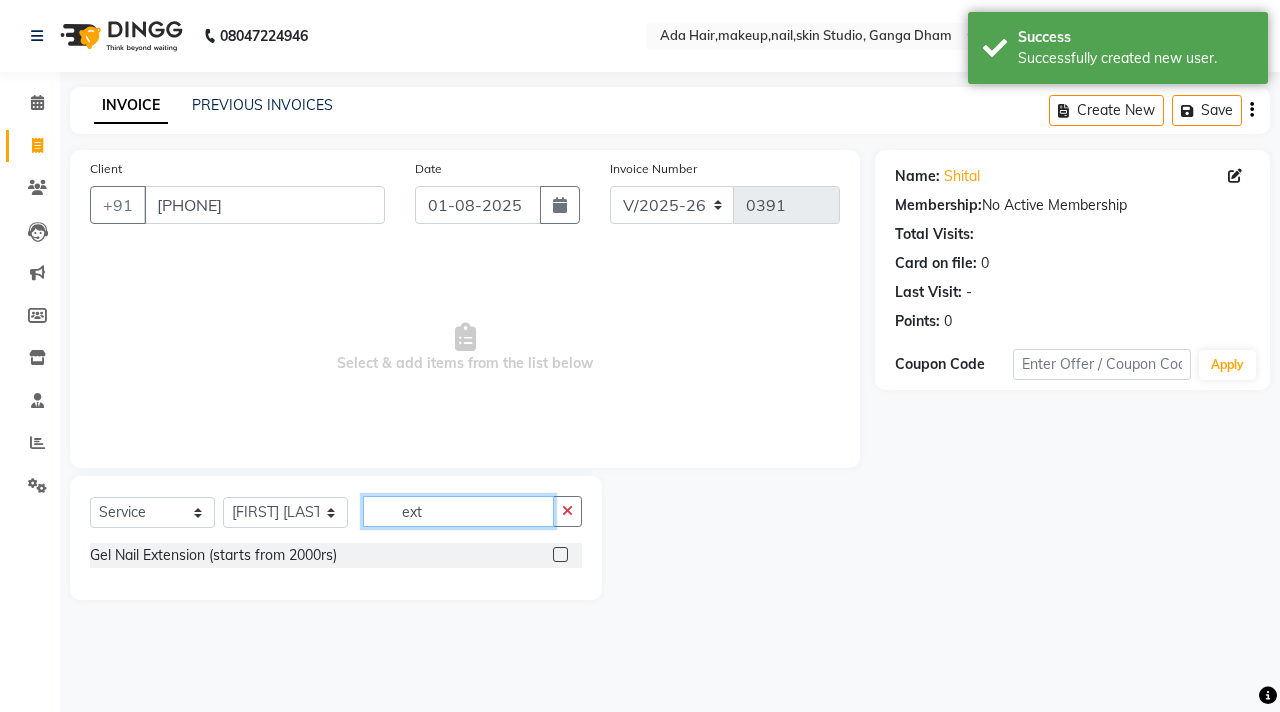 type on "ext" 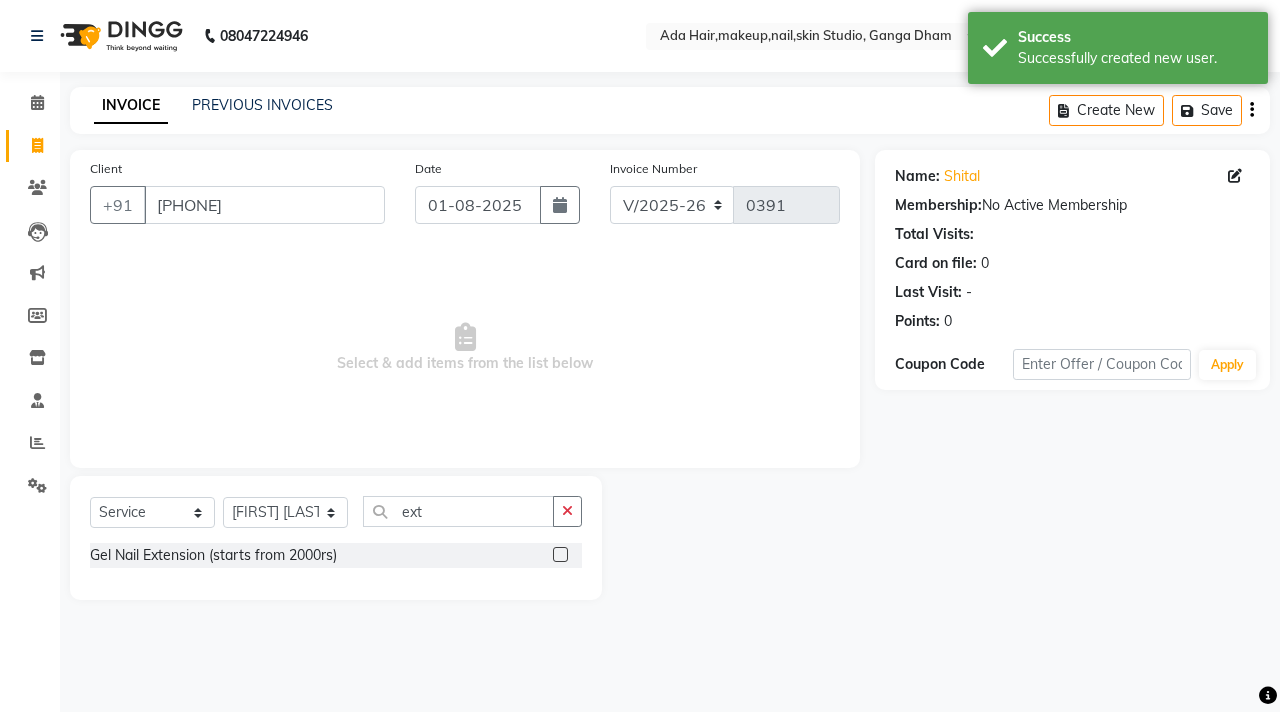 click 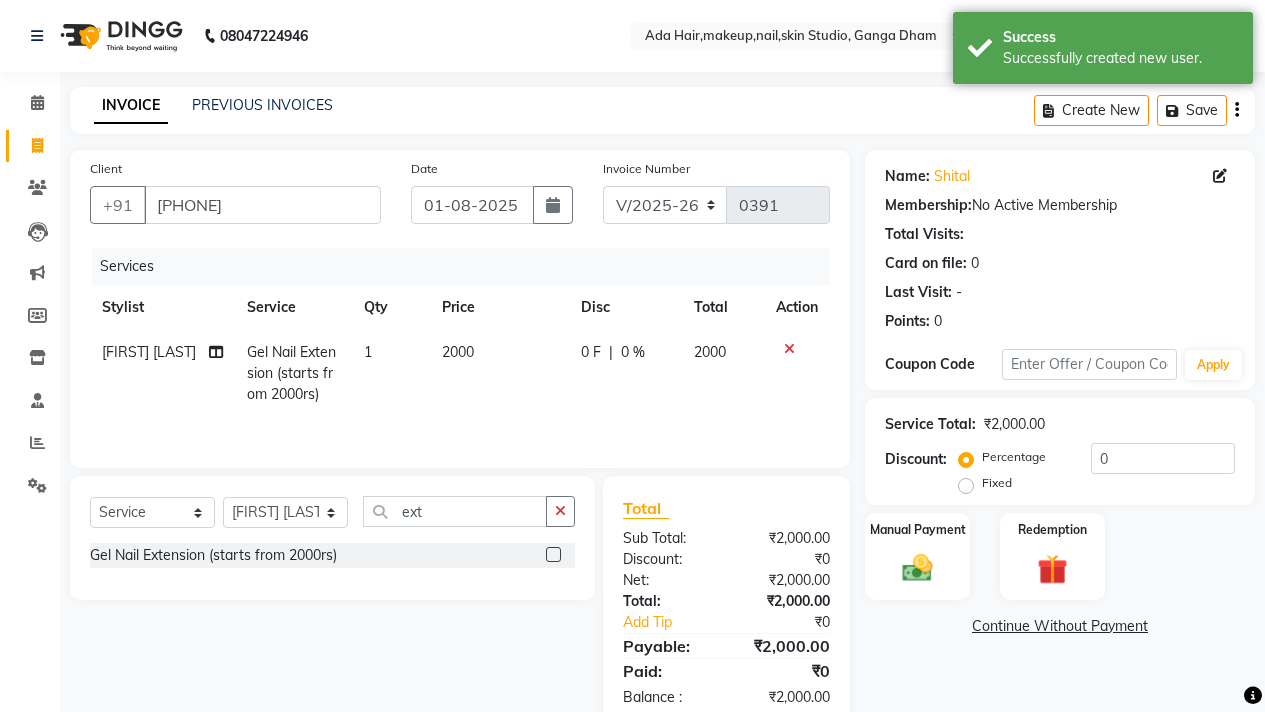 checkbox on "false" 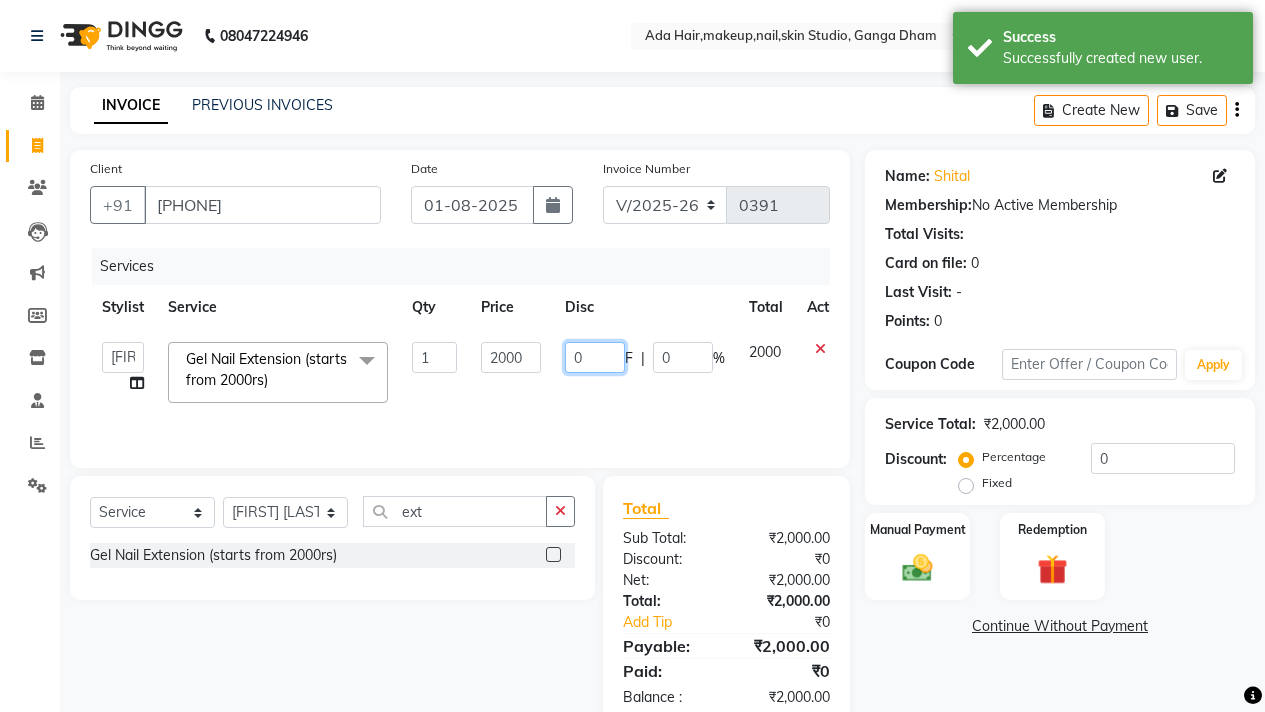 click on "0" 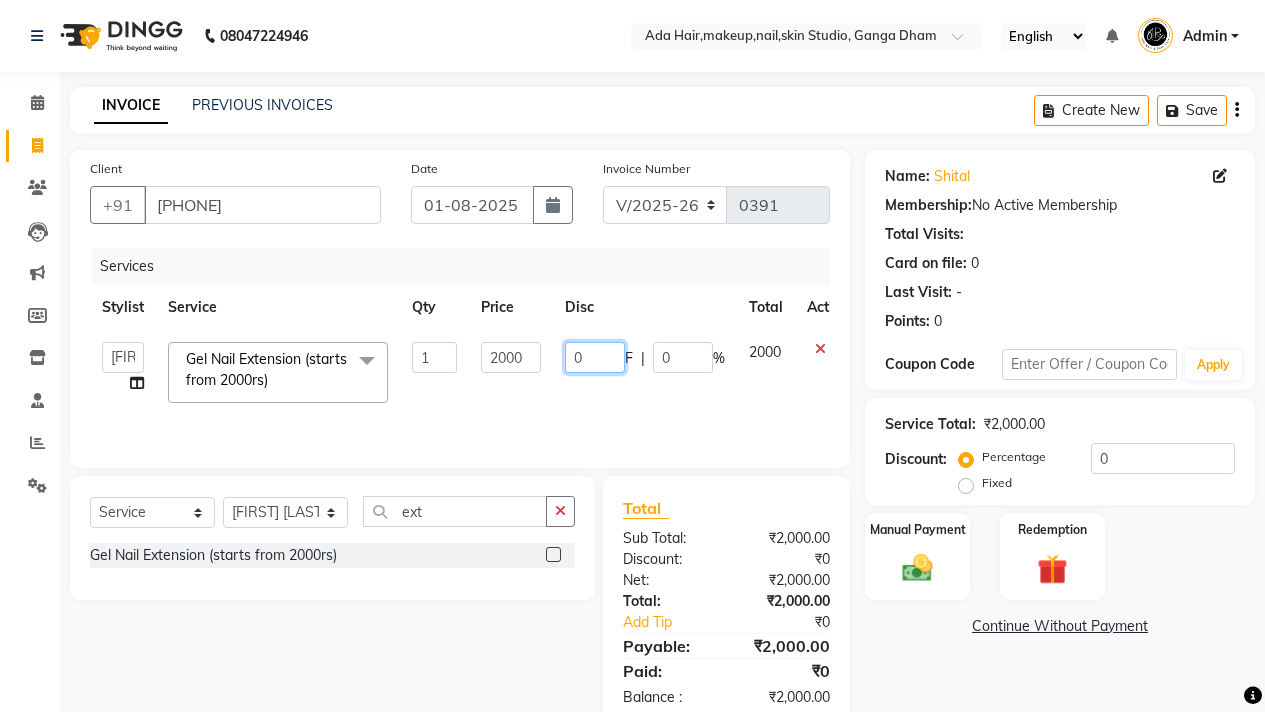 click on "0" 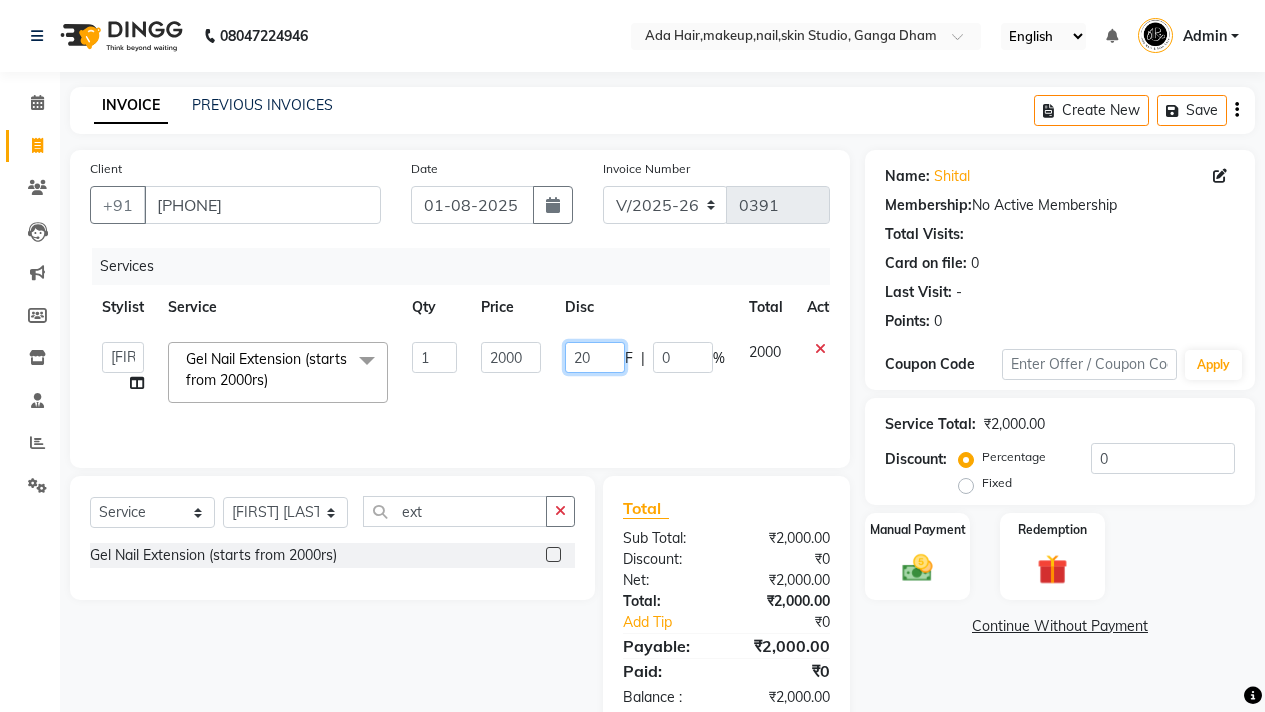 type on "200" 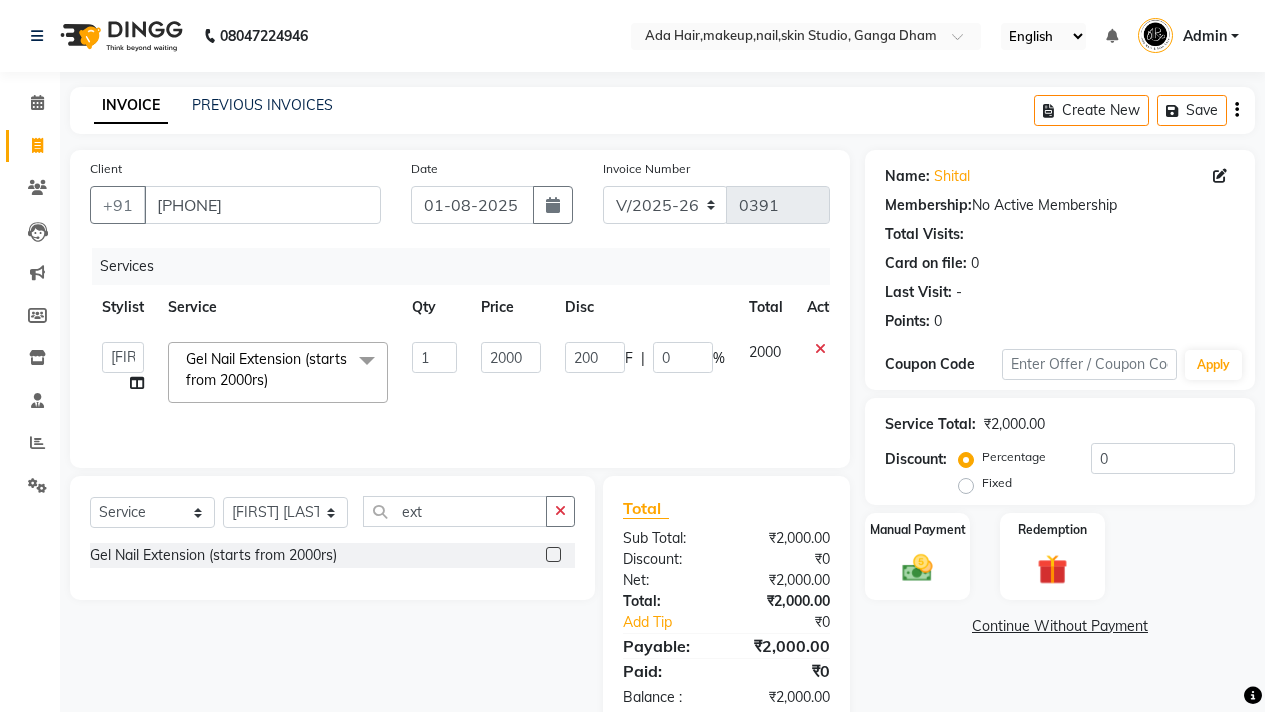 click on "Services Stylist Service Qty Price Disc Total Action  Aarsh Rawal   Aishwarya Rawal    Anita Rawal    Jyoti Dhade   Nisha   Priti   Varsha  Gel Nail Extension (starts from 2000rs)  x Milkshake manicure Gel Nail Extension (starts from 2000rs) Gel overlay (starts from 1200rs) Gel Polish (starts from 800rs) Refilling (starts from 1500rs) Nail Removal Gel Polish (feet) Normal Nail Polish Advance payment (Bridal Makeup) Bridal makeup siders (starting from 4000-15000) pre-bridal package Makeup Pre Bridal Package (with Highlights and nails) 1 2000 200 F | 0 % 2000" 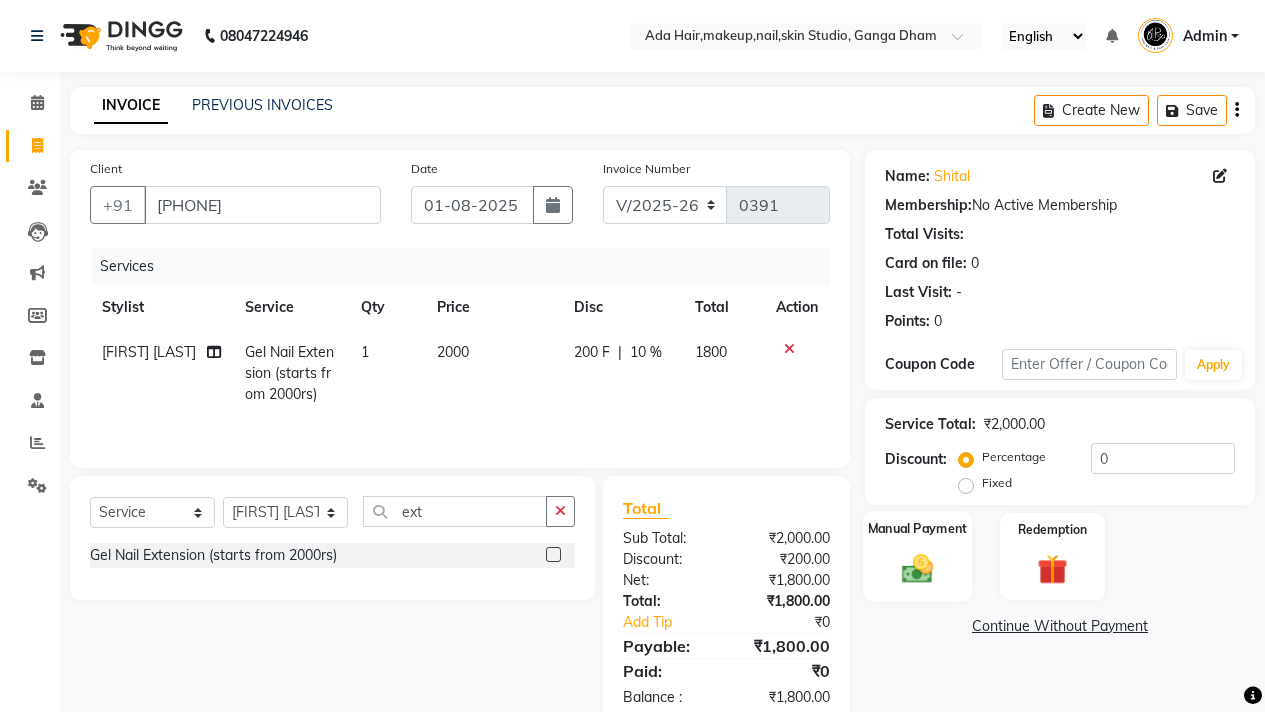 click 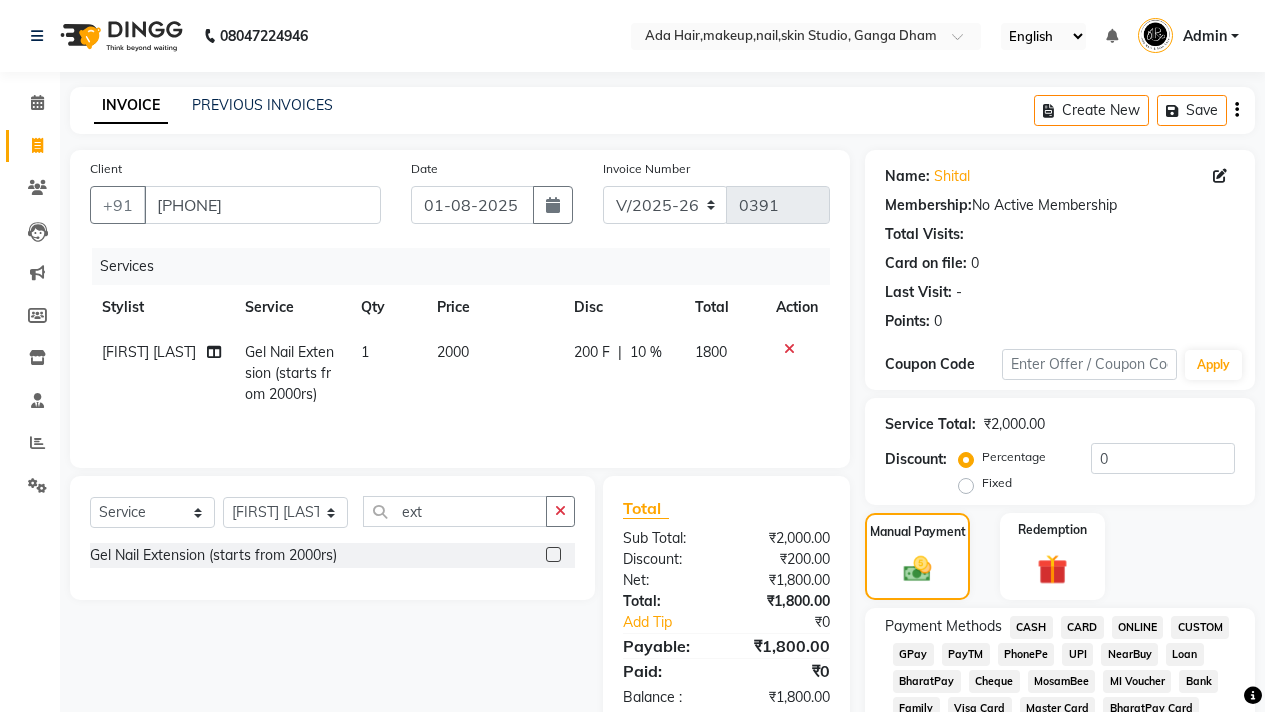 click on "GPay" 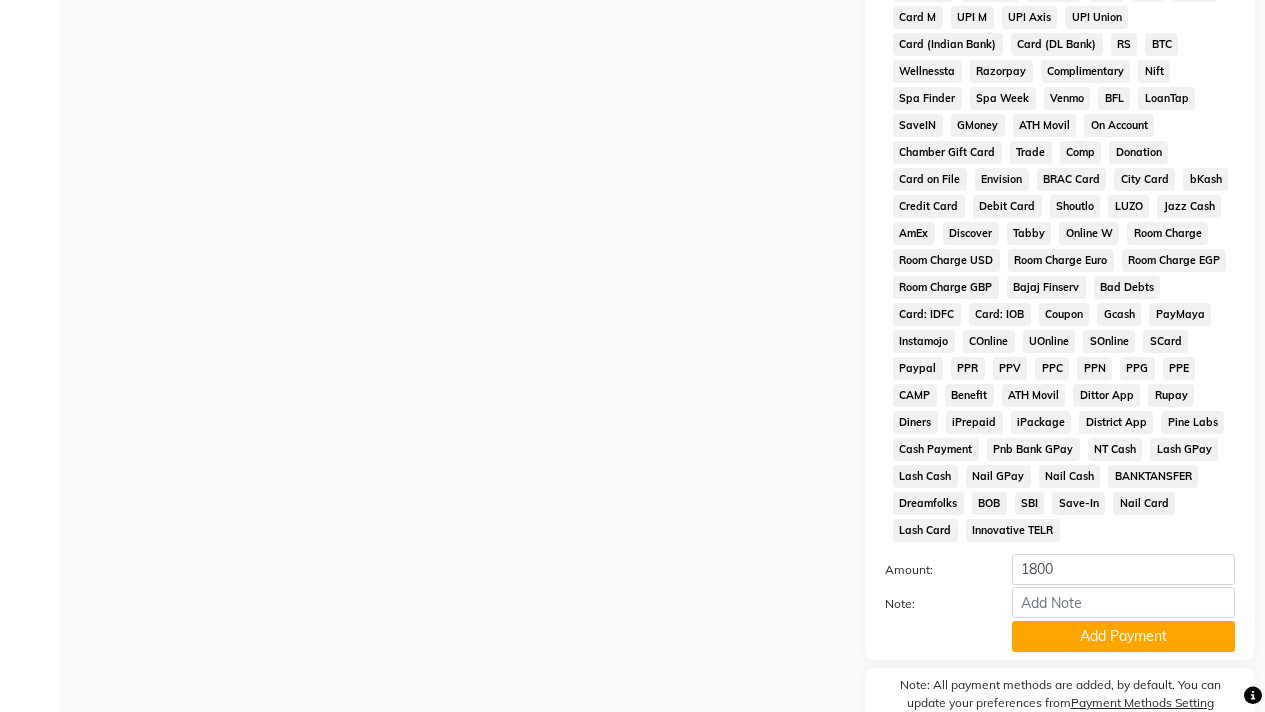 scroll, scrollTop: 856, scrollLeft: 0, axis: vertical 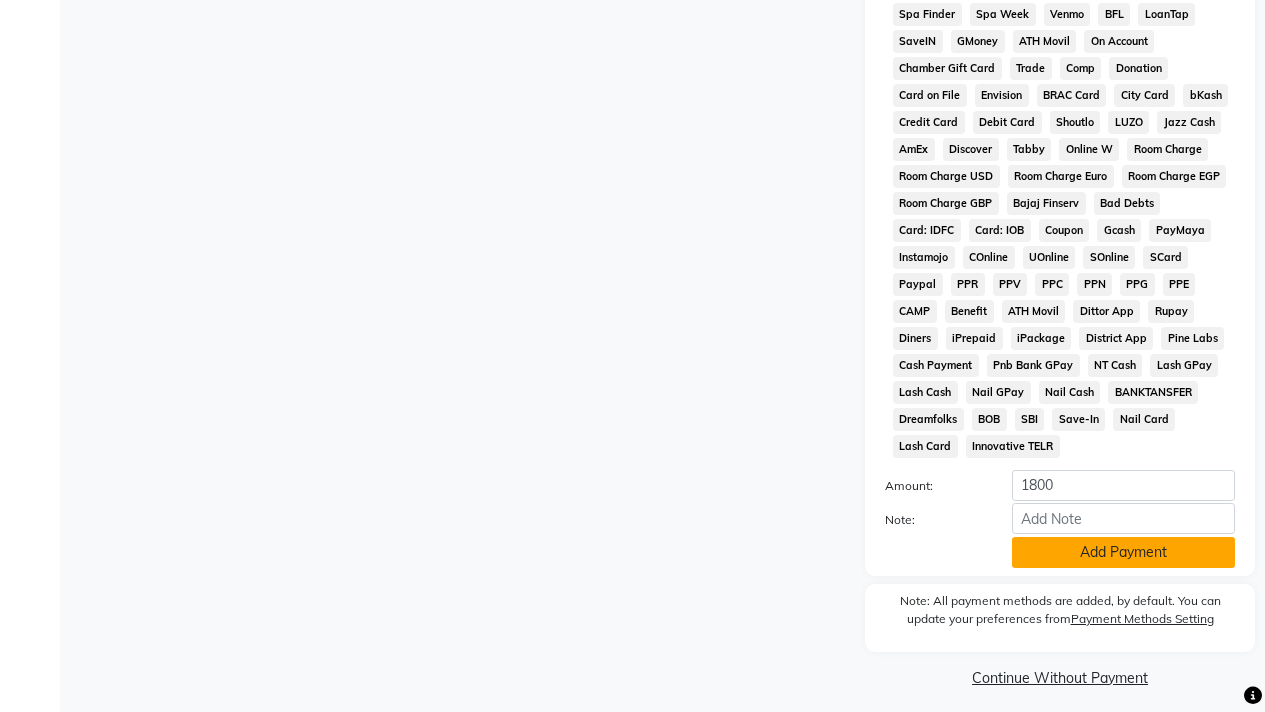 click on "Add Payment" 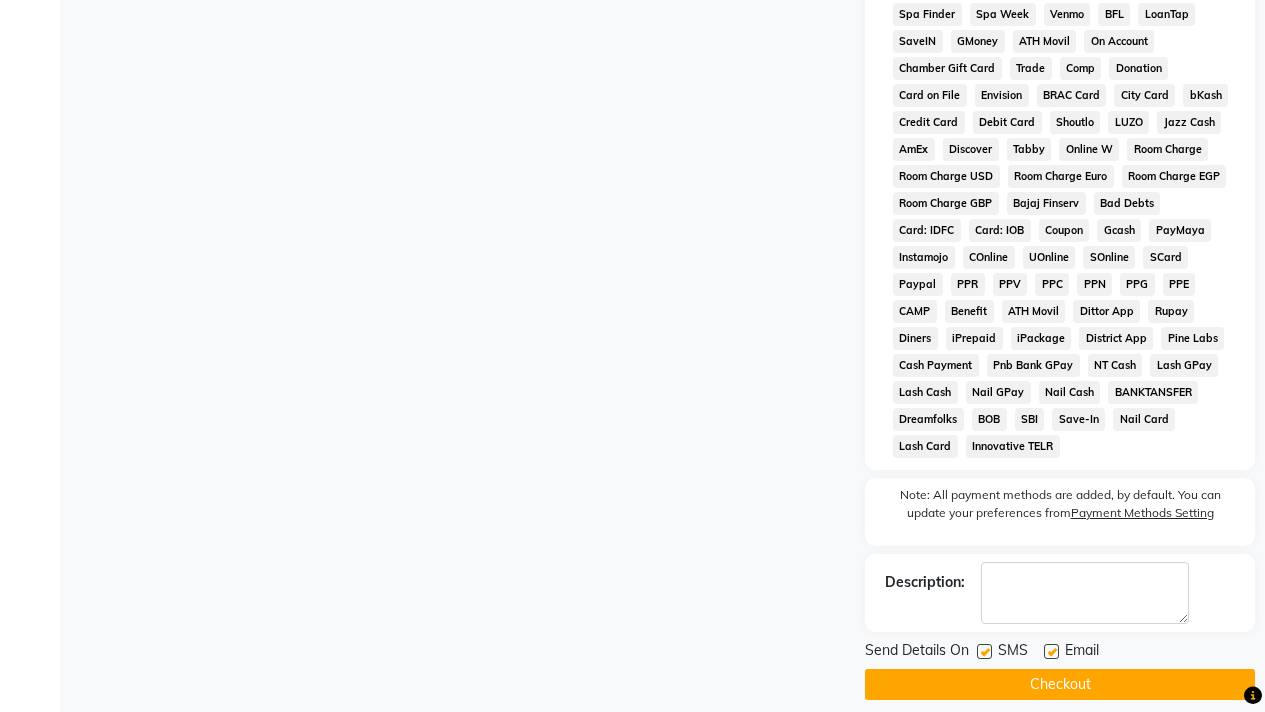click on "Checkout" 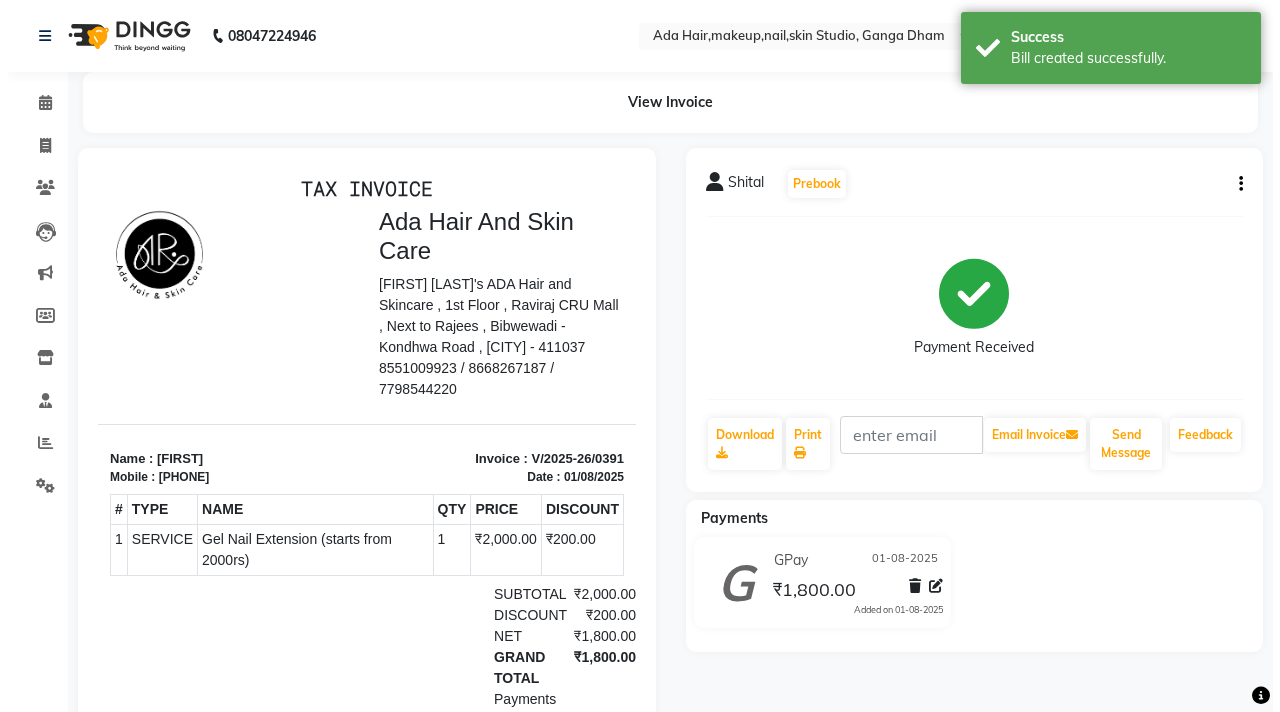 scroll, scrollTop: 0, scrollLeft: 0, axis: both 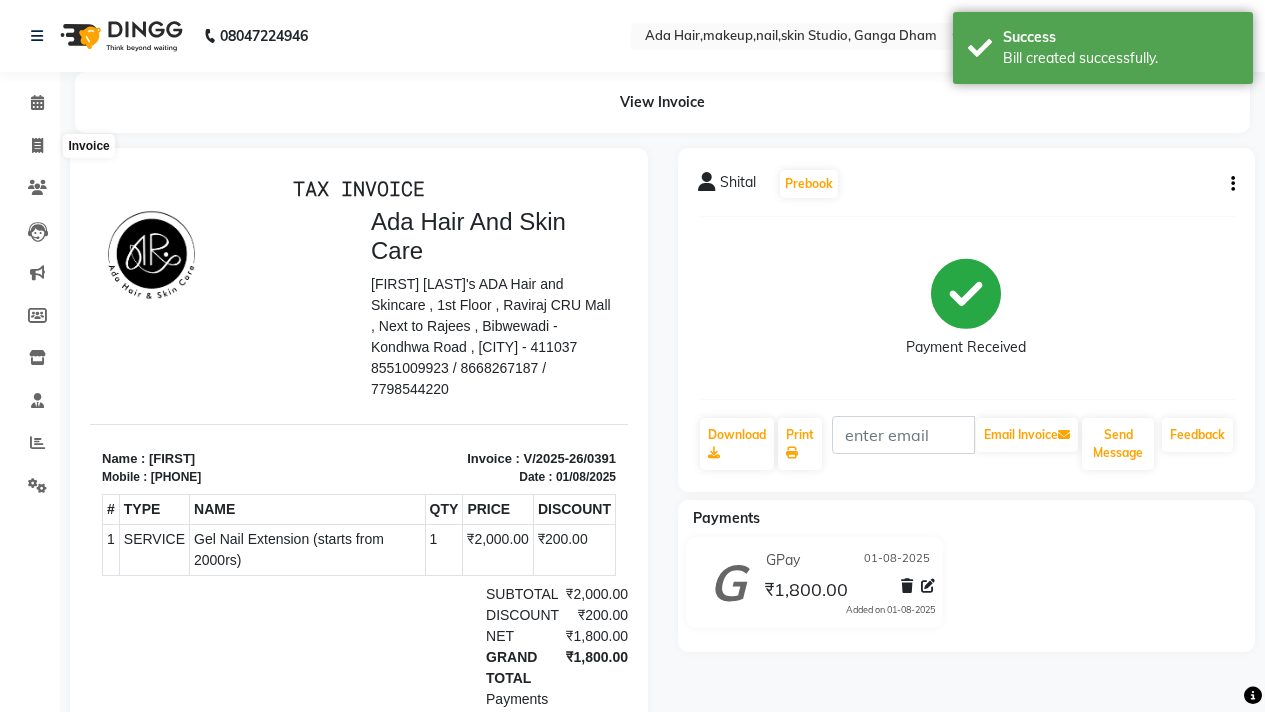 click on "Invoice" 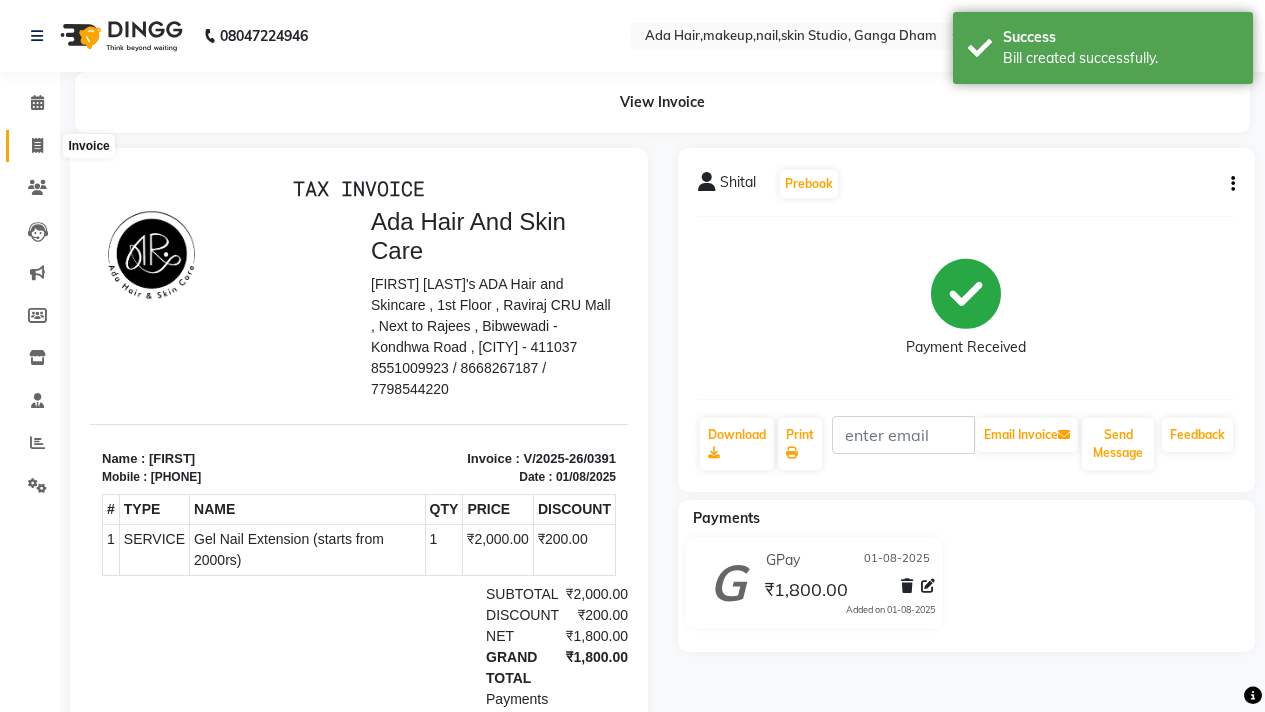 click 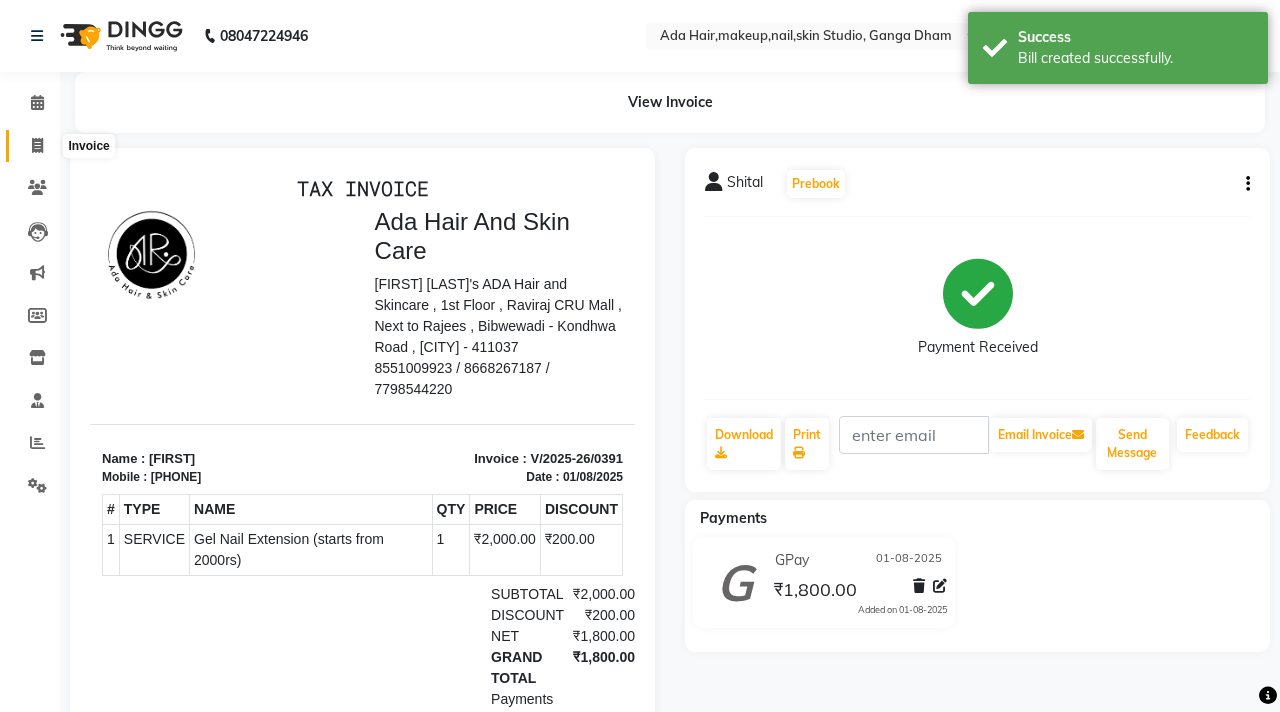 select on "748" 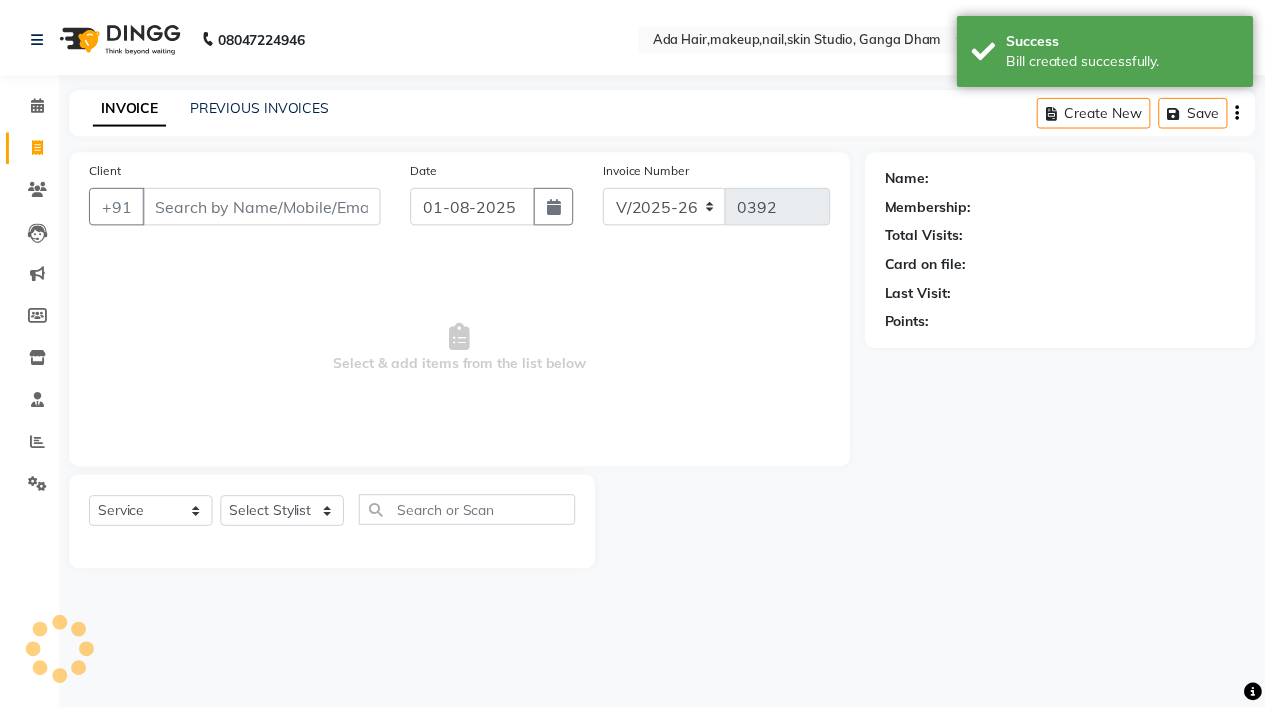 scroll, scrollTop: 89, scrollLeft: 0, axis: vertical 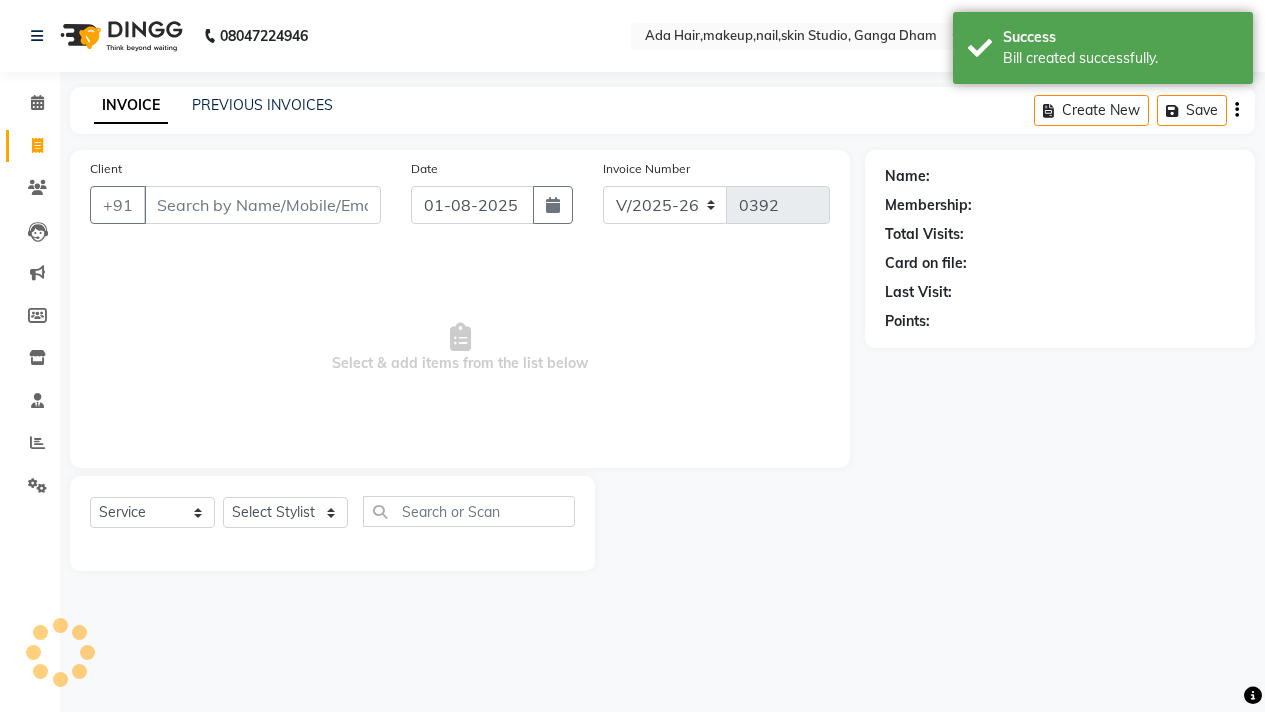 click on "Select & add items from the list below" at bounding box center [460, 348] 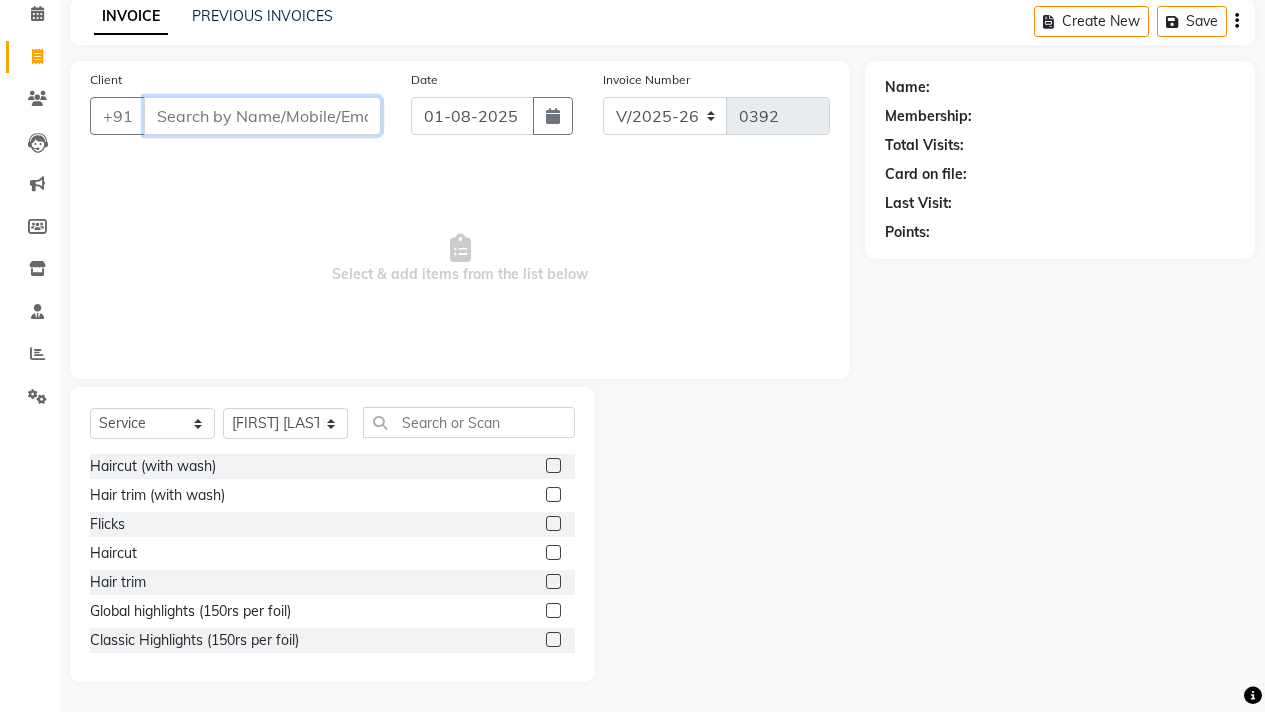 click on "Client" at bounding box center (262, 116) 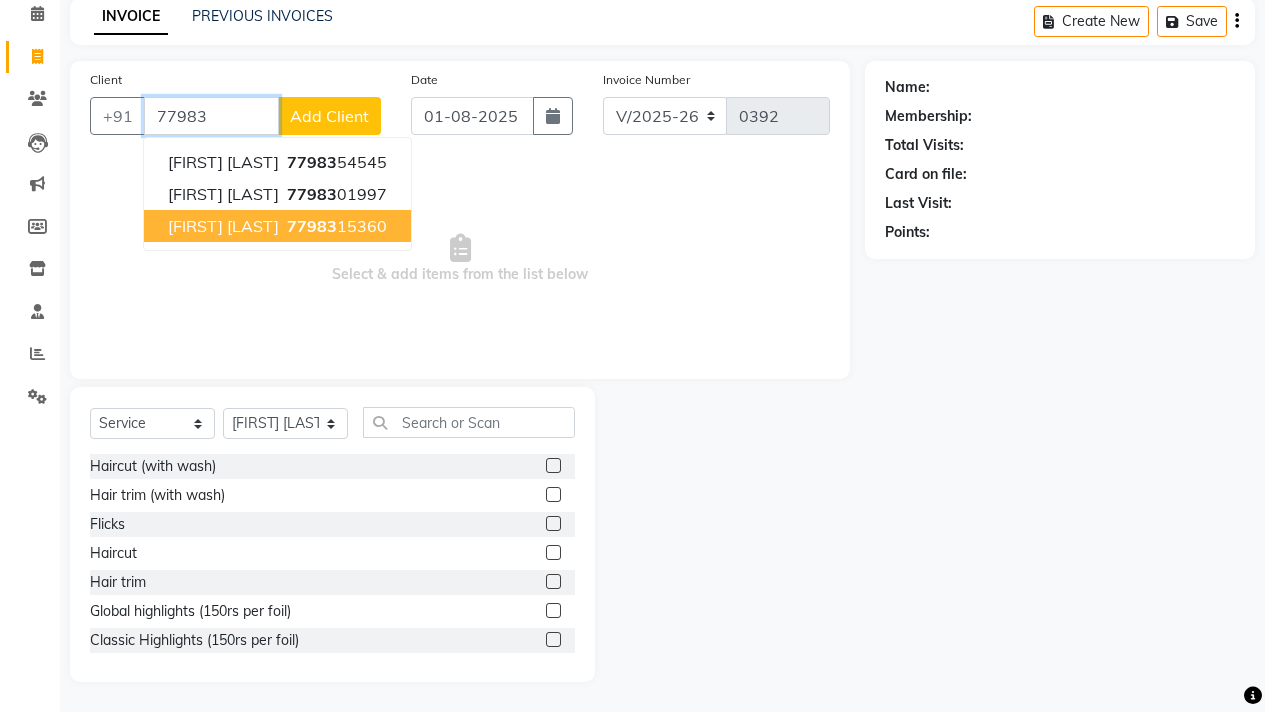 click on "77983" at bounding box center [312, 226] 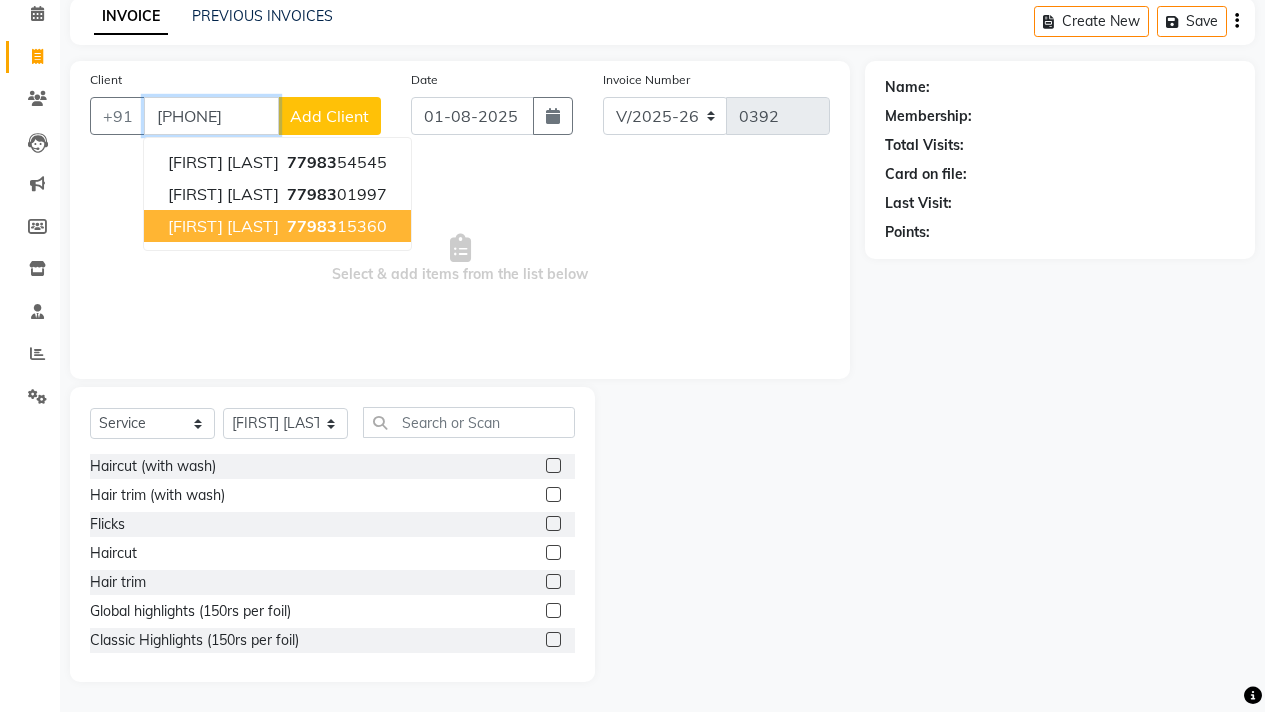 type on "7798315360" 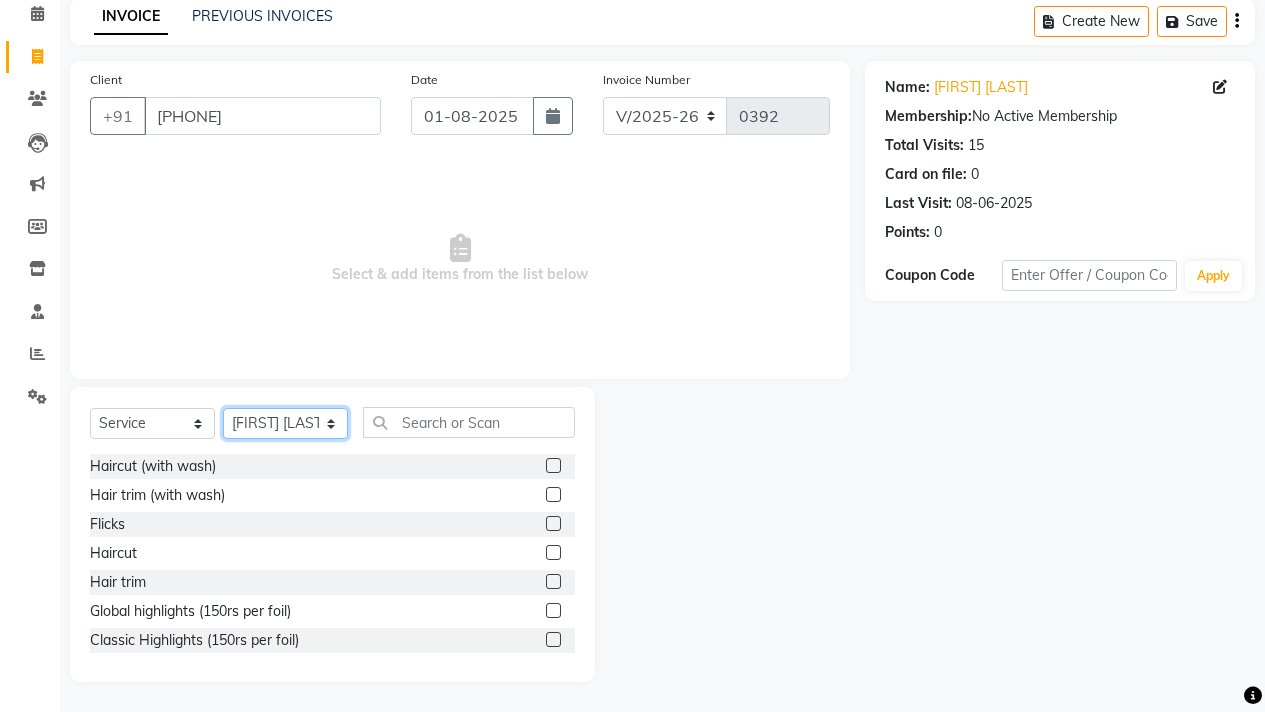 click on "Select Stylist Aarsh Rawal Aishwarya Rawal  Anita Rawal  Jyoti Dhade Nisha Priti Varsha" 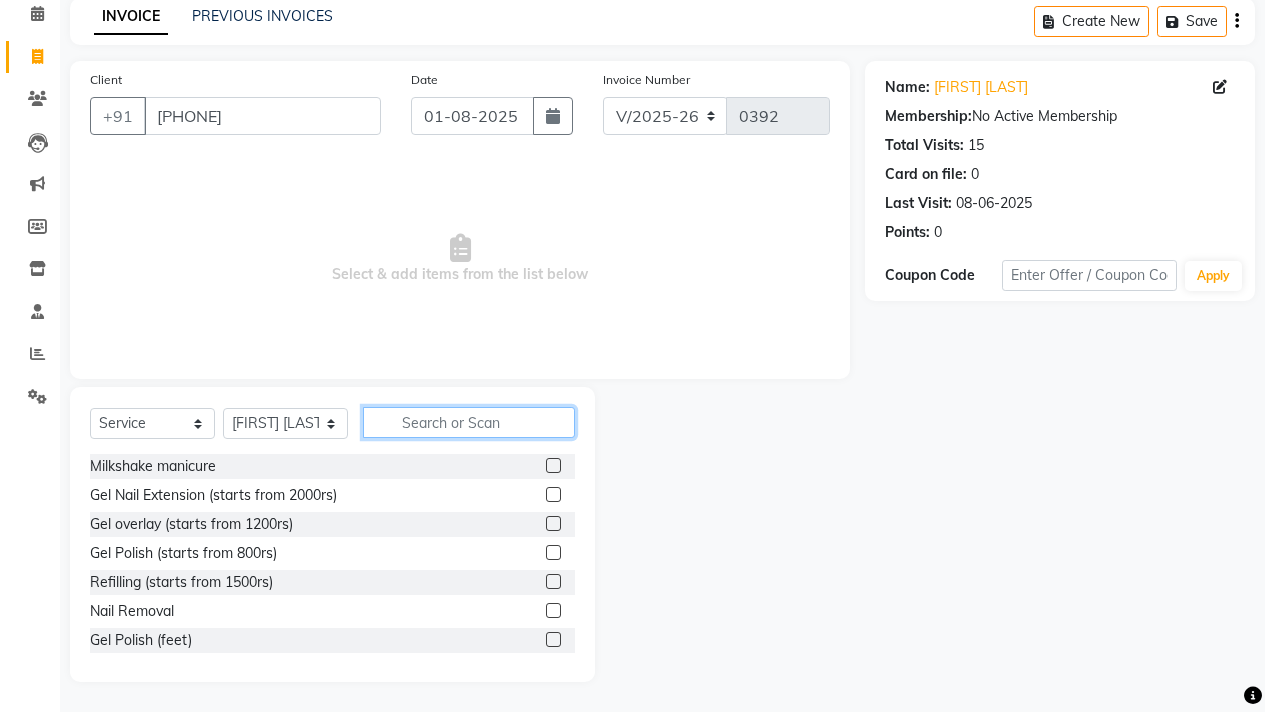 click 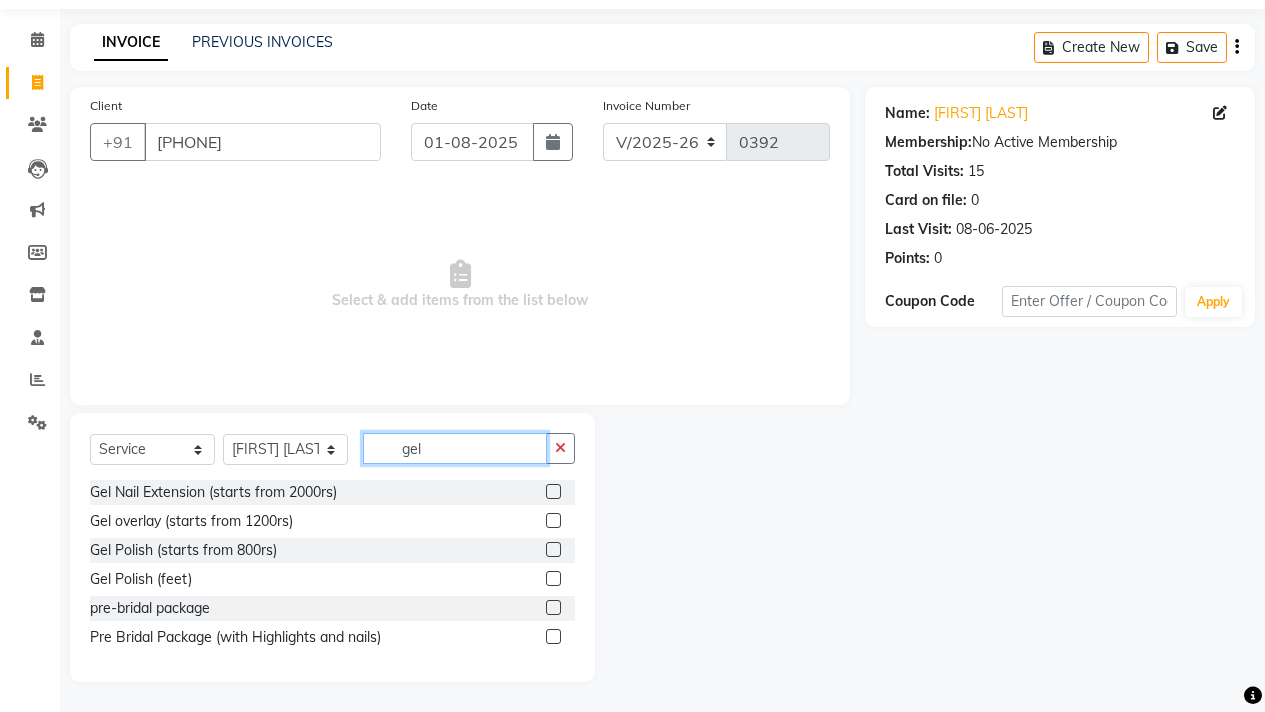 scroll, scrollTop: 5, scrollLeft: 0, axis: vertical 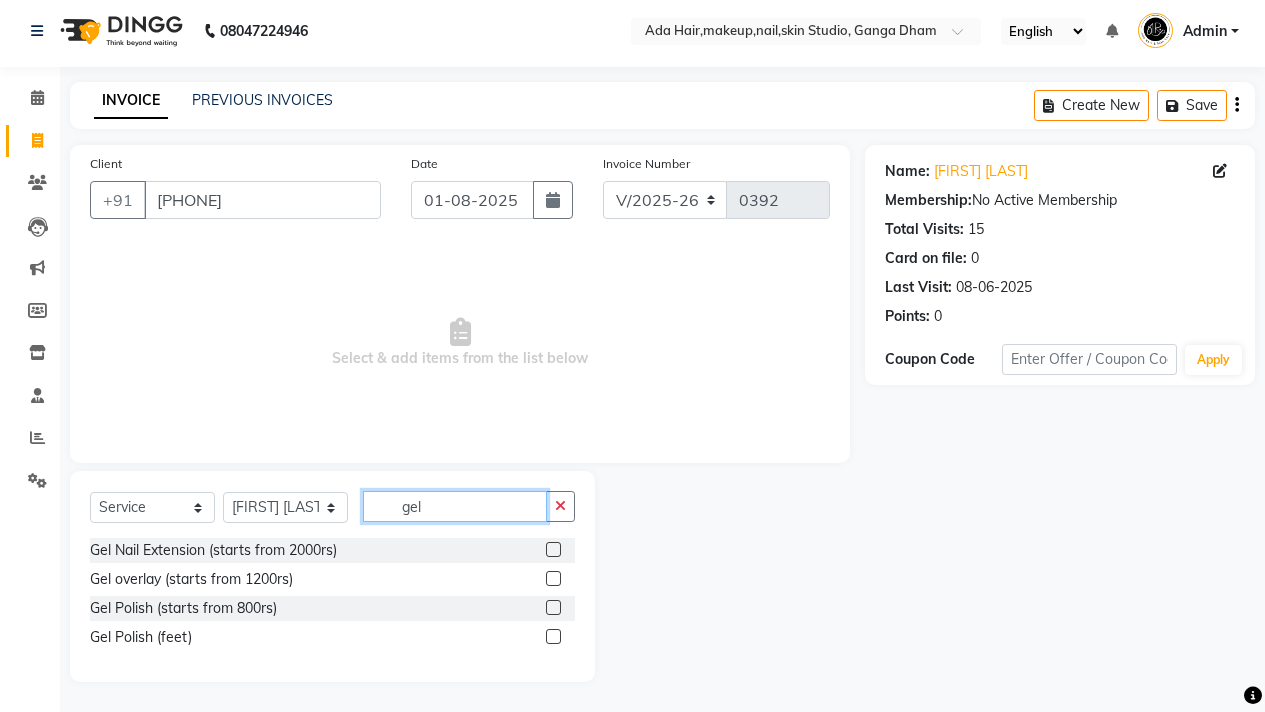 type on "gel" 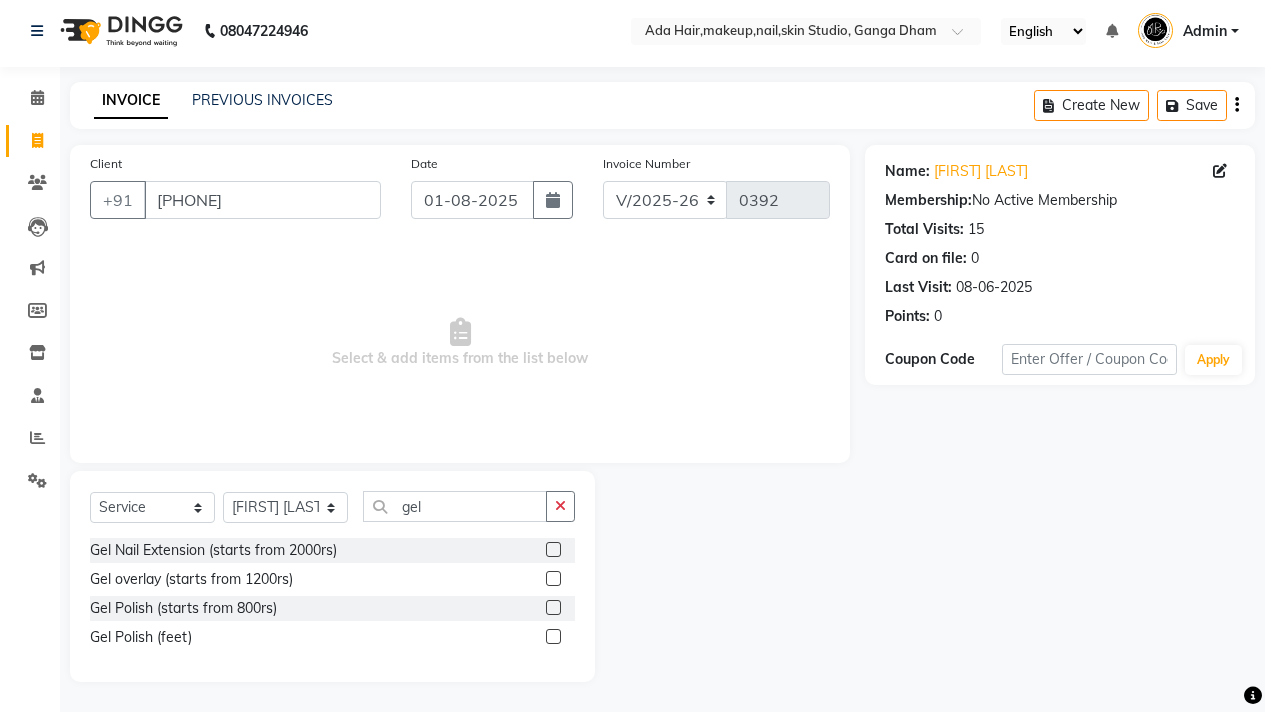 click 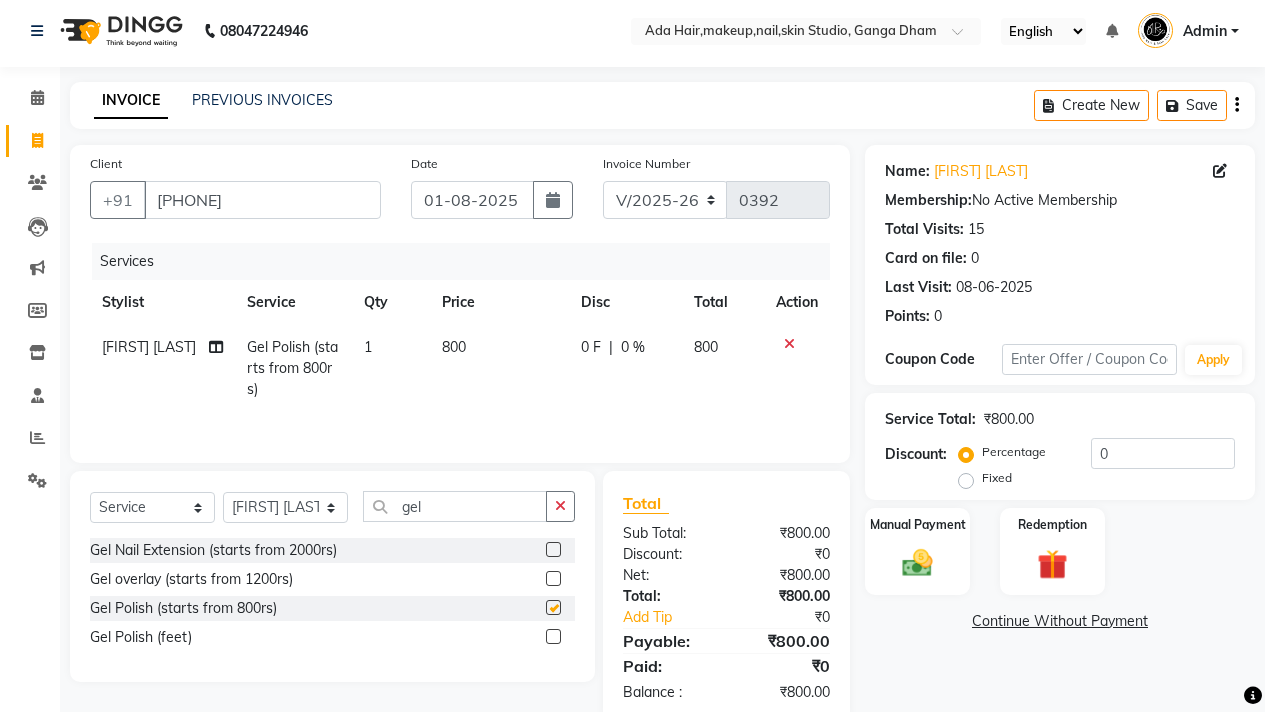 checkbox on "false" 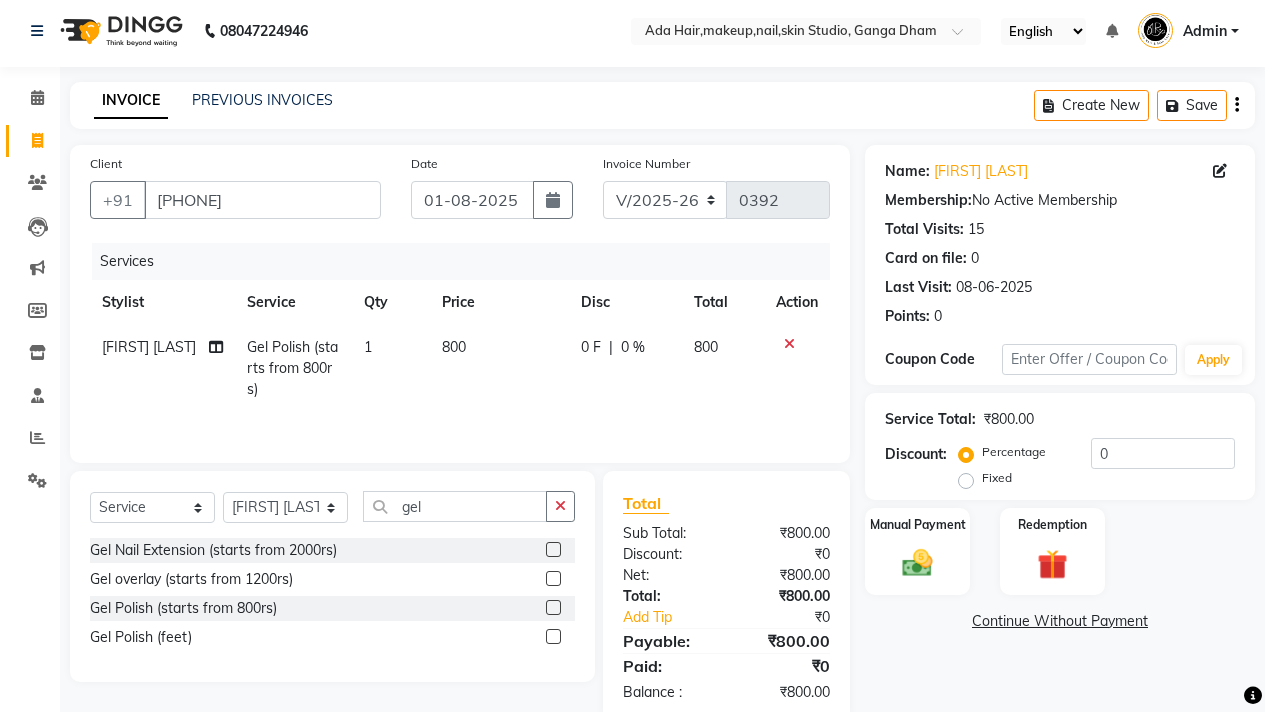 click on "800" 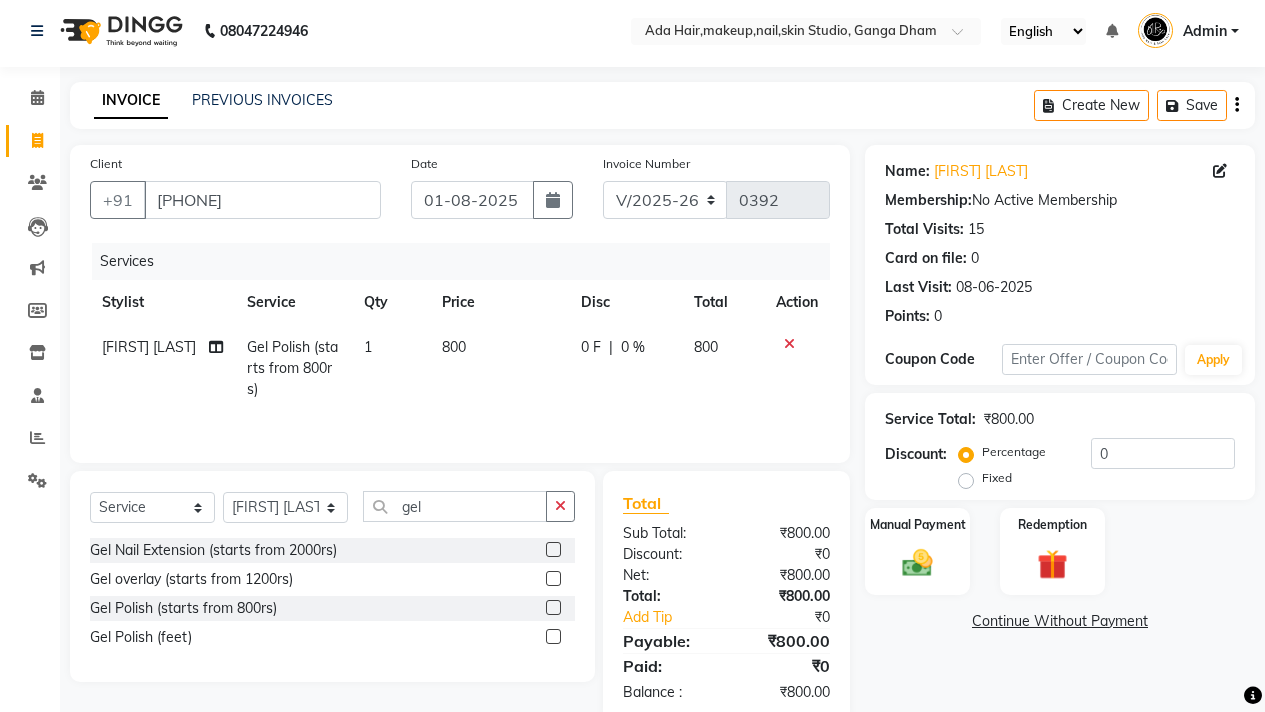 select on "12029" 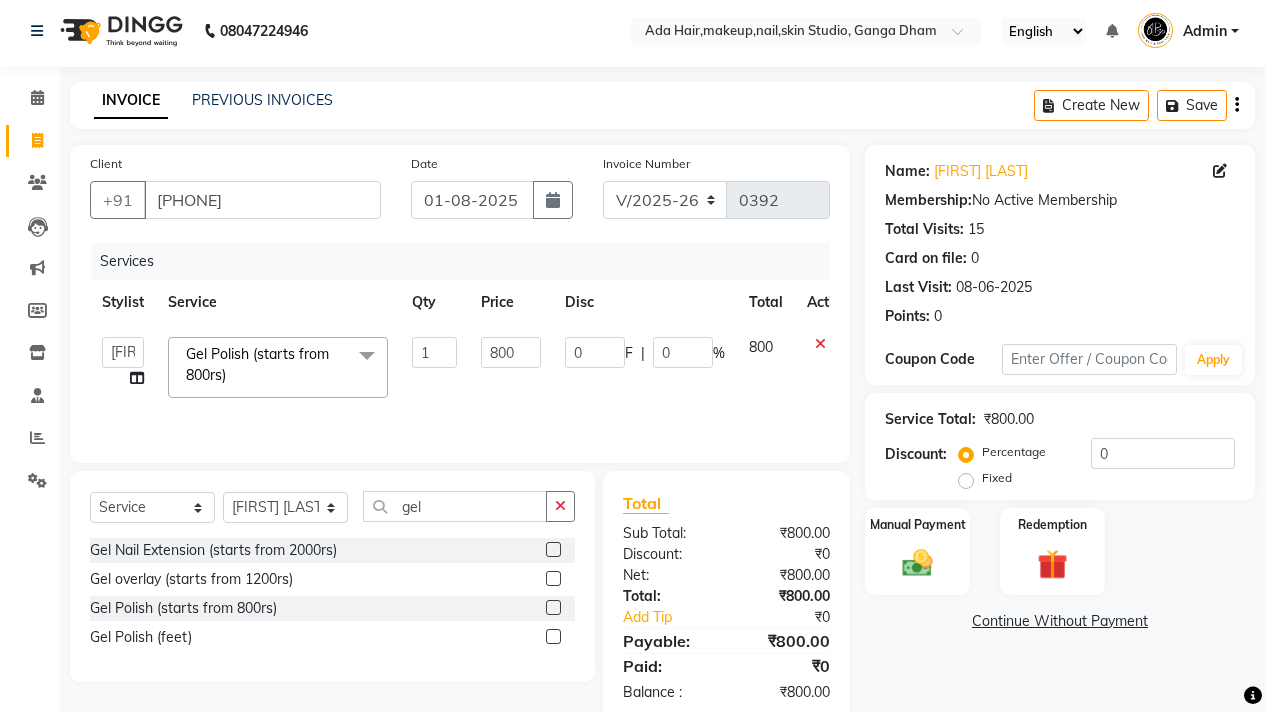 click on "800" 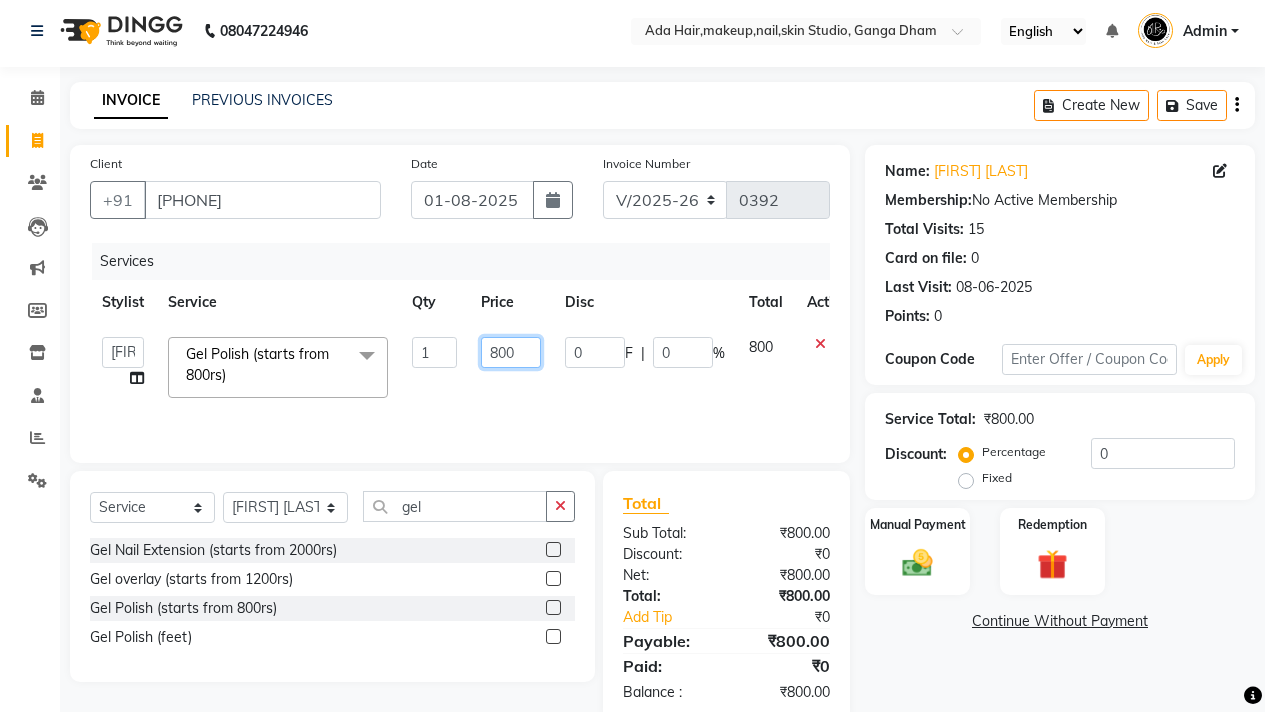 click on "800" 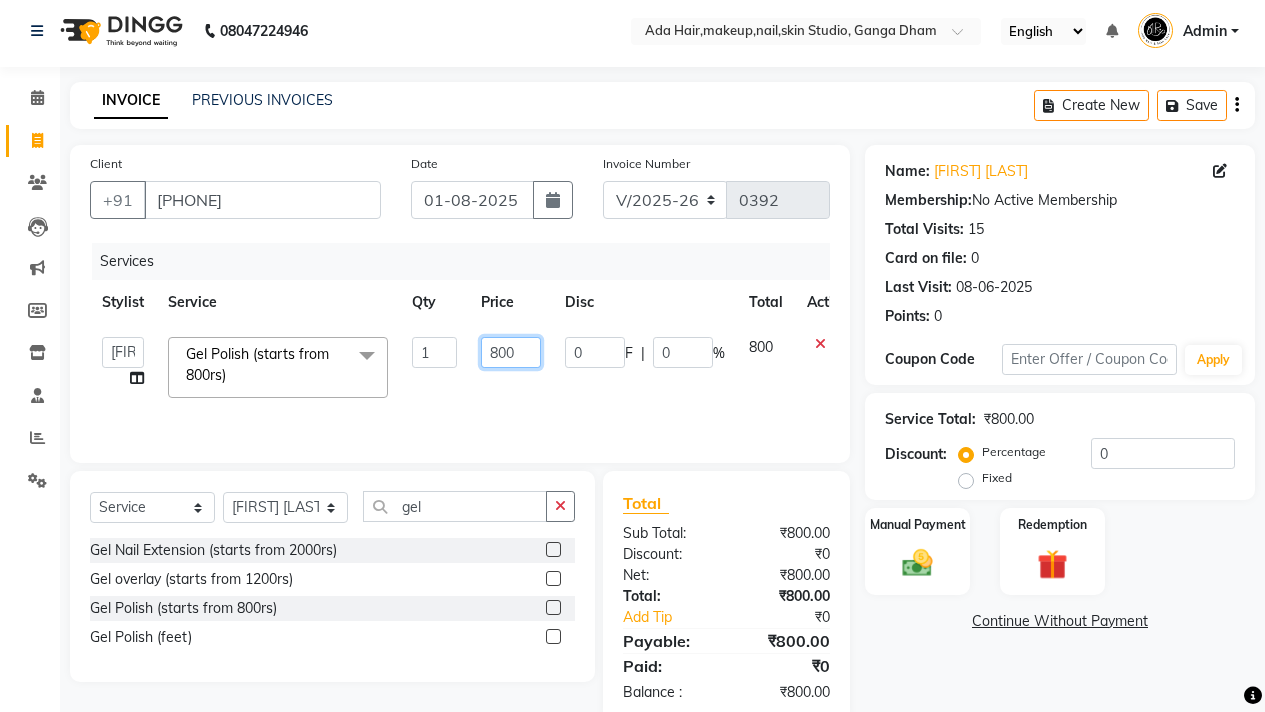 click on "800" 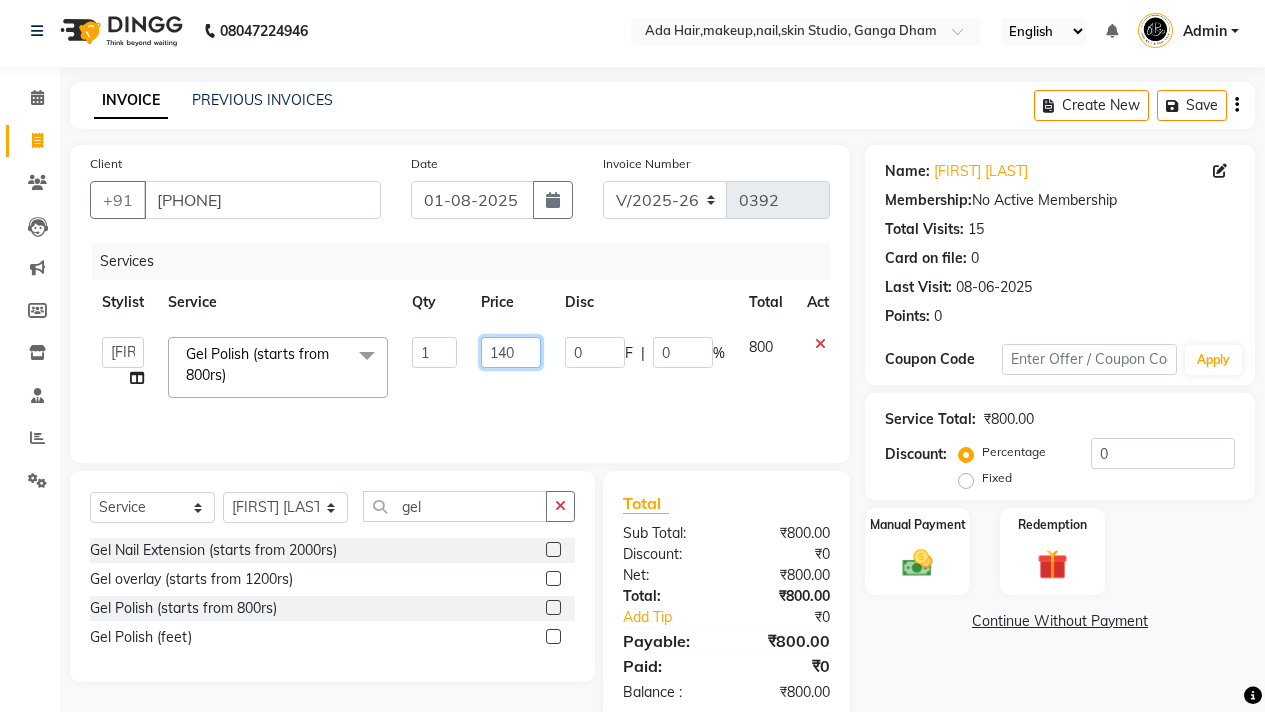 type on "1400" 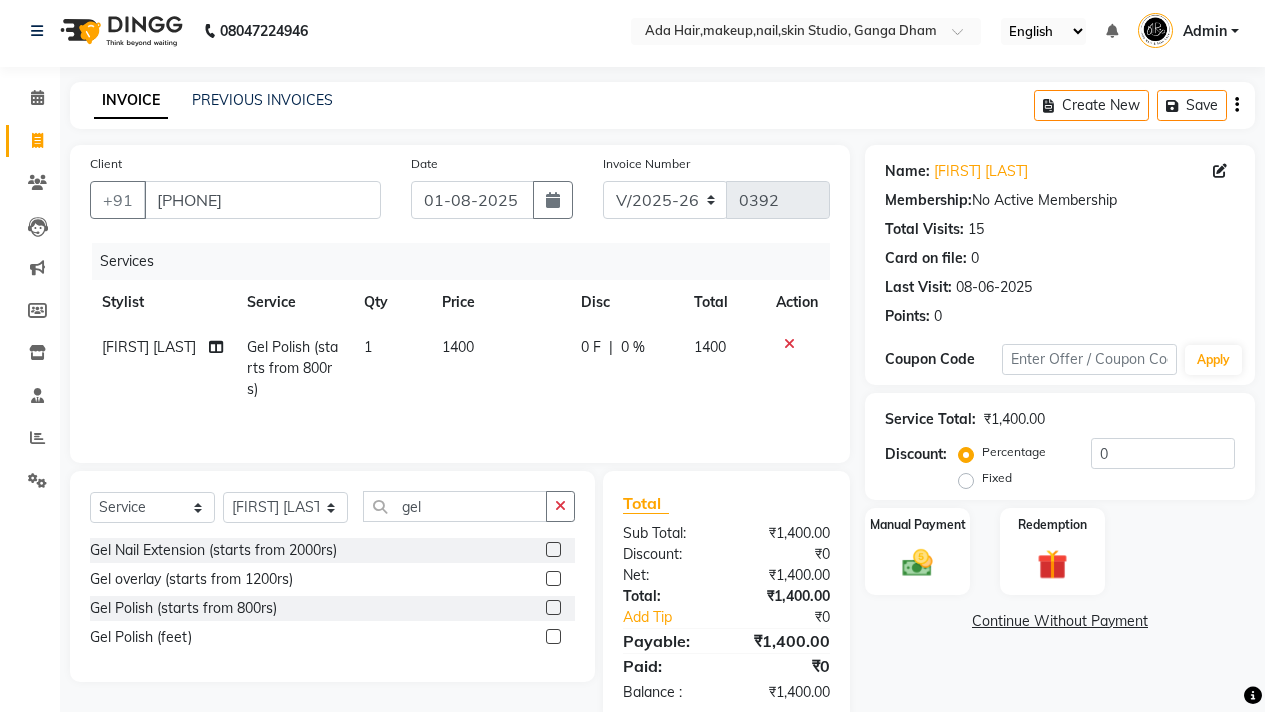 click on "0 F | 0 %" 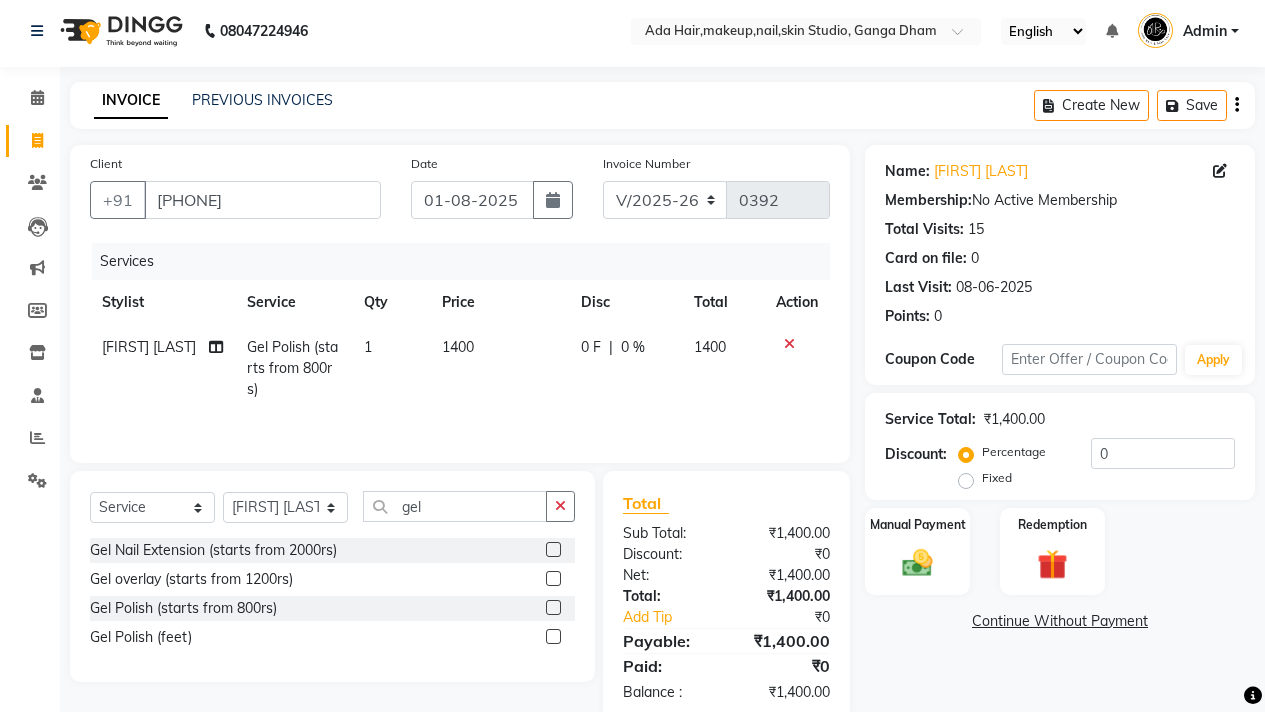 select on "12029" 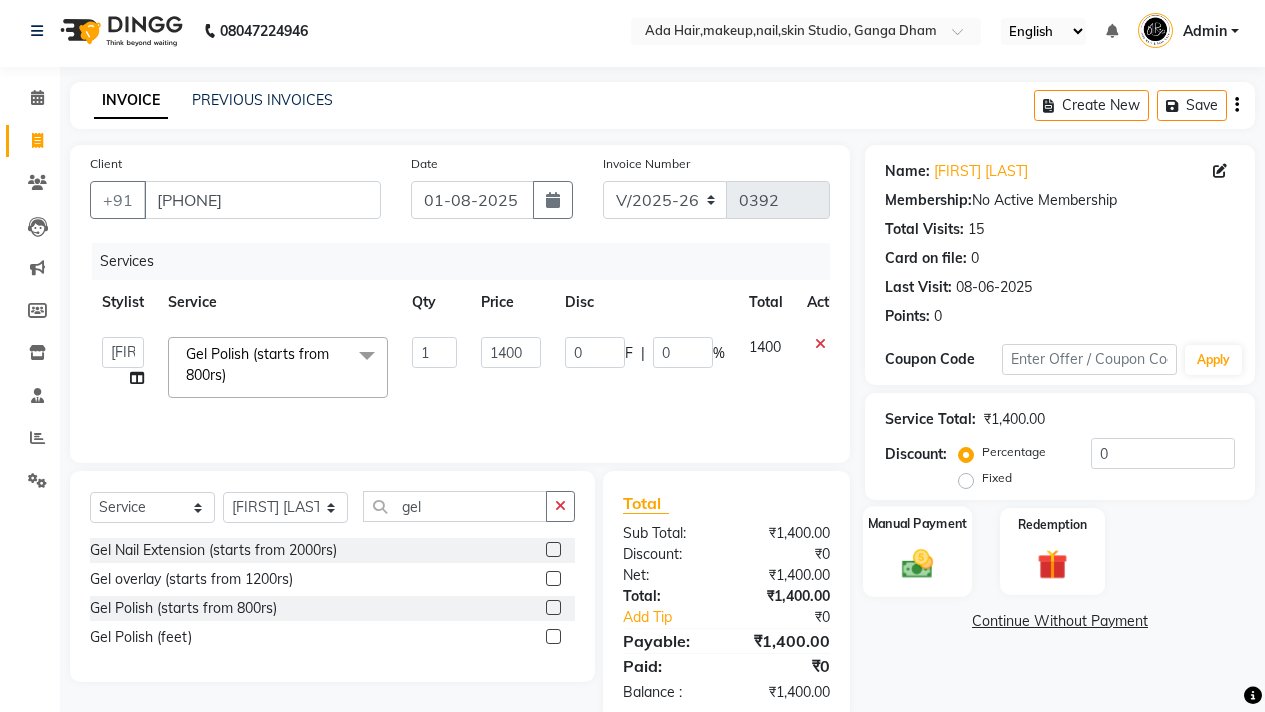 click 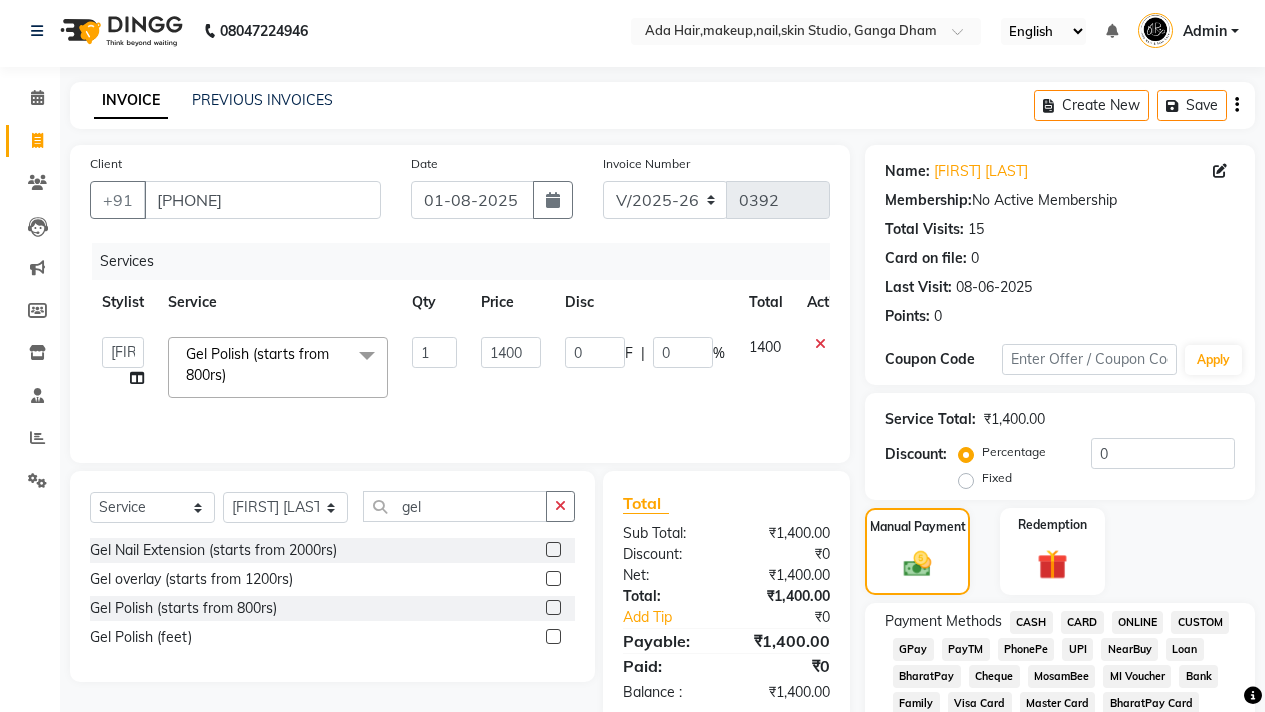 click on "CASH" 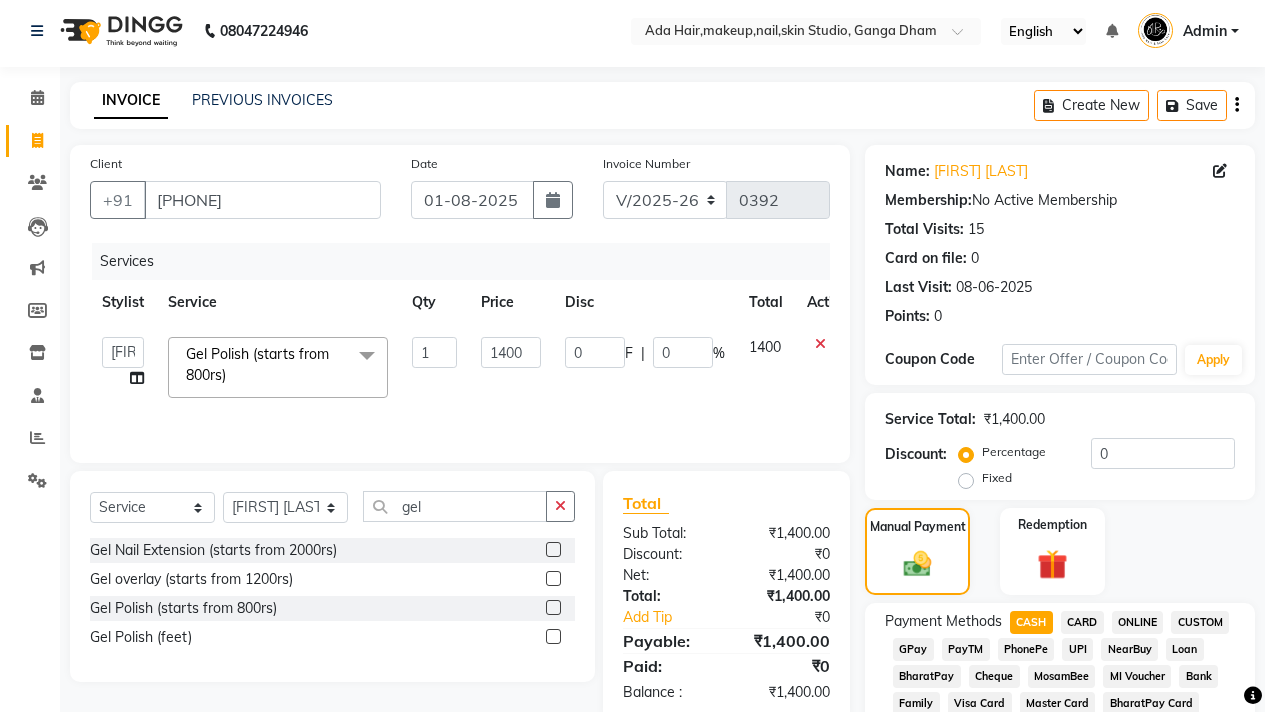 scroll, scrollTop: 791, scrollLeft: 0, axis: vertical 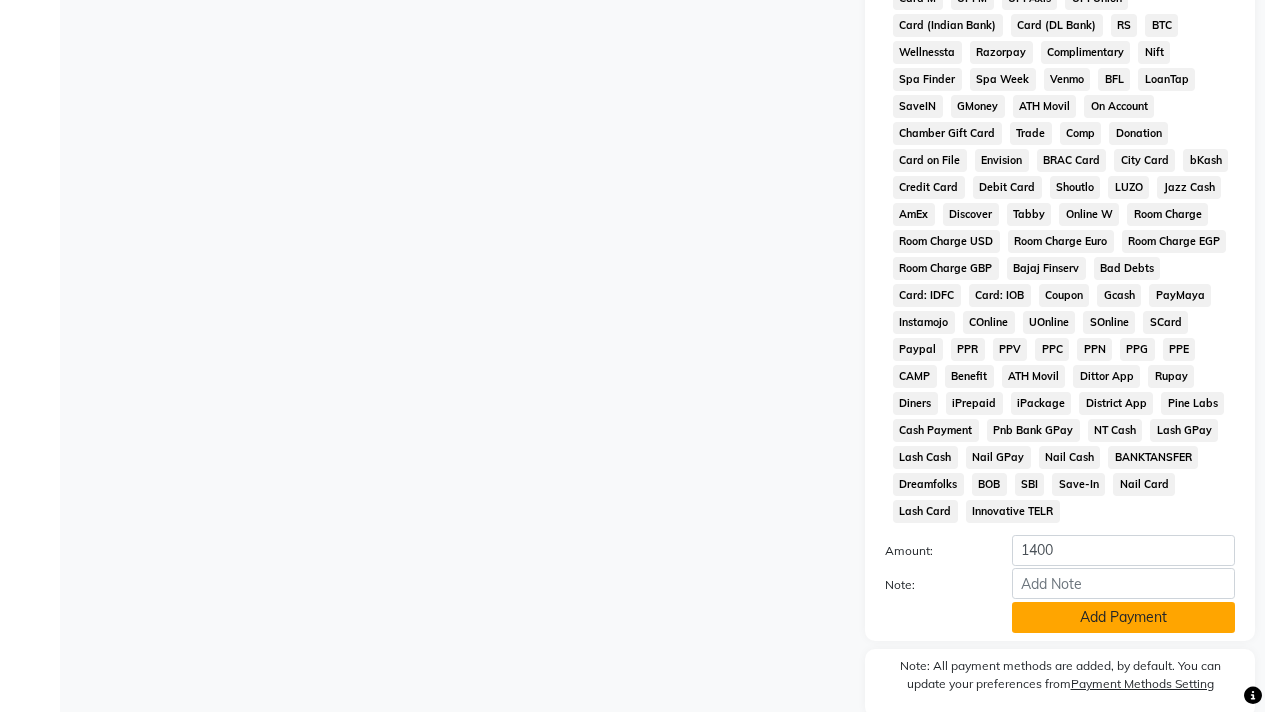 click on "Add Payment" 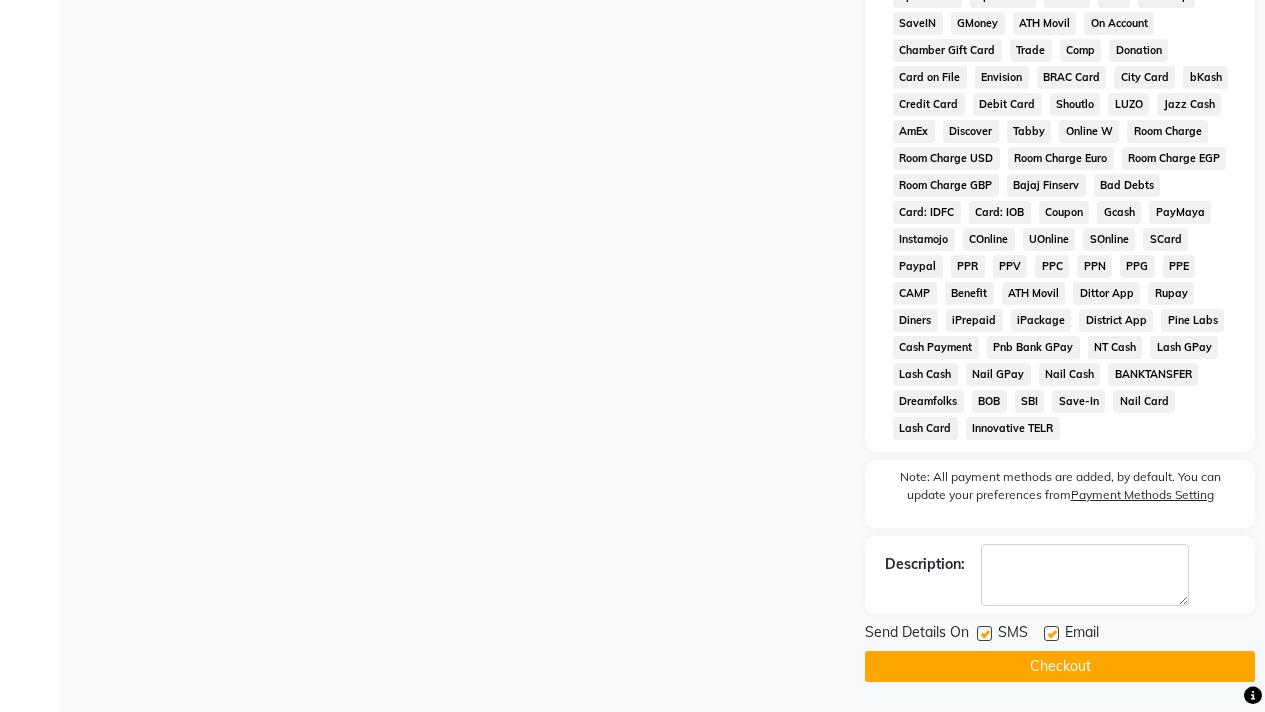 scroll, scrollTop: 876, scrollLeft: 0, axis: vertical 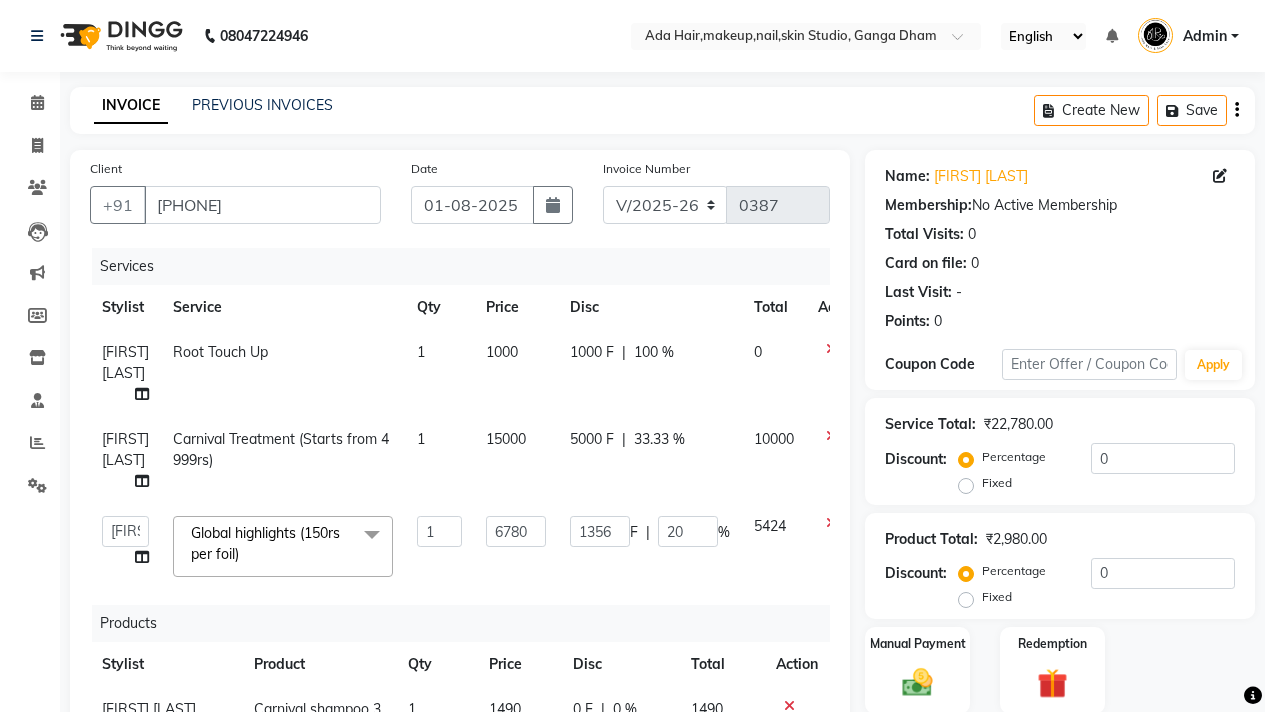 select on "748" 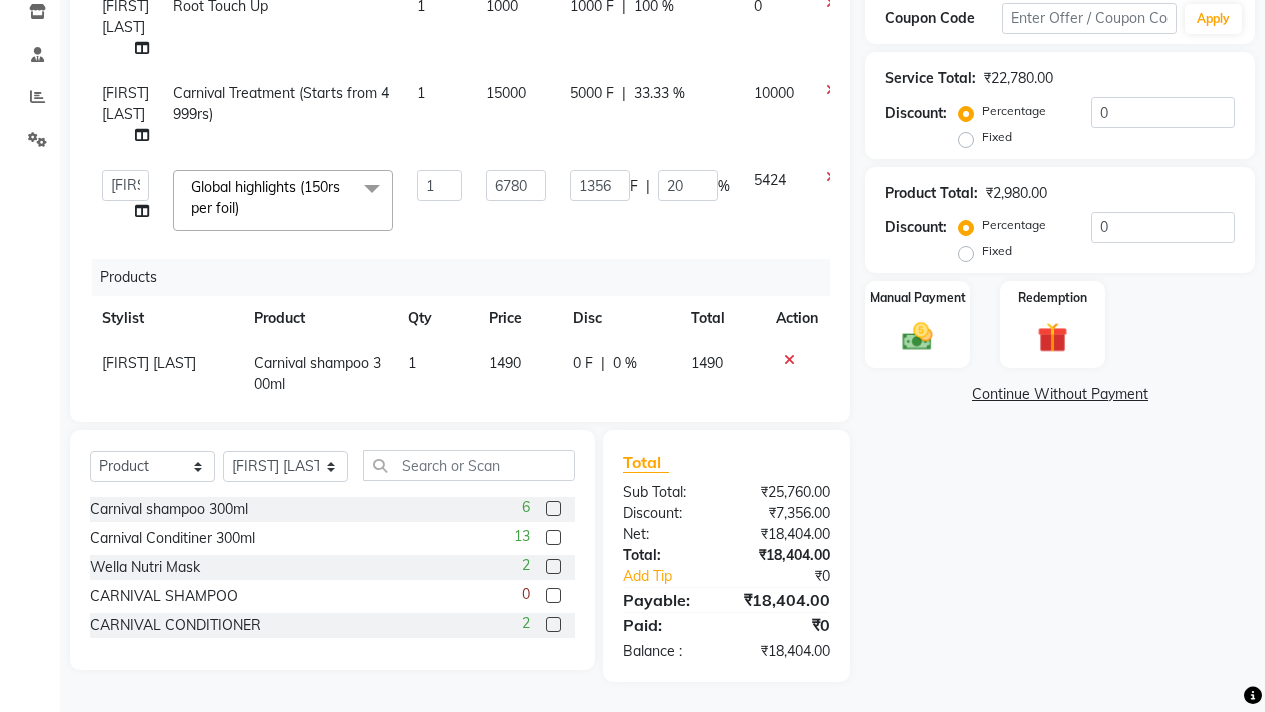 scroll, scrollTop: 0, scrollLeft: 0, axis: both 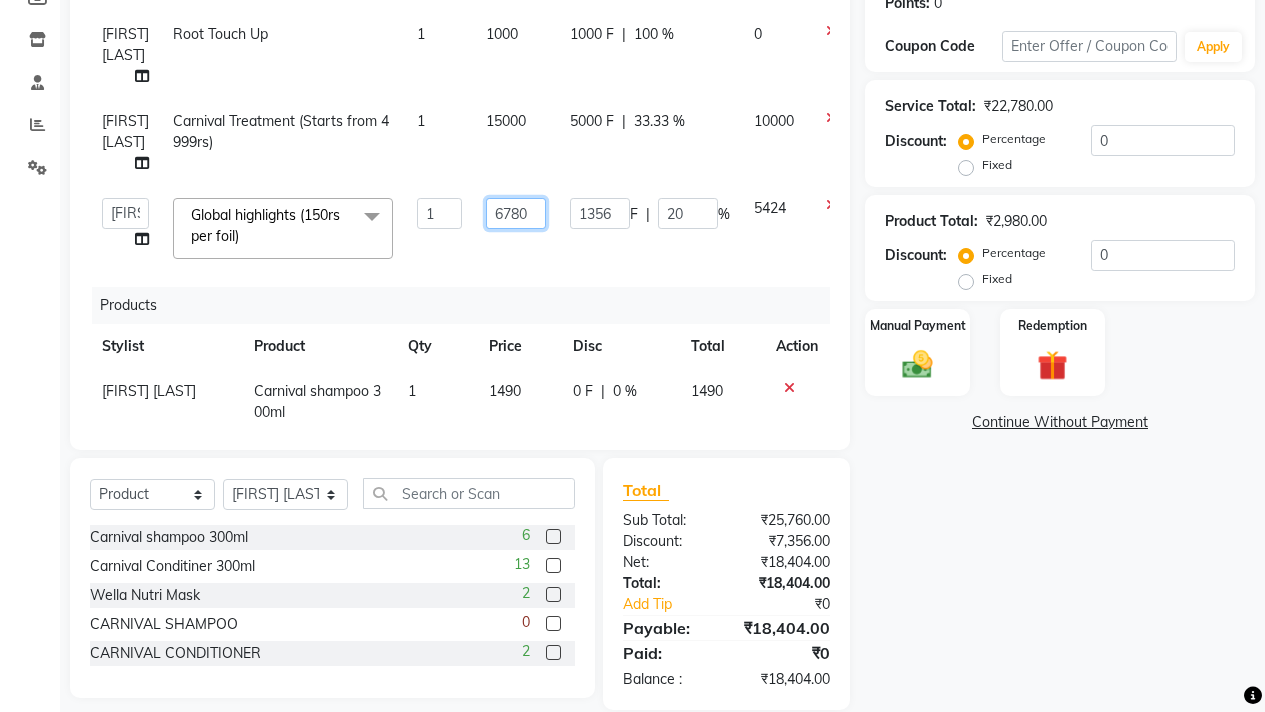 click on "6780" 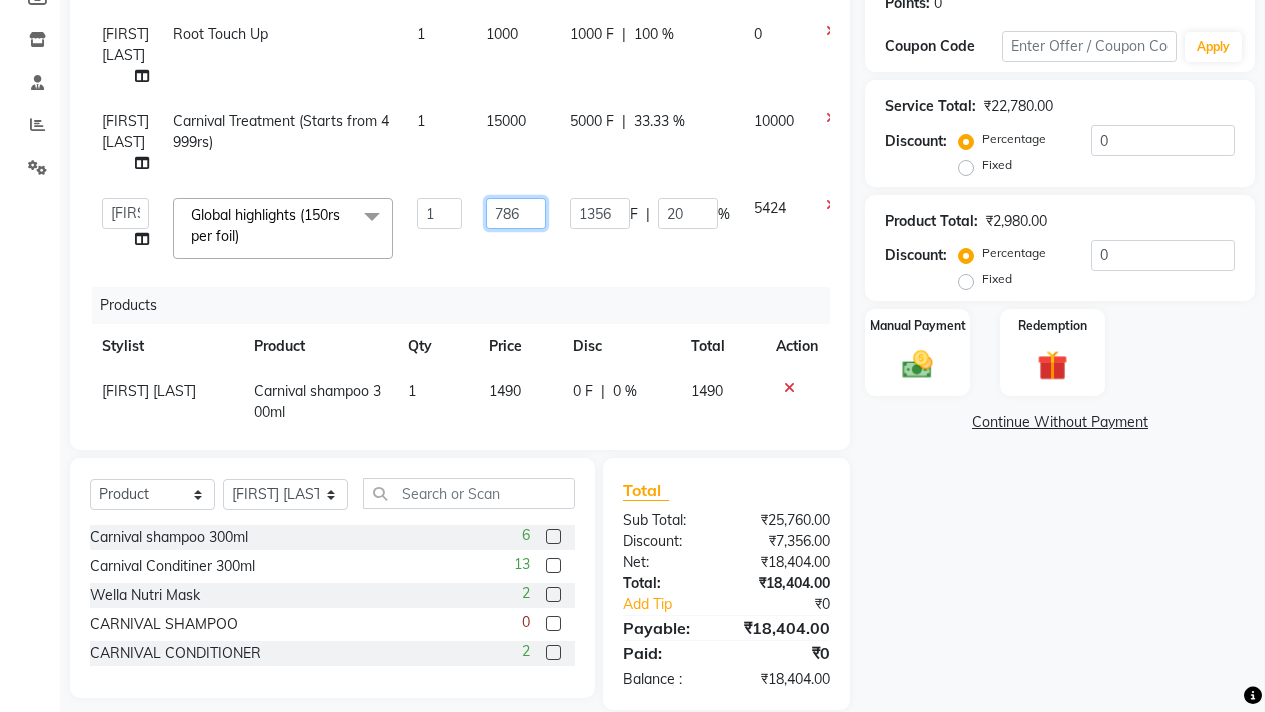 type on "7860" 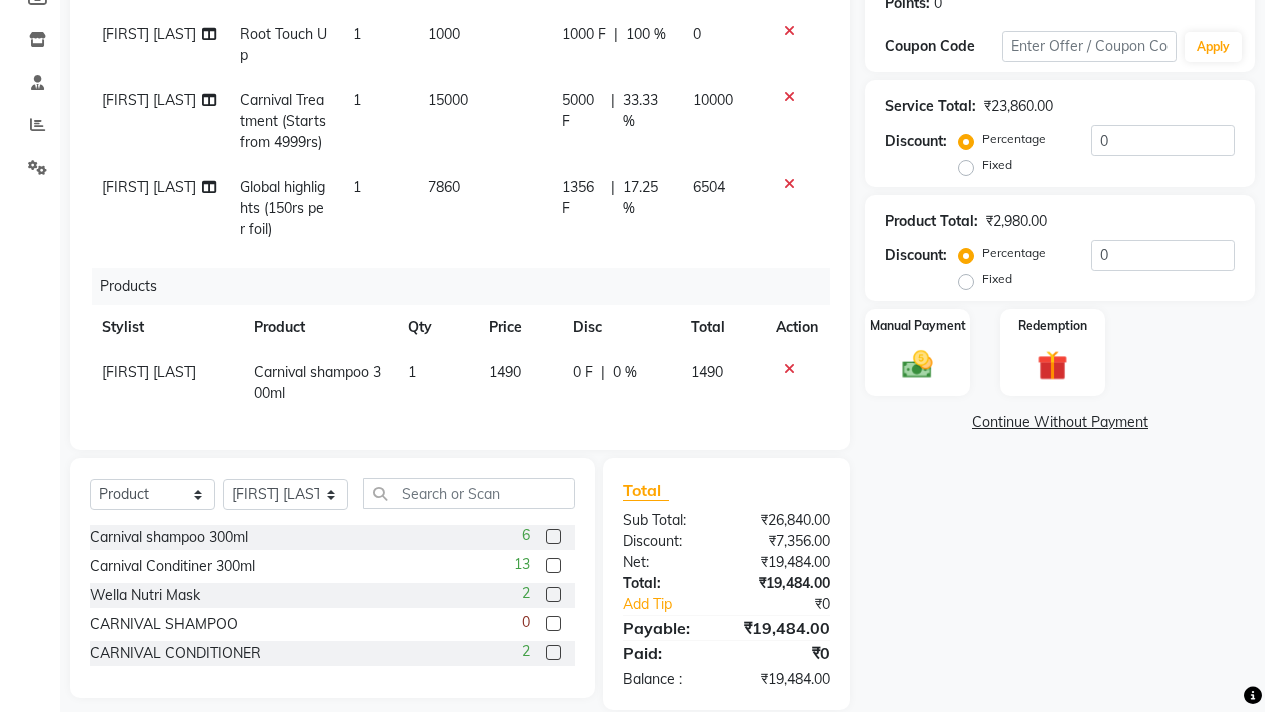click on "1356 F | 17.25 %" 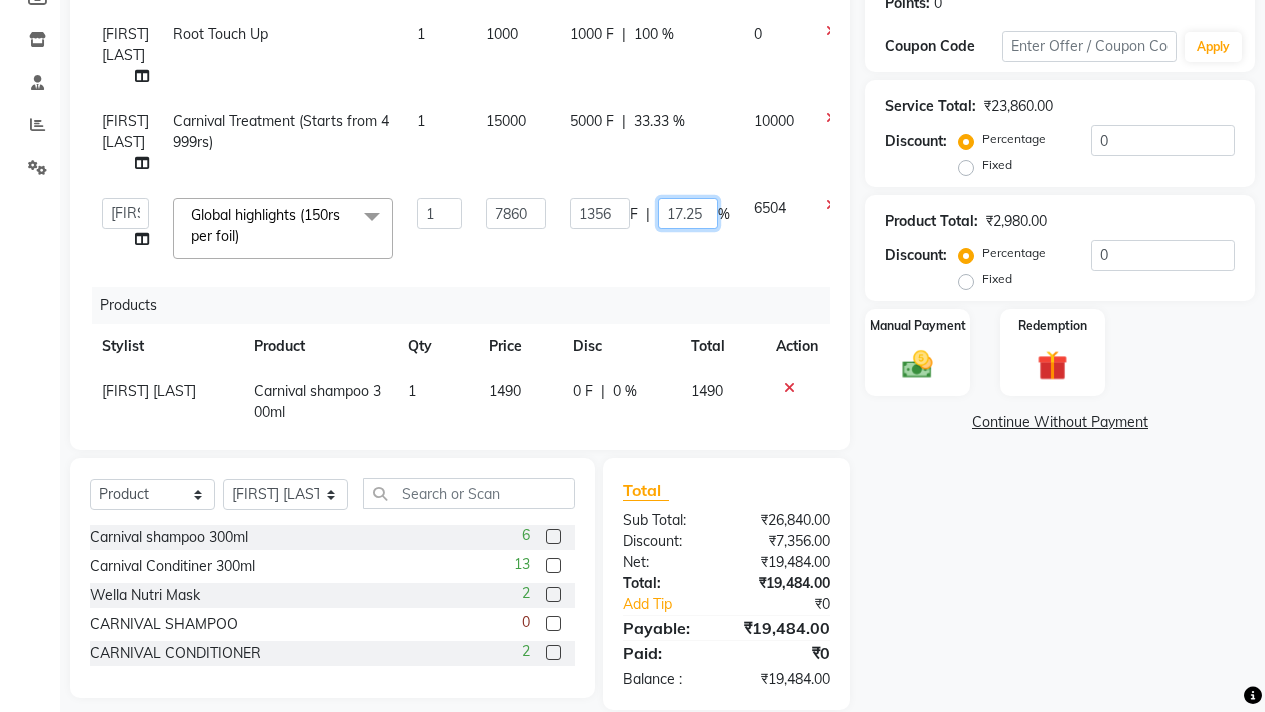 click on "17.25" 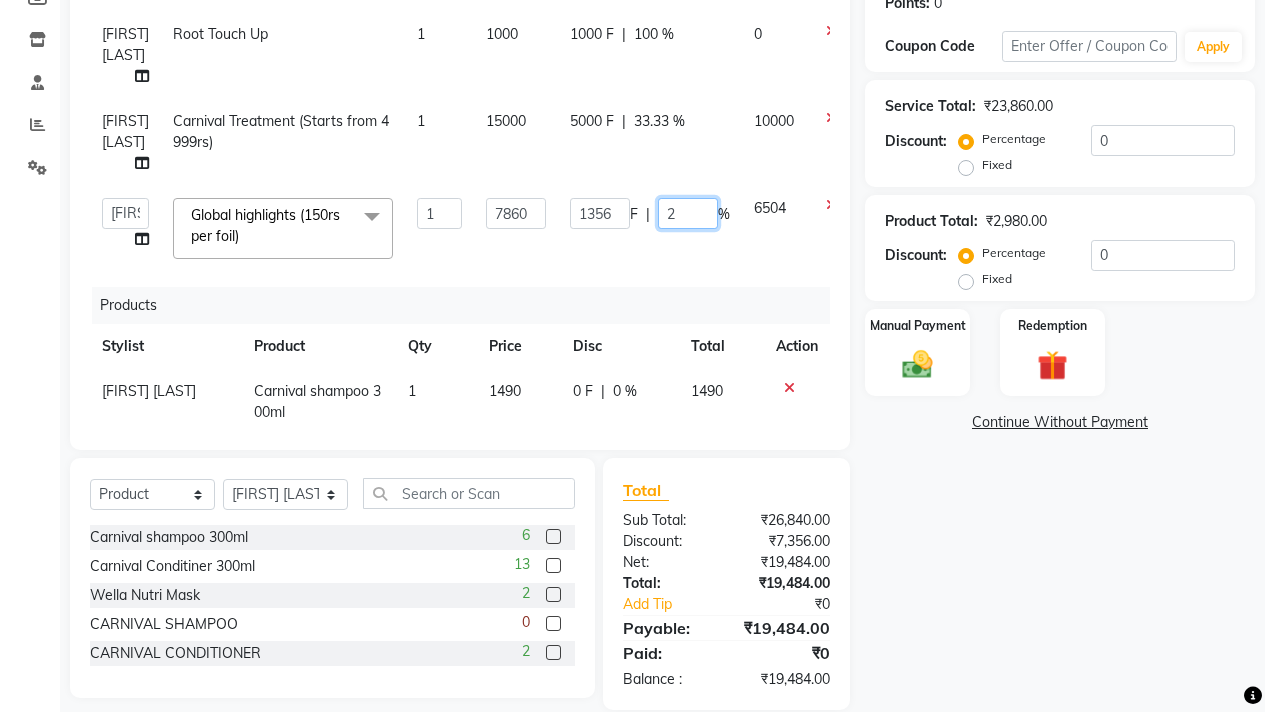 type on "20" 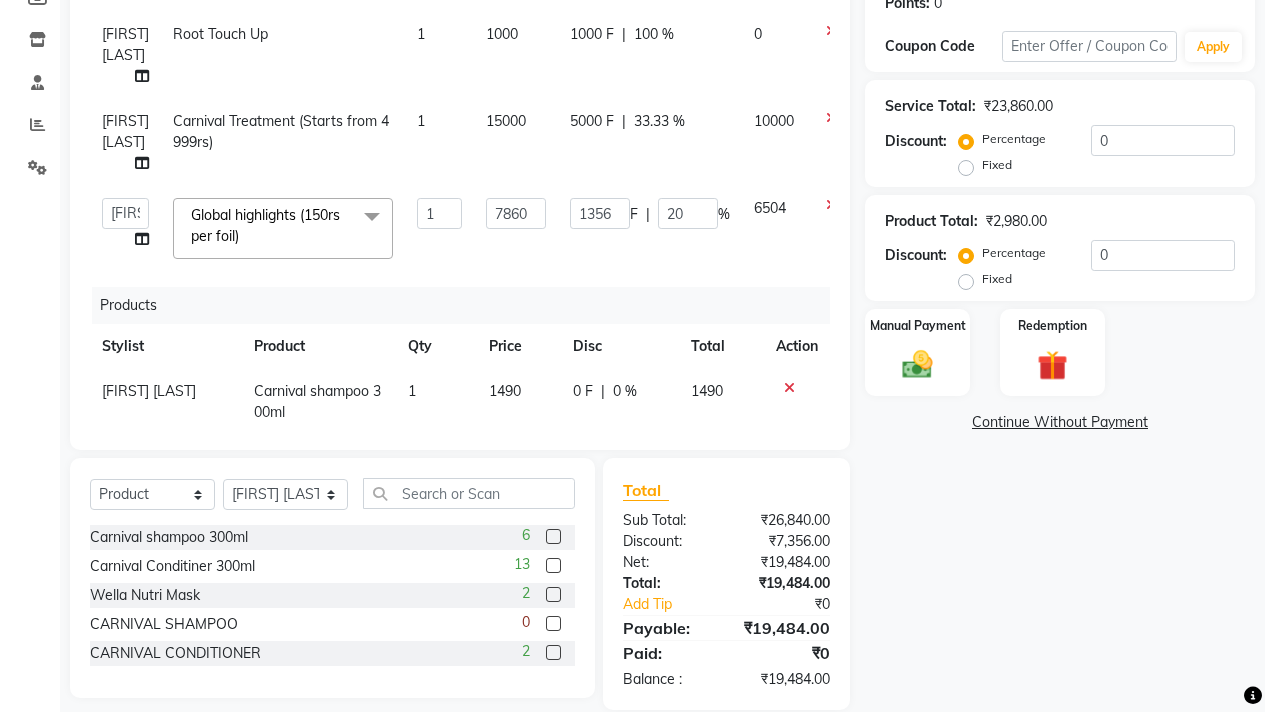 click on "Services Stylist Service Qty Price Disc Total Action [FIRST] [LAST] Root Touch Up 1 1000 1000 F | 100 % 0 [FIRST] [LAST] Carnival Treatment (Starts from 4999rs) 1 15000 5000 F | 33.33 % 10000  [FIRST] [LAST]   [FIRST] [LAST]    [FIRST] [LAST]    [FIRST] [LAST]   [FIRST]   [FIRST]   [FIRST]  Global highlights (150rs per foil)  x Haircut (with wash) Hair trim (with wash) Flicks Haircut Hair trim Global highlights (150rs per foil) Classic Highlights (150rs per foil) Root Touch Up Global colouring (per tube) Balayage (200rs per foil) Pre-lighten + Toning (300rs per foil) Streaks Smoothening (Start from Rs 3999) Botox (Starts from Rs 3999) Carnival Treatment (Starts from 4999rs) Consultation OLA Plex  Loreal Nutri Hair Spa (Starts from Rs 1000) Hair Nourishing (Starts from Rs 500) Hairfall treatment (per sitting starts from Rs 500)) Hair wash Carnival Hair Spa (Starts from 1000) Carnival Hairwash Wella Anti Dandruff Hair Spa Wella Colour Protect Hair Spa Wella Nutri Hair Spa Loreal Anti dandruff Hair Spa Straight Blowdry Tongs Chin" 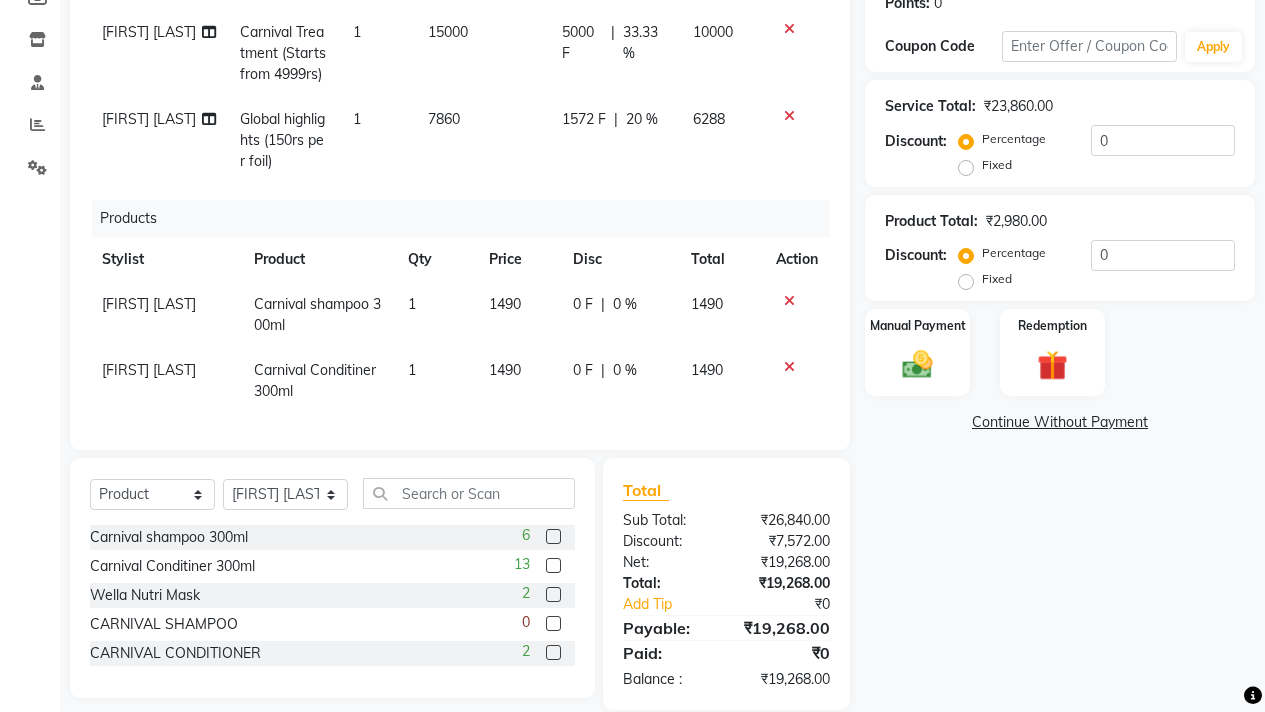 scroll, scrollTop: 83, scrollLeft: 0, axis: vertical 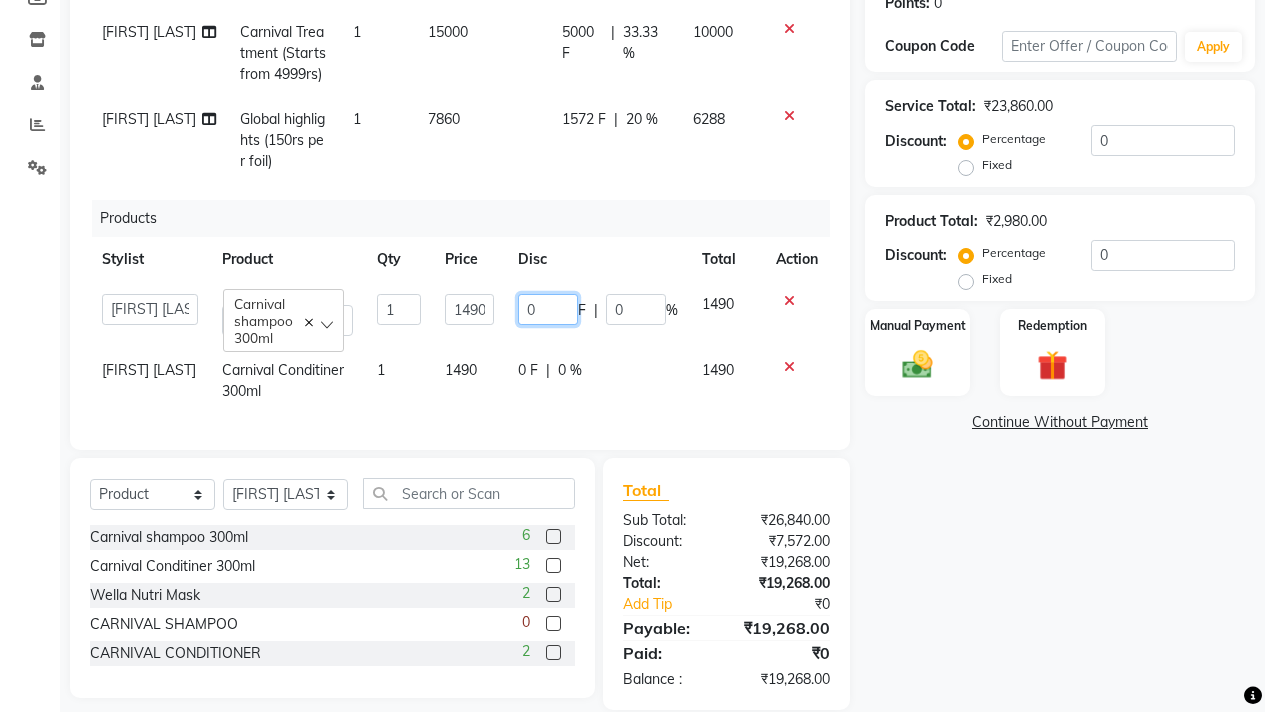 click on "0" 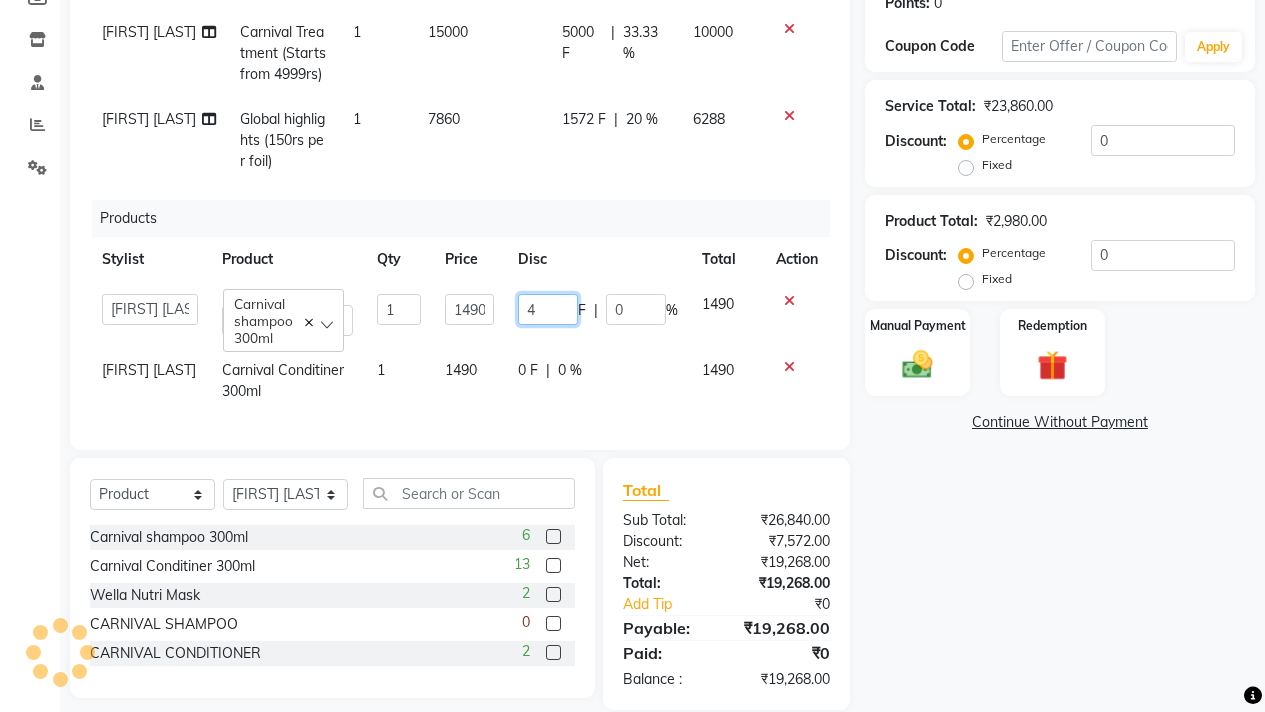 type on "40" 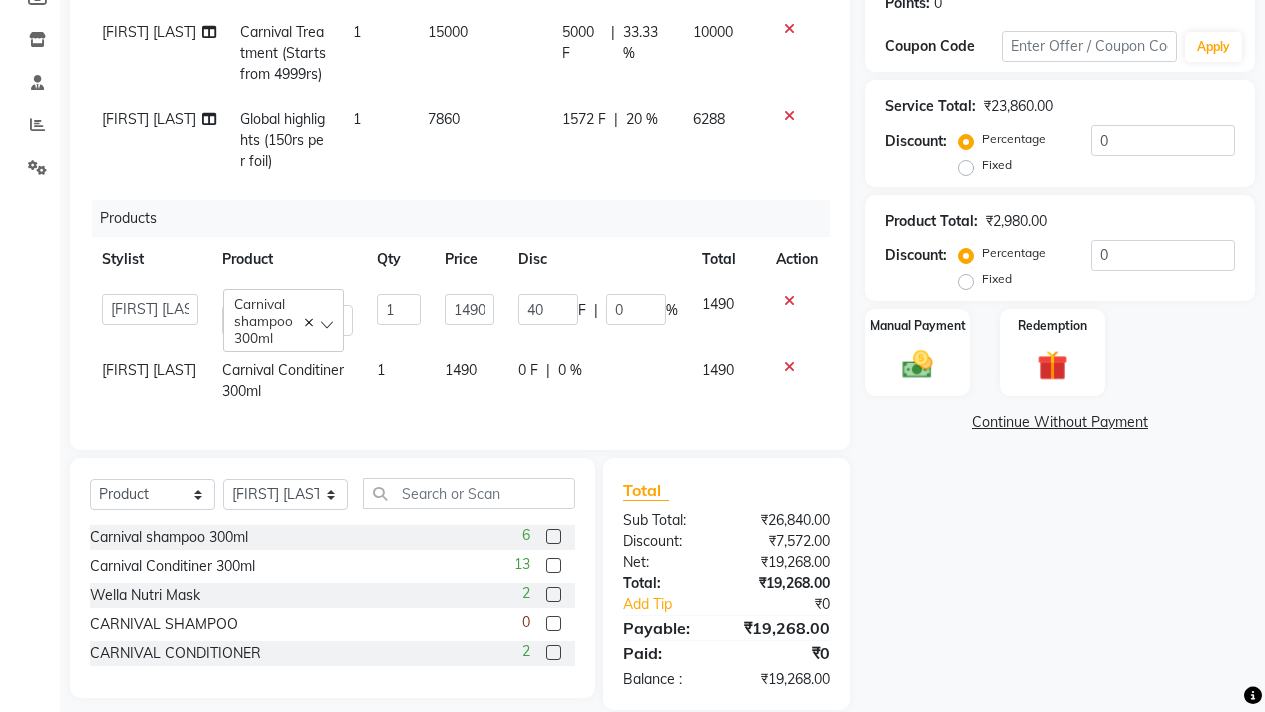 click on "Products" 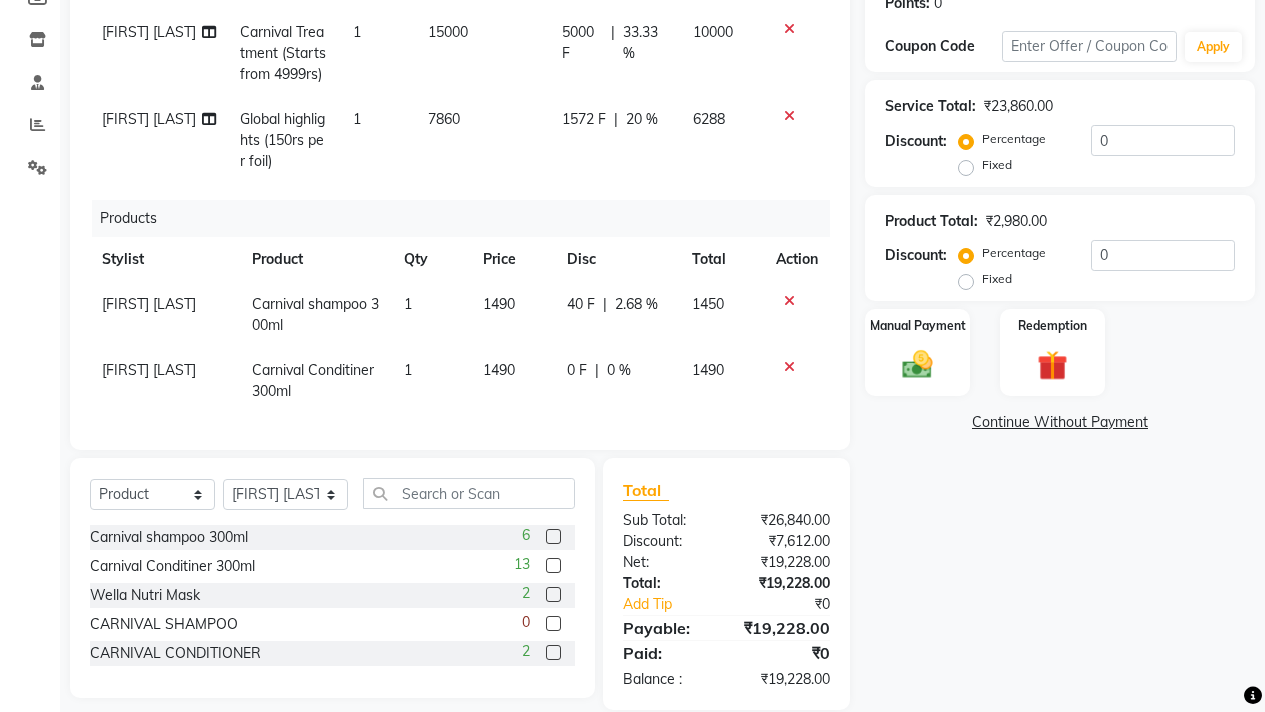click on "0 F | 0 %" 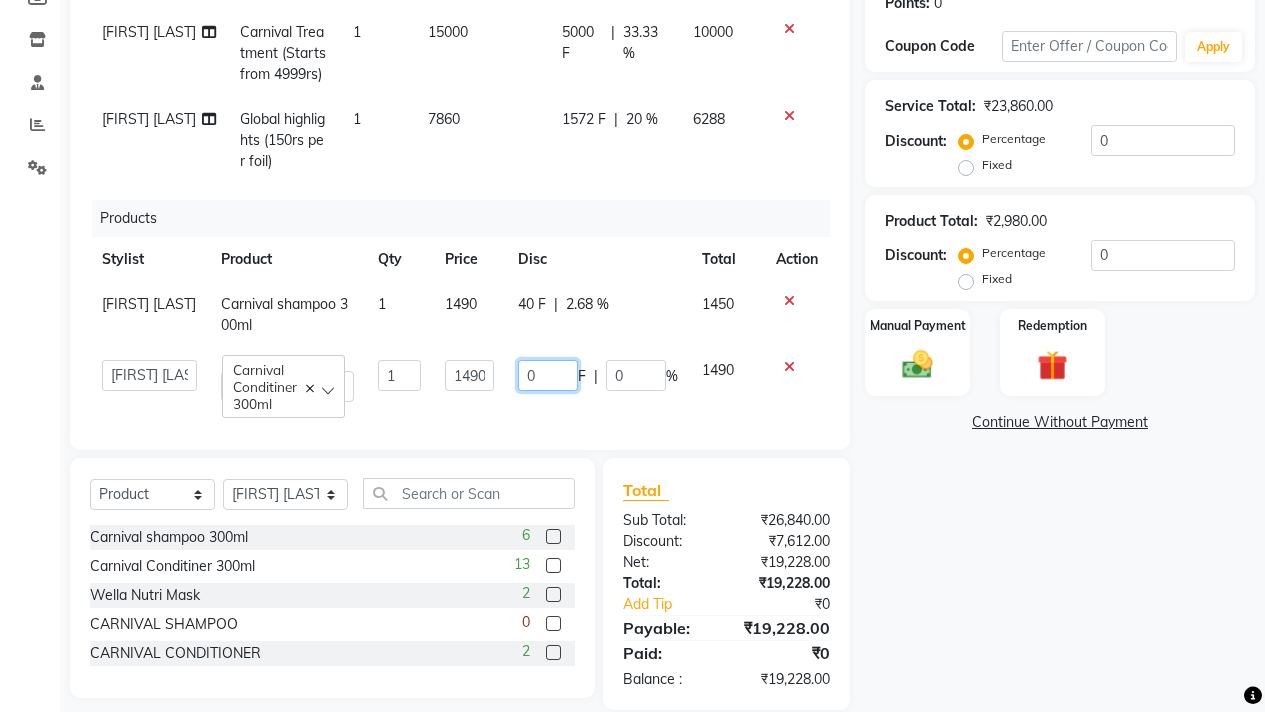 click on "0" 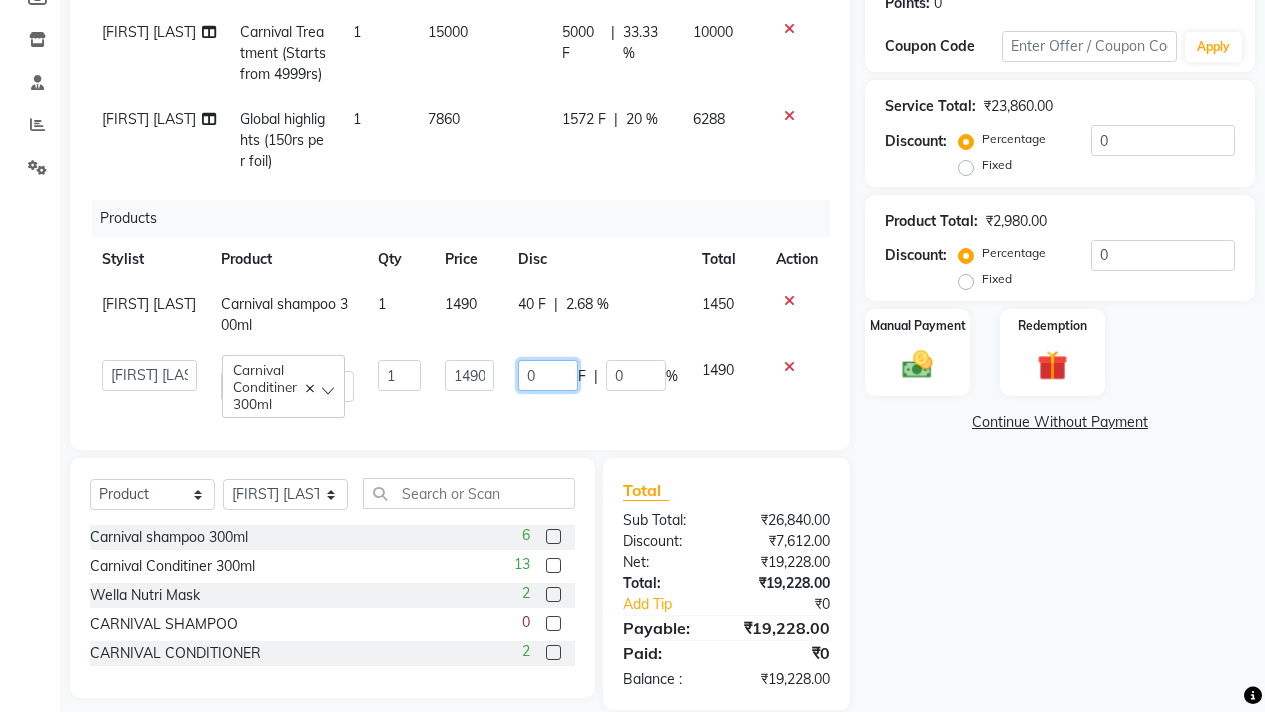 click on "0" 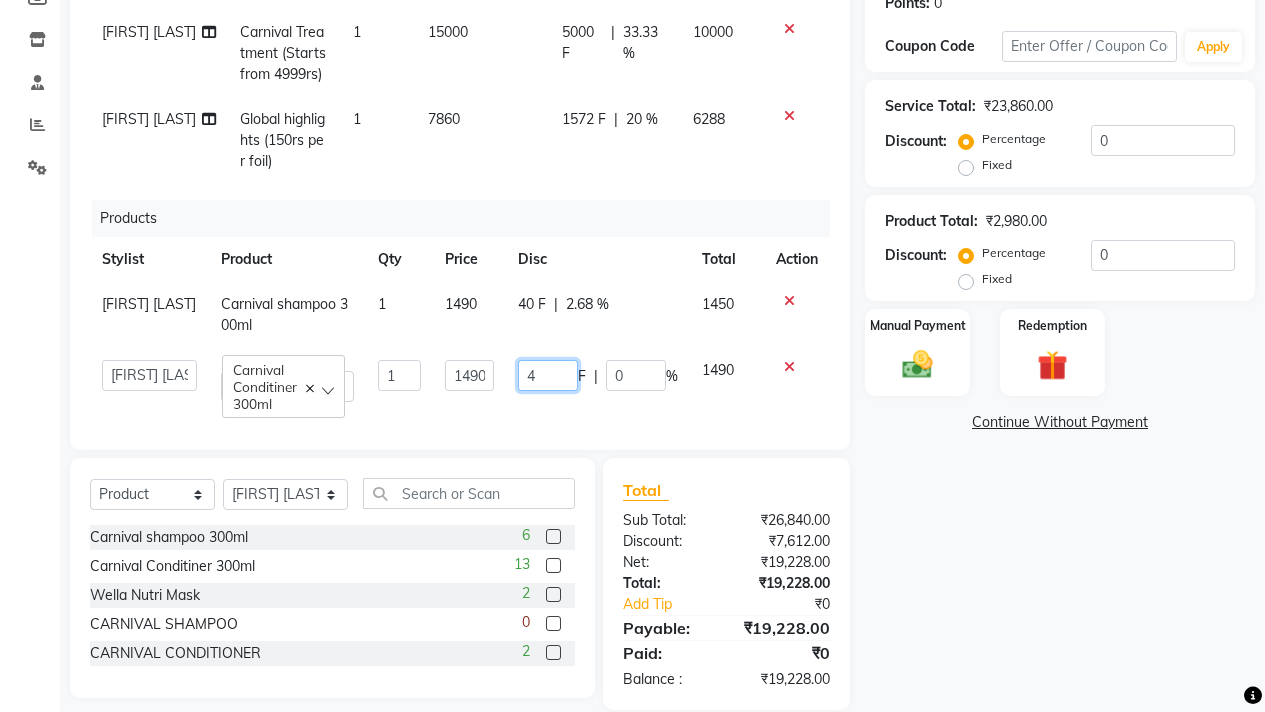 type on "40" 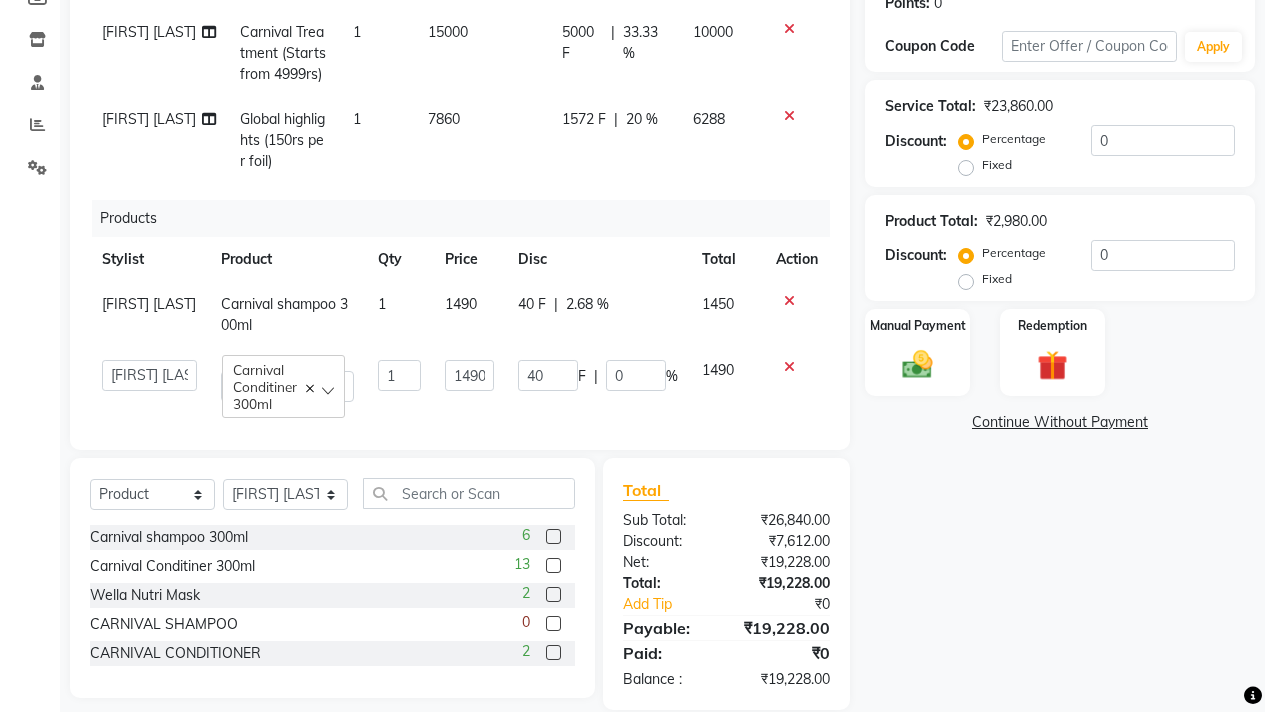 click on "Name: [FIRST] [LAST] Membership:  No Active Membership  Total Visits:  0 Card on file:  0 Last Visit:   - Points:   0  Coupon Code Apply Service Total:  ₹23,860.00  Discount:  Percentage   Fixed  0 Product Total:  ₹2,980.00  Discount:  Percentage   Fixed  0 Manual Payment Redemption  Continue Without Payment" 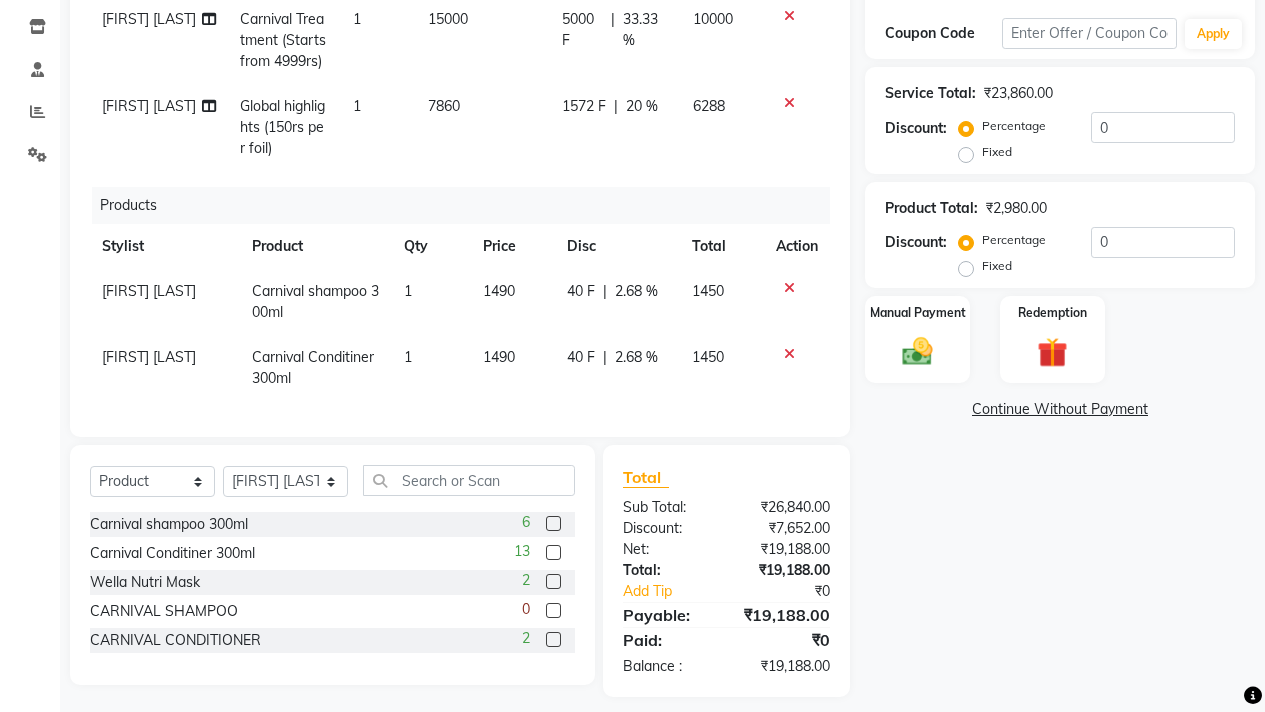 scroll, scrollTop: 346, scrollLeft: 0, axis: vertical 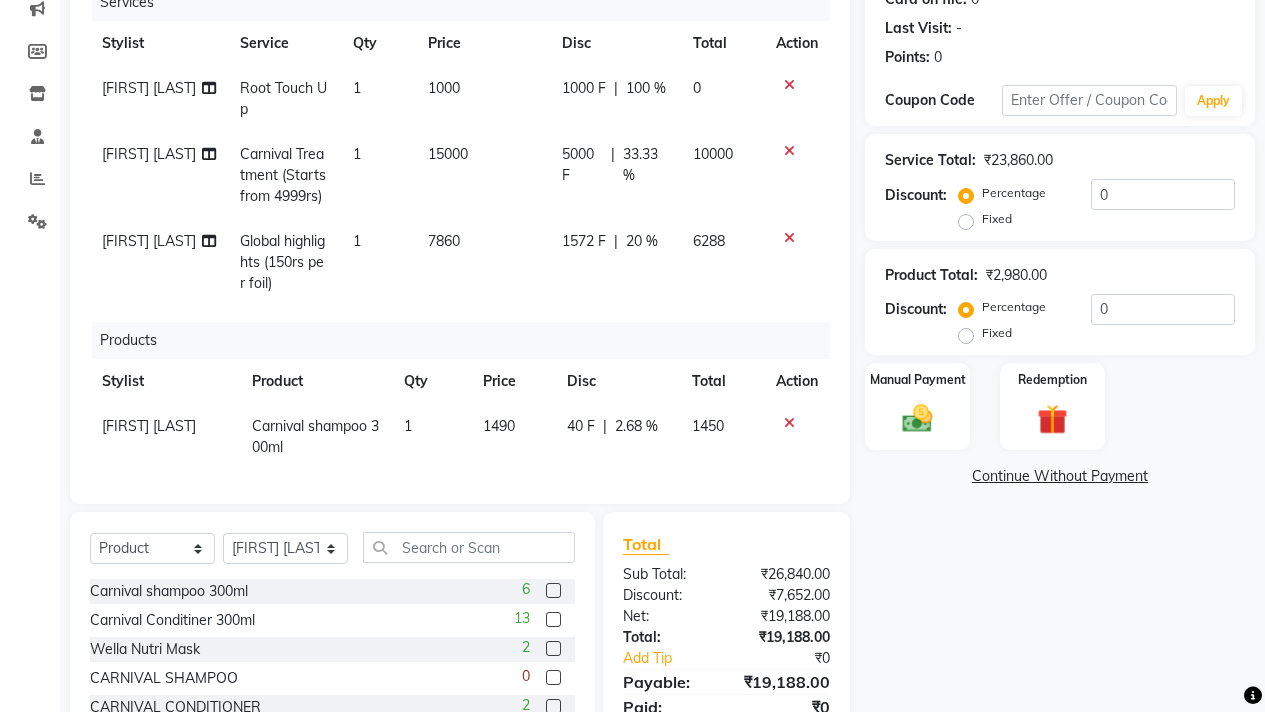 click on "1572 F | 20 %" 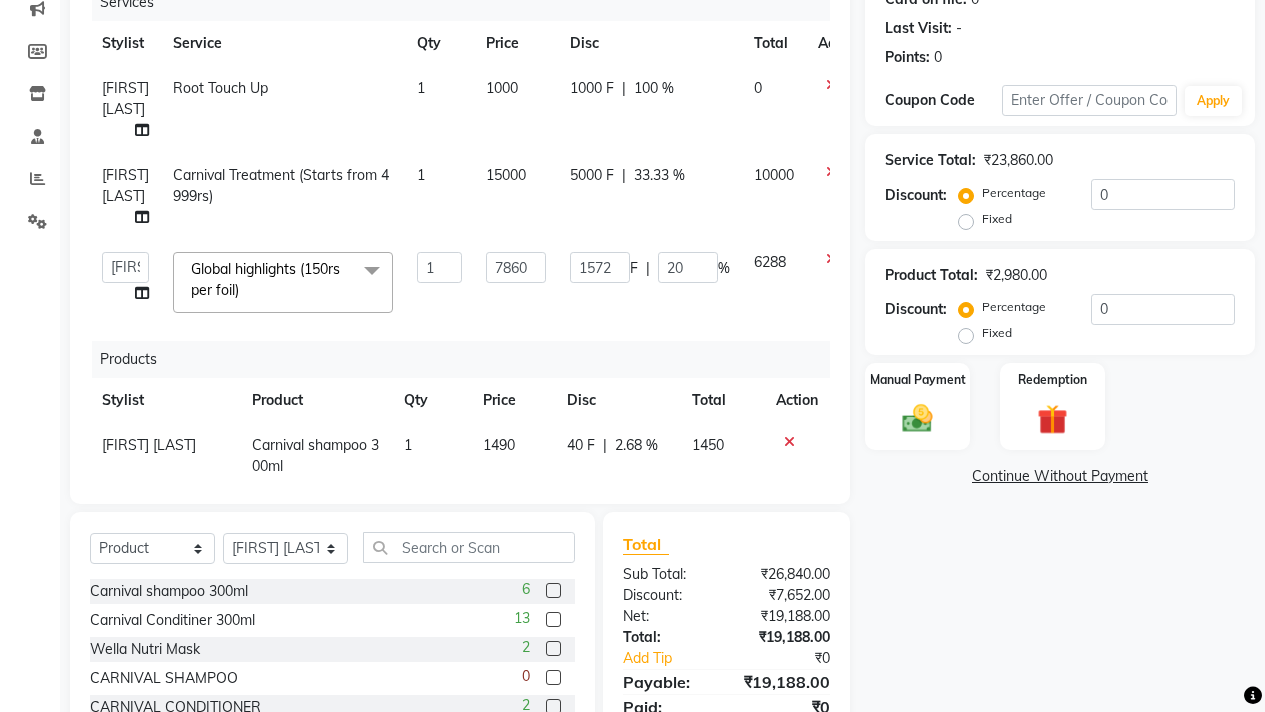 click on "1572 F | 20 %" 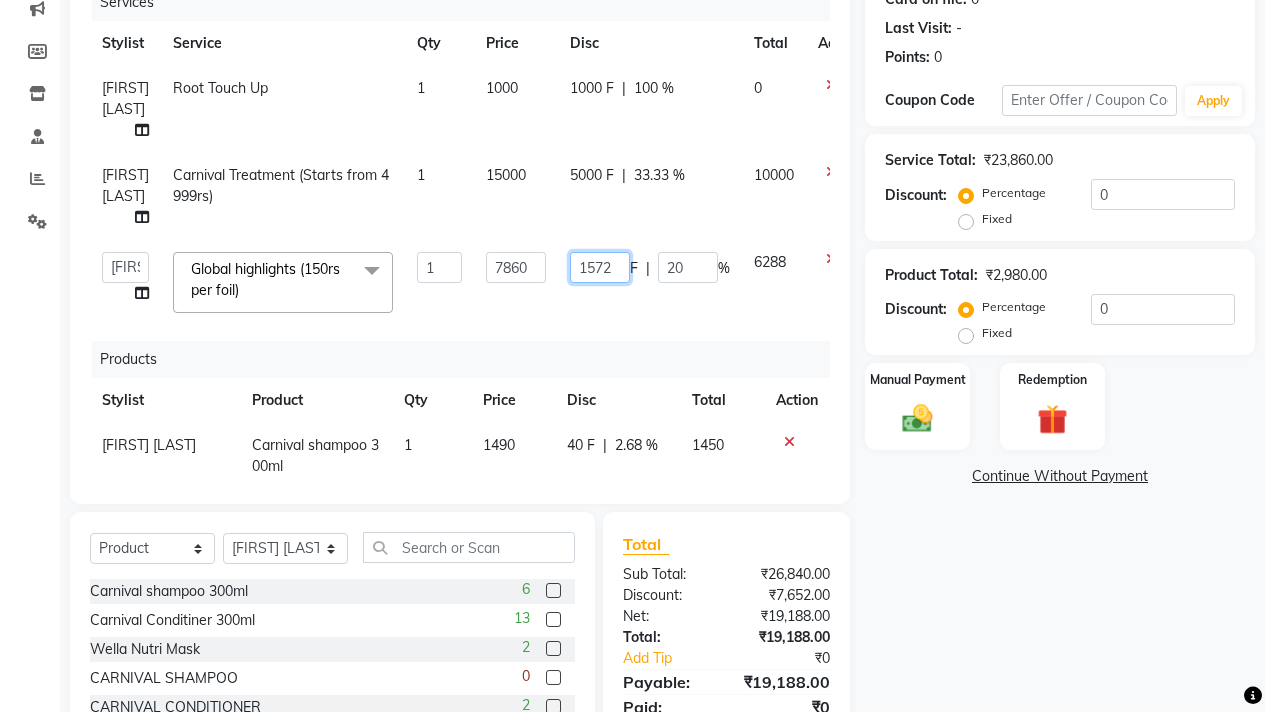 click on "1572" 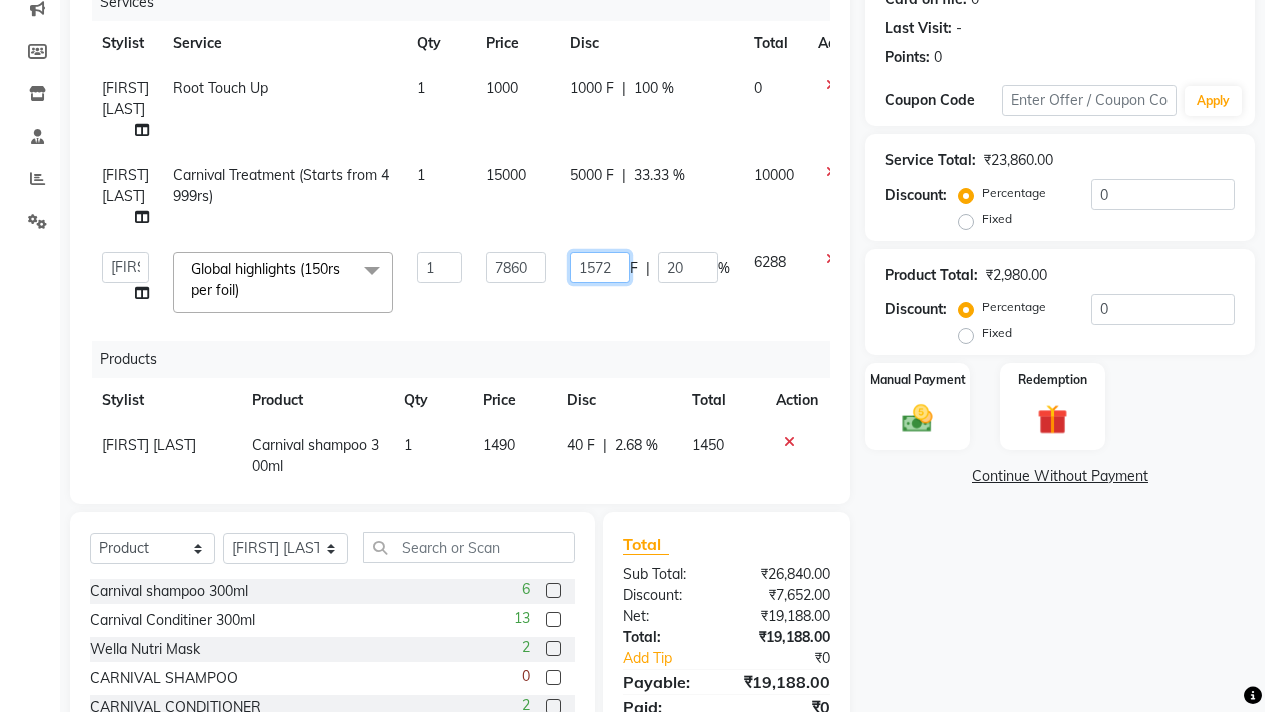 click on "1572" 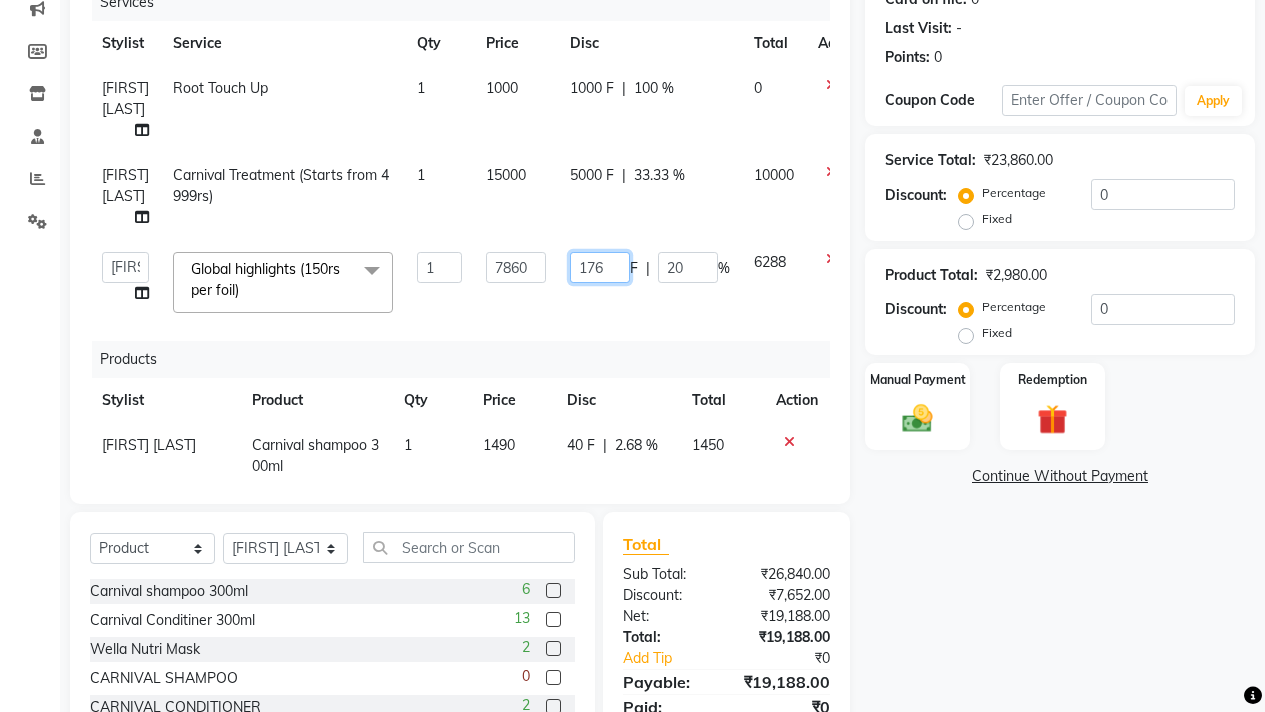 type on "1760" 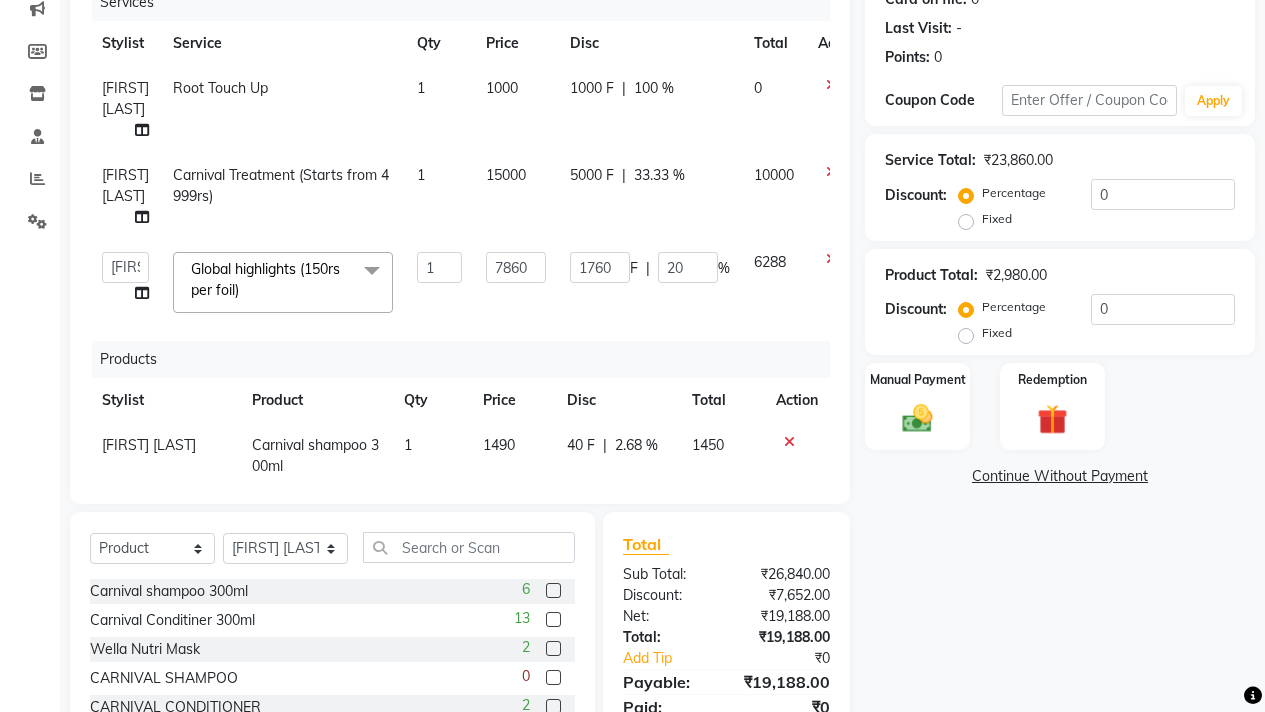 click on "Products" 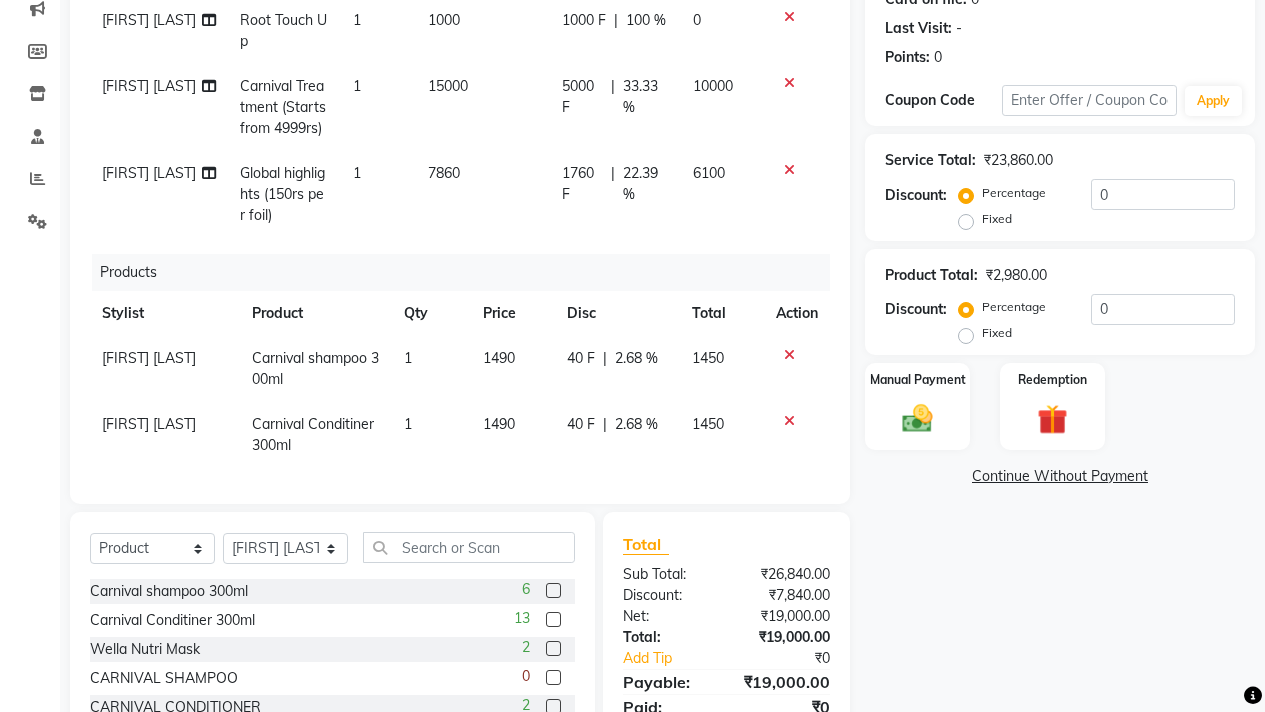 scroll, scrollTop: 83, scrollLeft: 0, axis: vertical 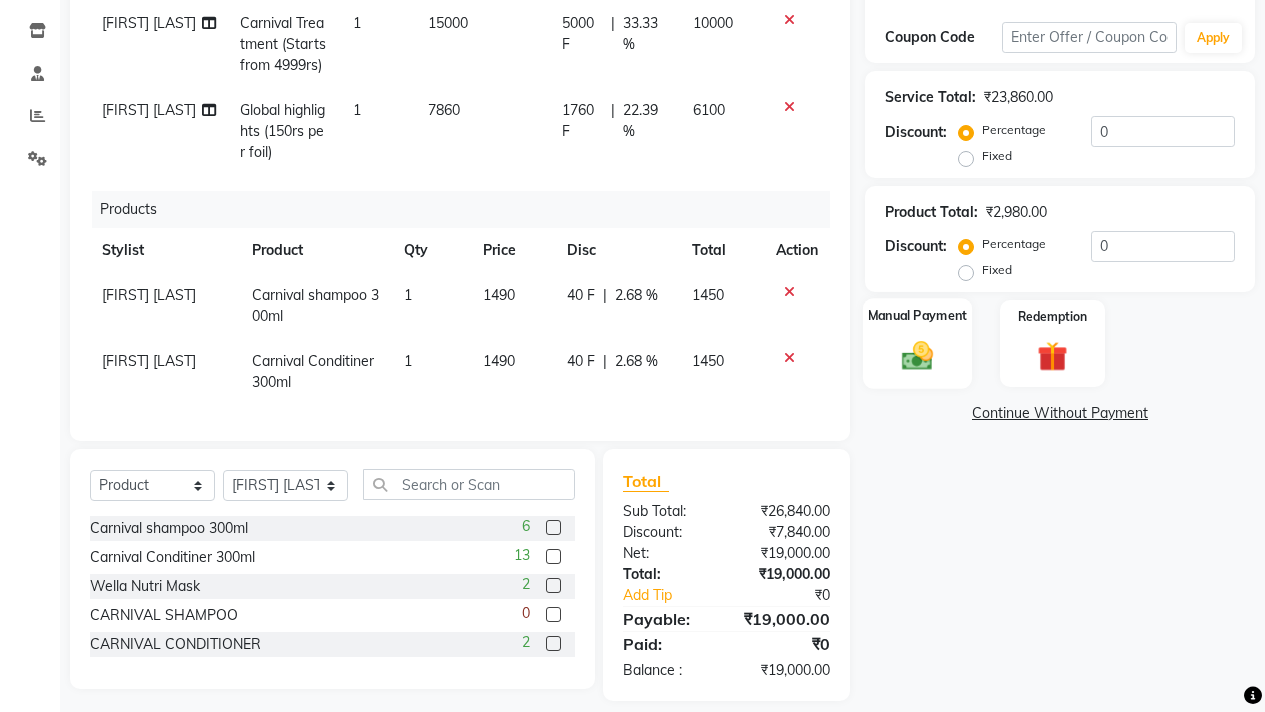 click 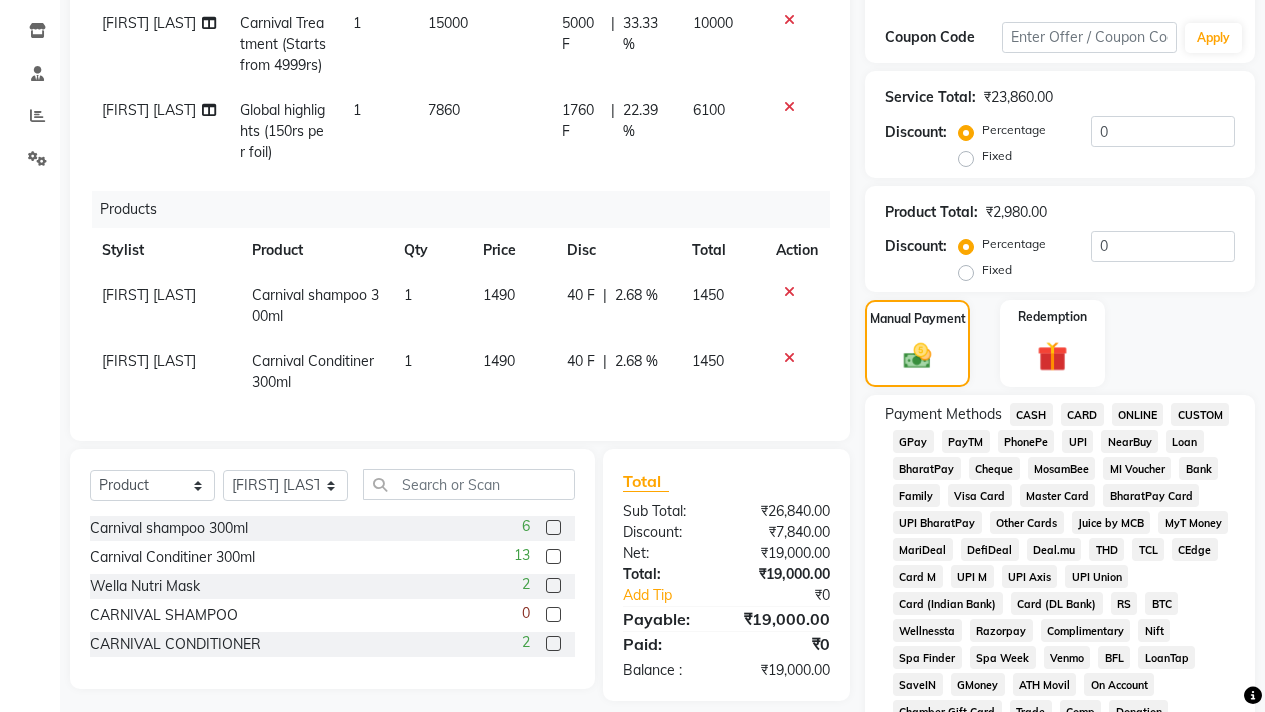 click on "GPay" 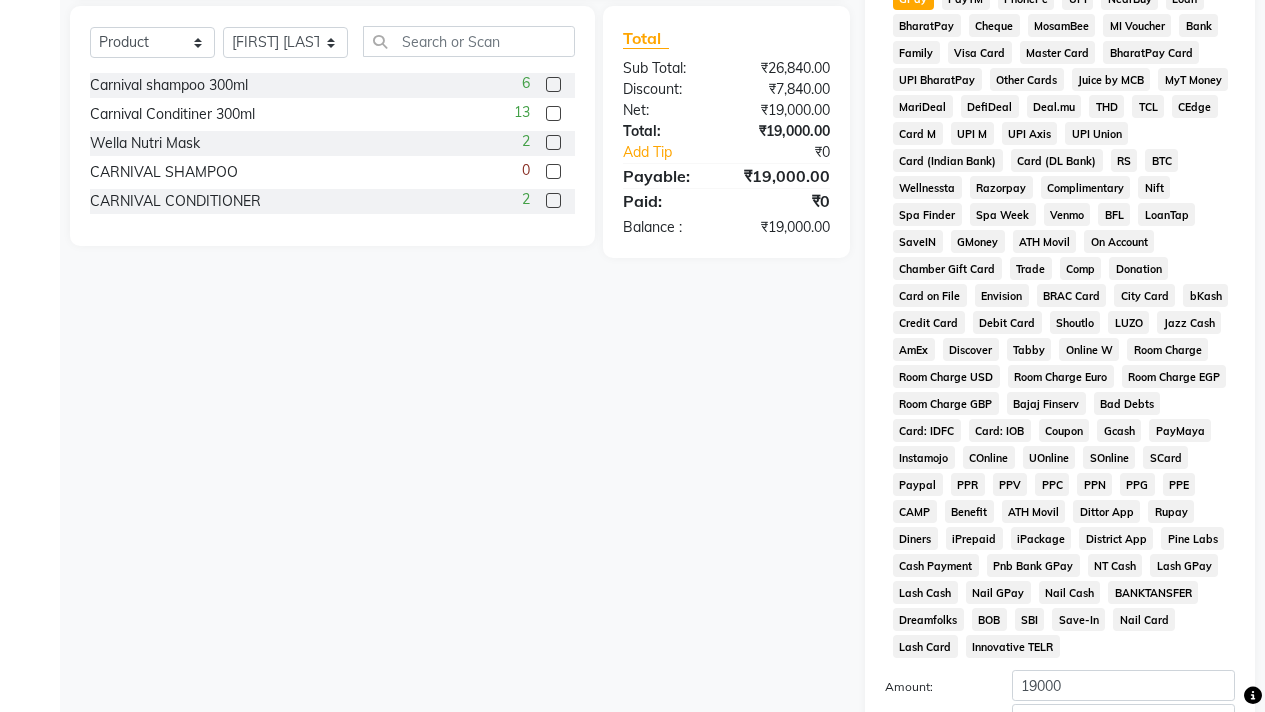 scroll, scrollTop: 984, scrollLeft: 0, axis: vertical 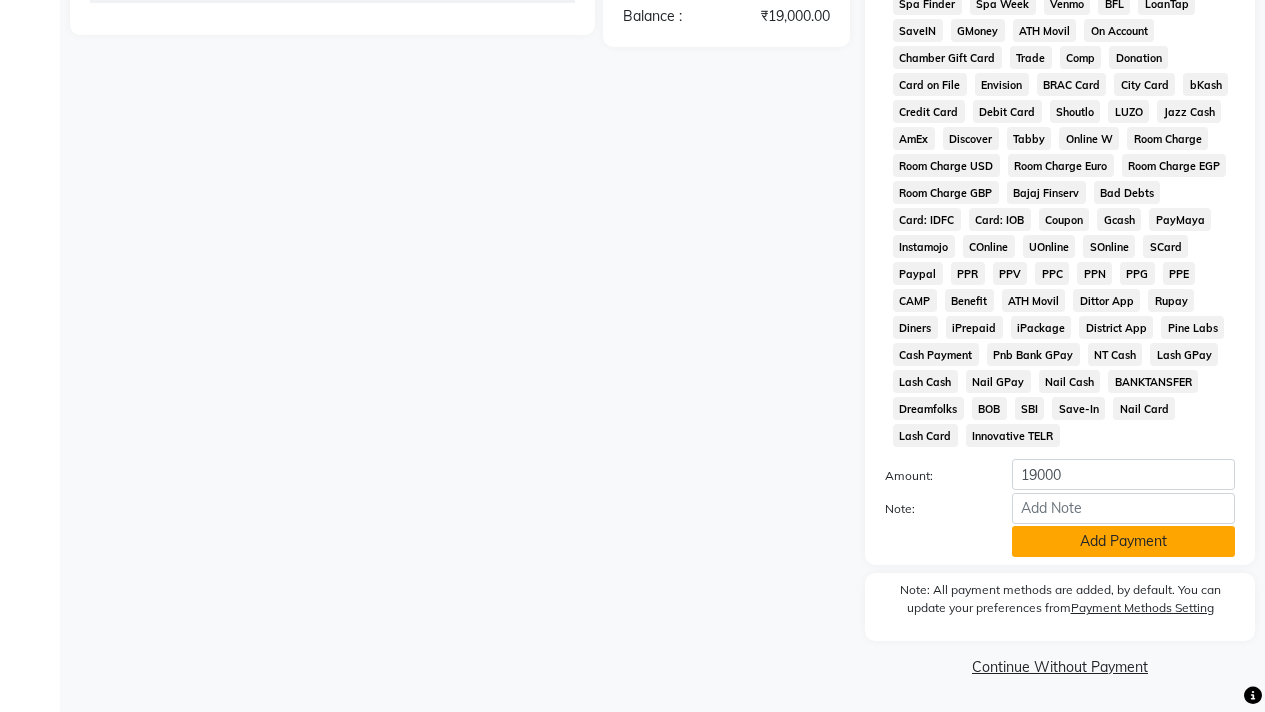 click on "Add Payment" 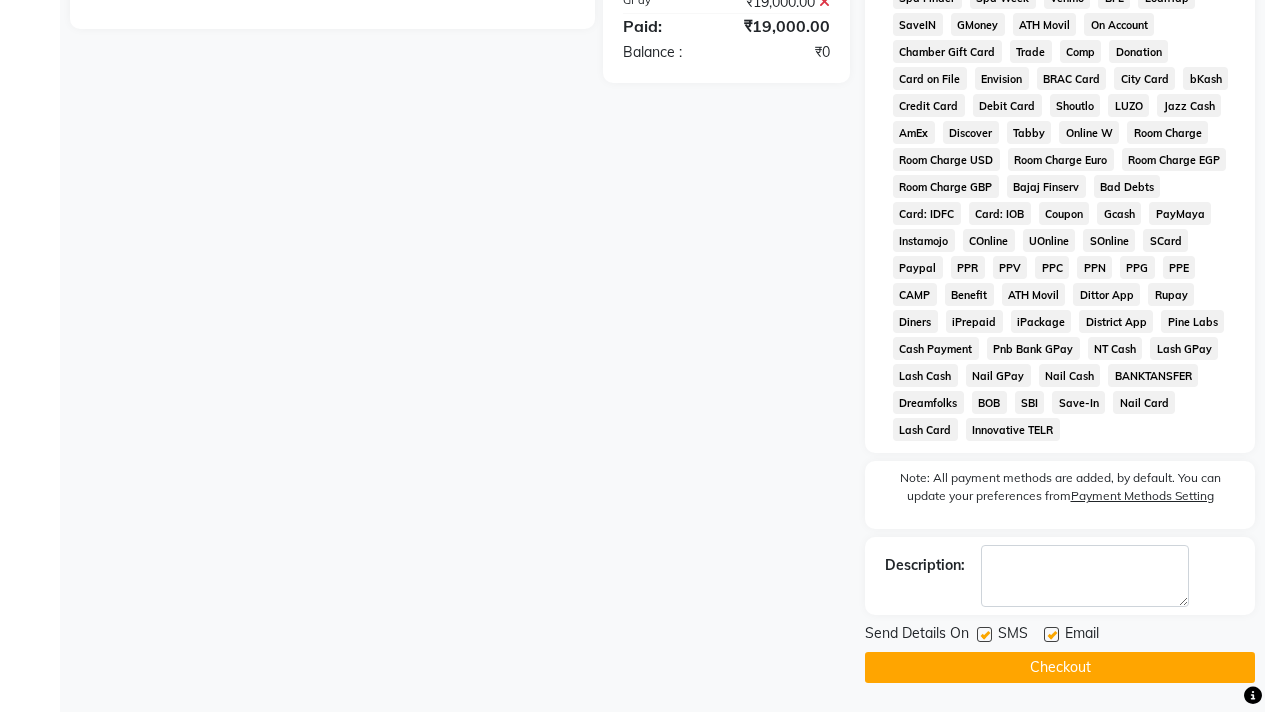 click on "Checkout" 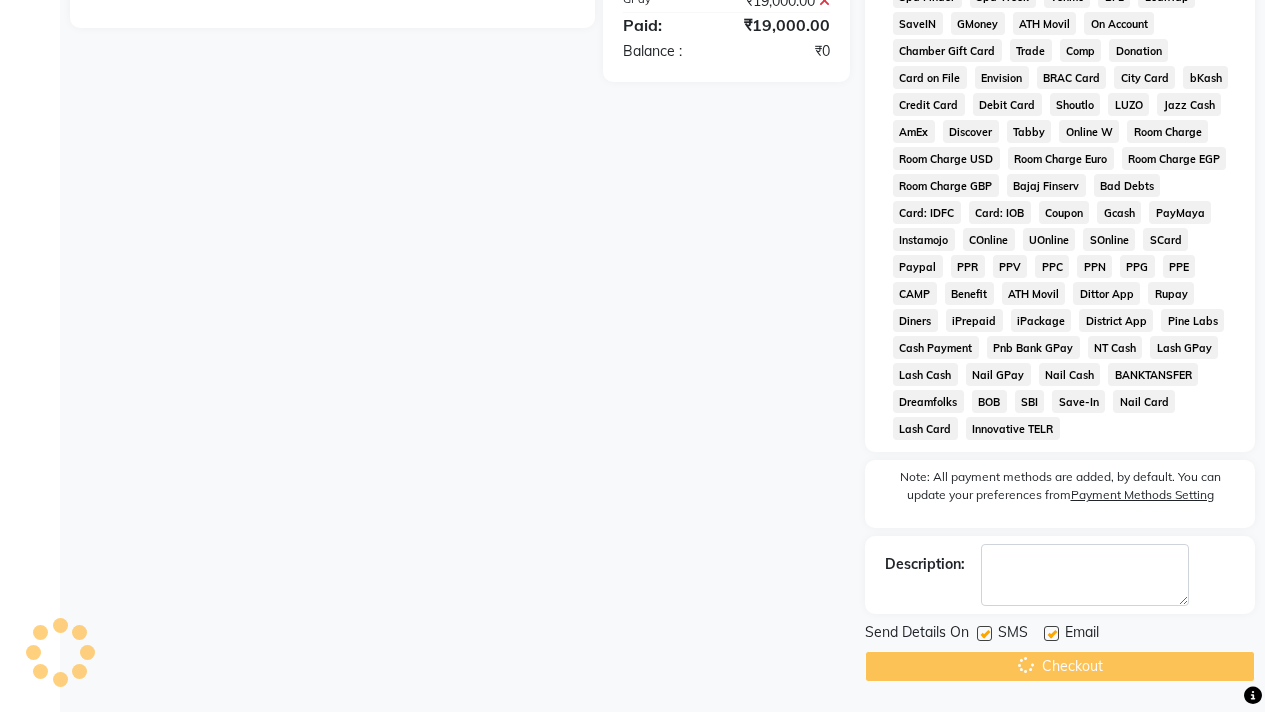 click on "Checkout" 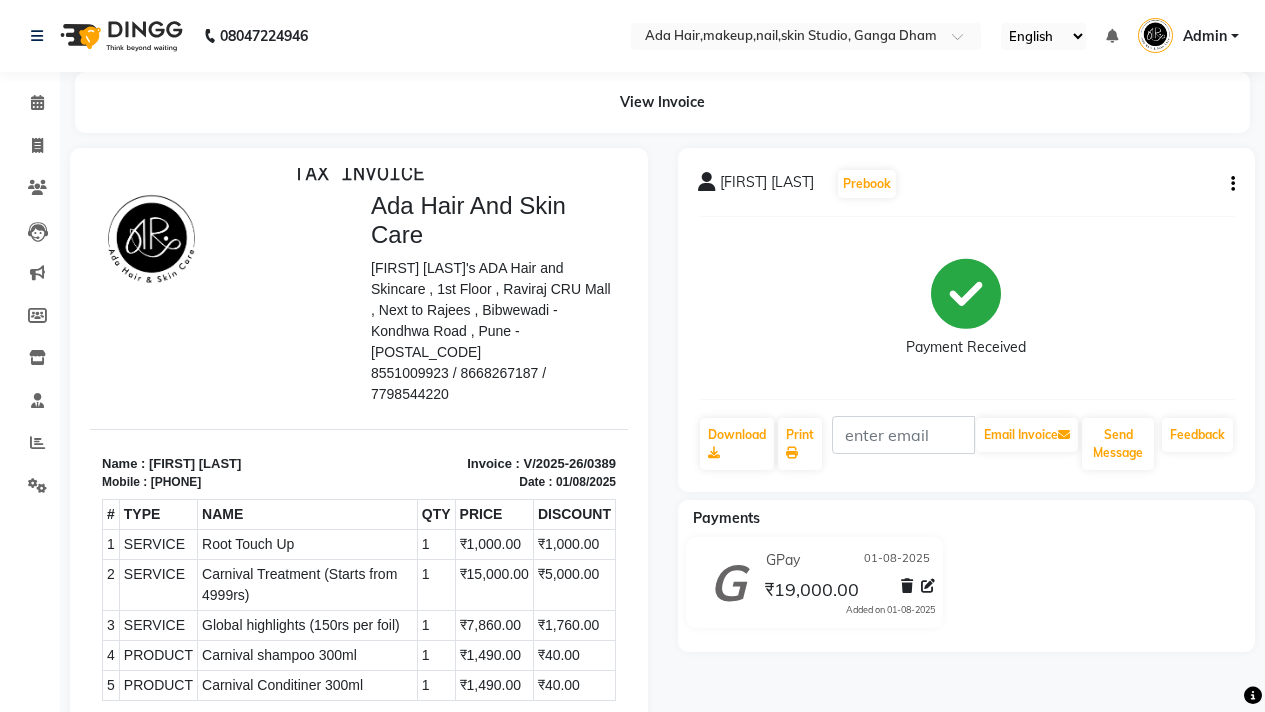 scroll, scrollTop: 30, scrollLeft: 0, axis: vertical 